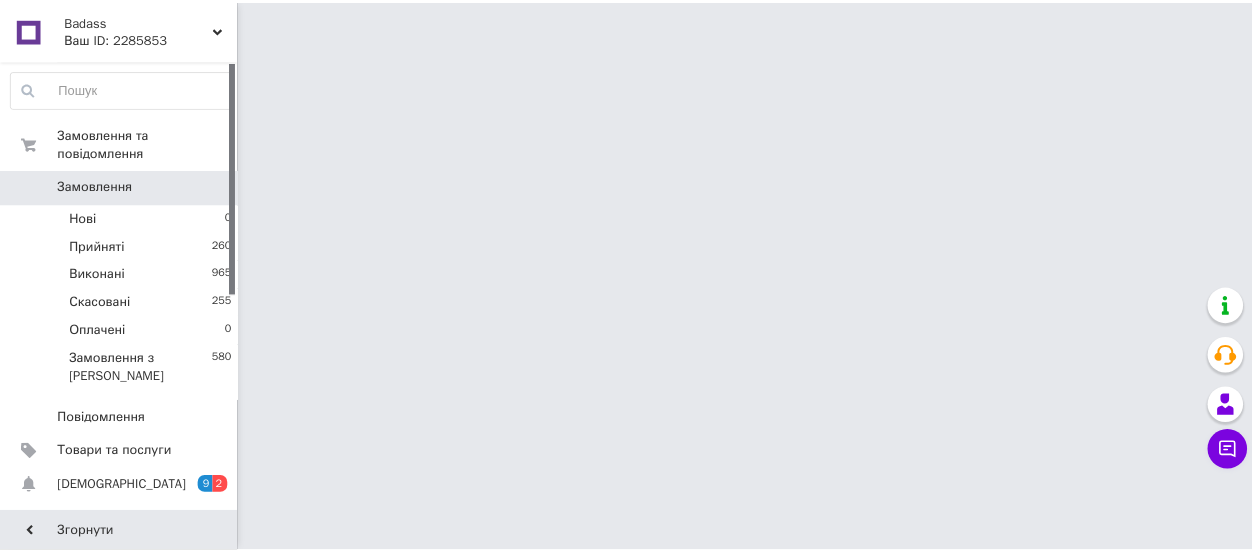 scroll, scrollTop: 0, scrollLeft: 0, axis: both 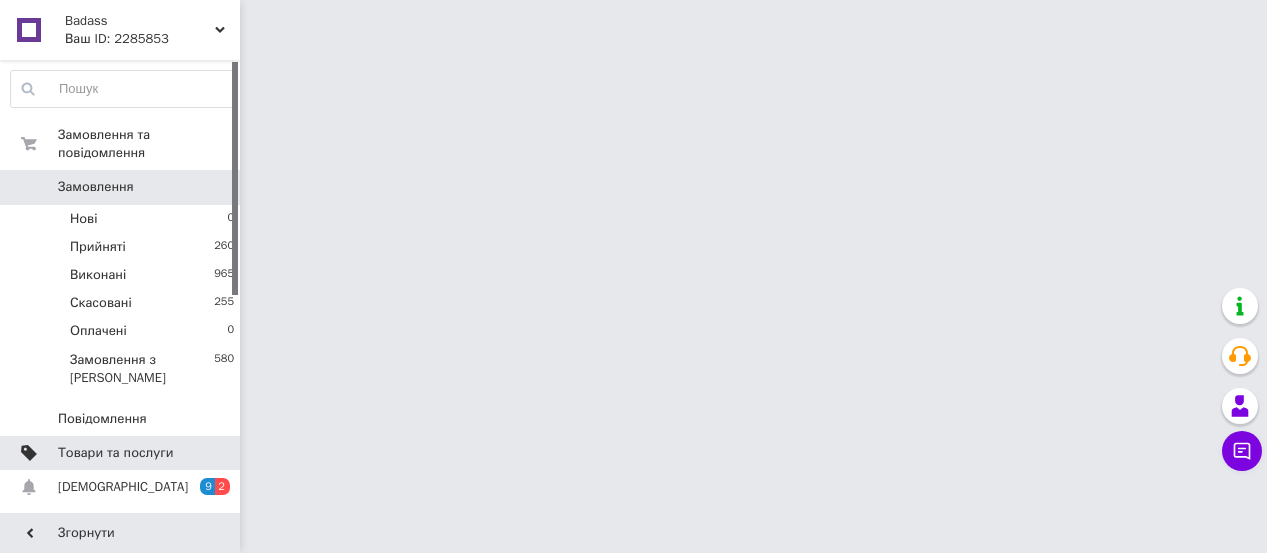 click on "Товари та послуги" at bounding box center [115, 453] 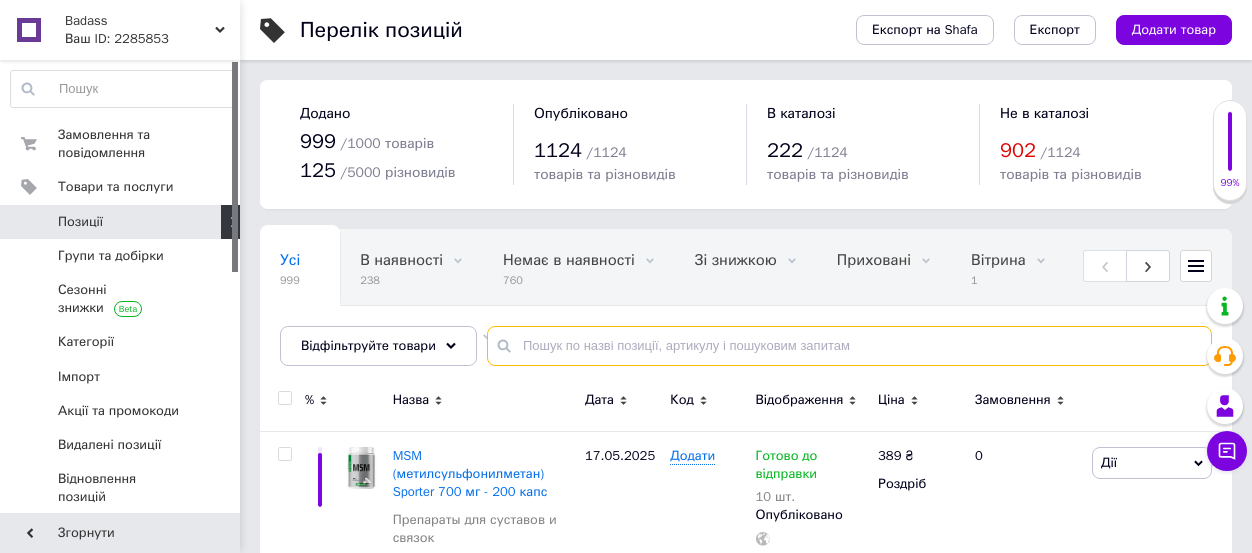 click at bounding box center (849, 346) 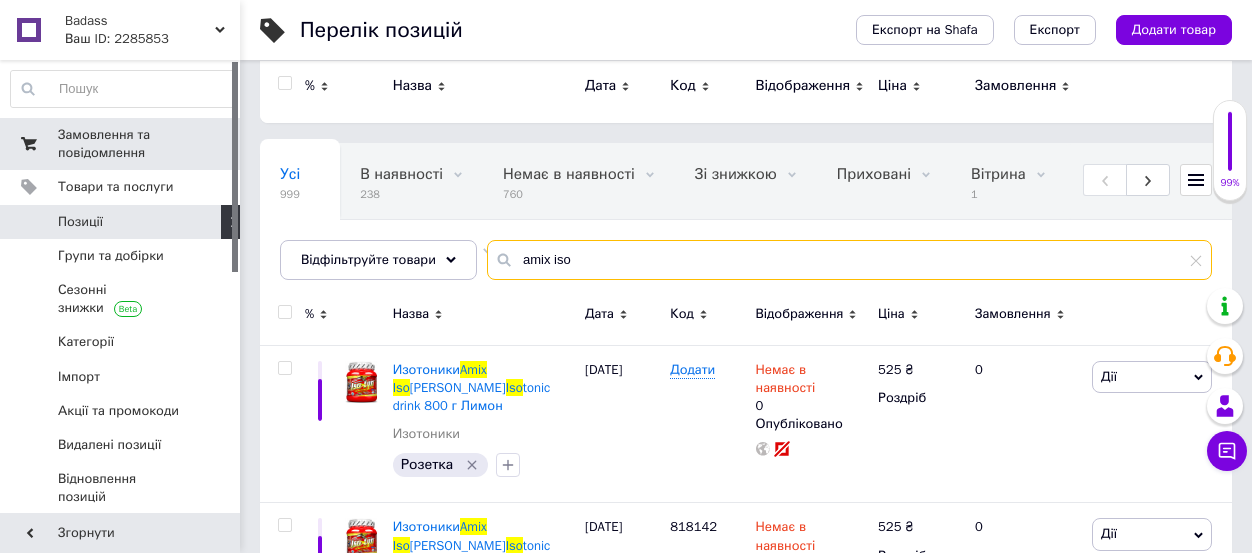 scroll, scrollTop: 0, scrollLeft: 0, axis: both 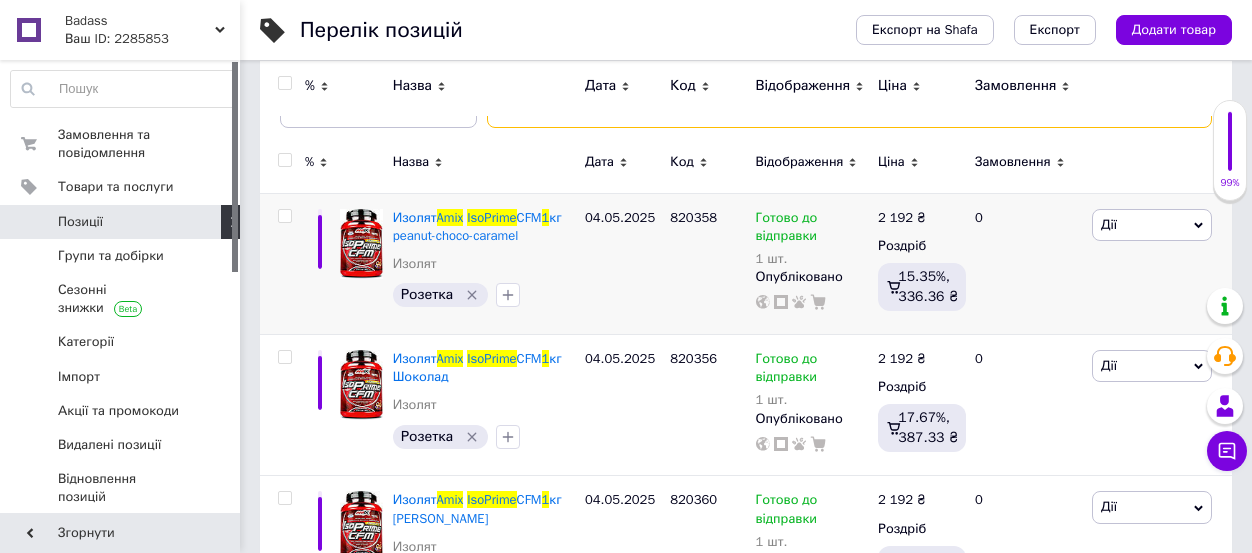 type on "amix isoprime 1" 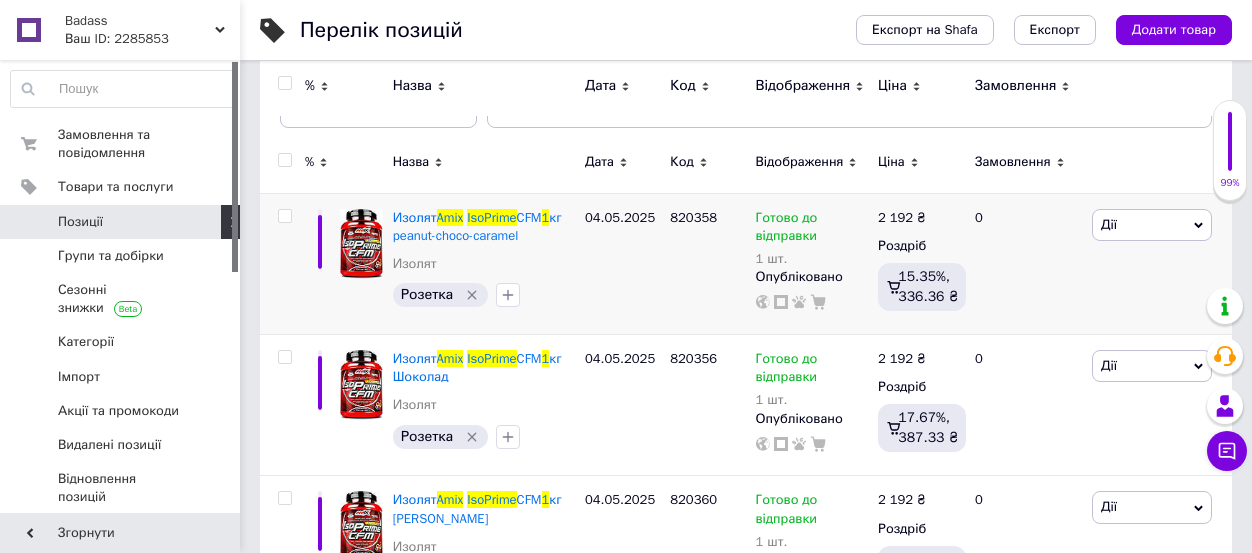 click on "2 192" at bounding box center (895, 217) 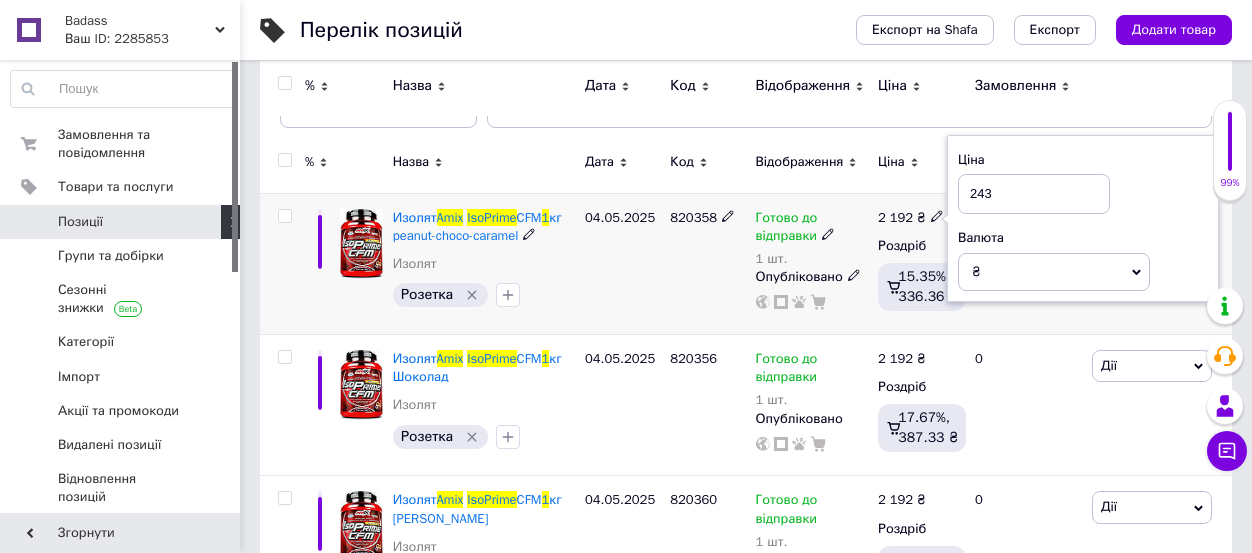 type on "2430" 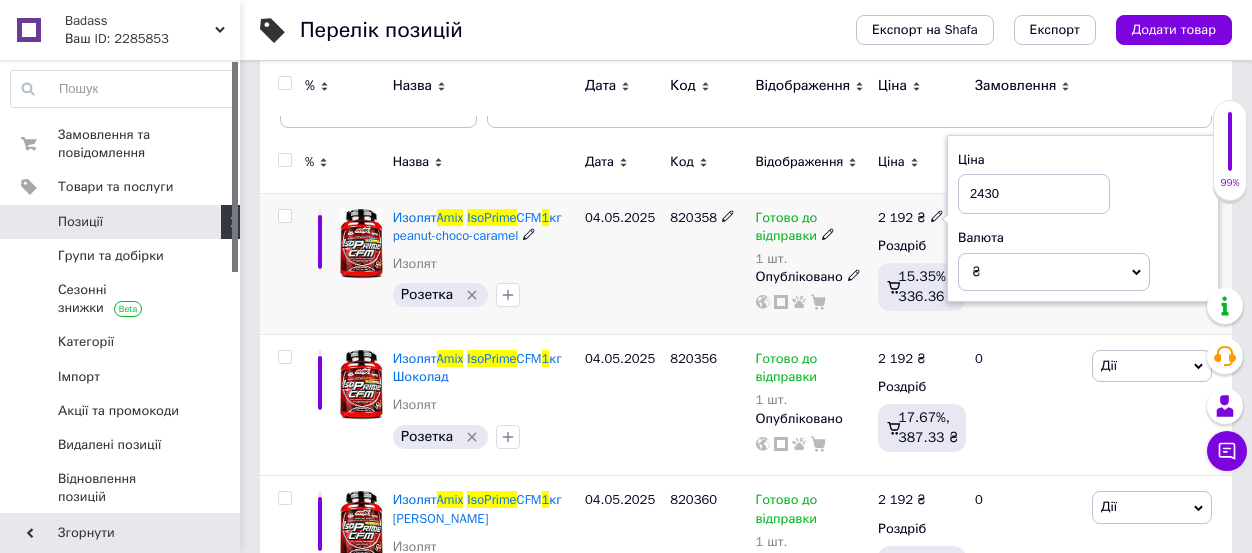 drag, startPoint x: 1019, startPoint y: 191, endPoint x: 938, endPoint y: 187, distance: 81.09871 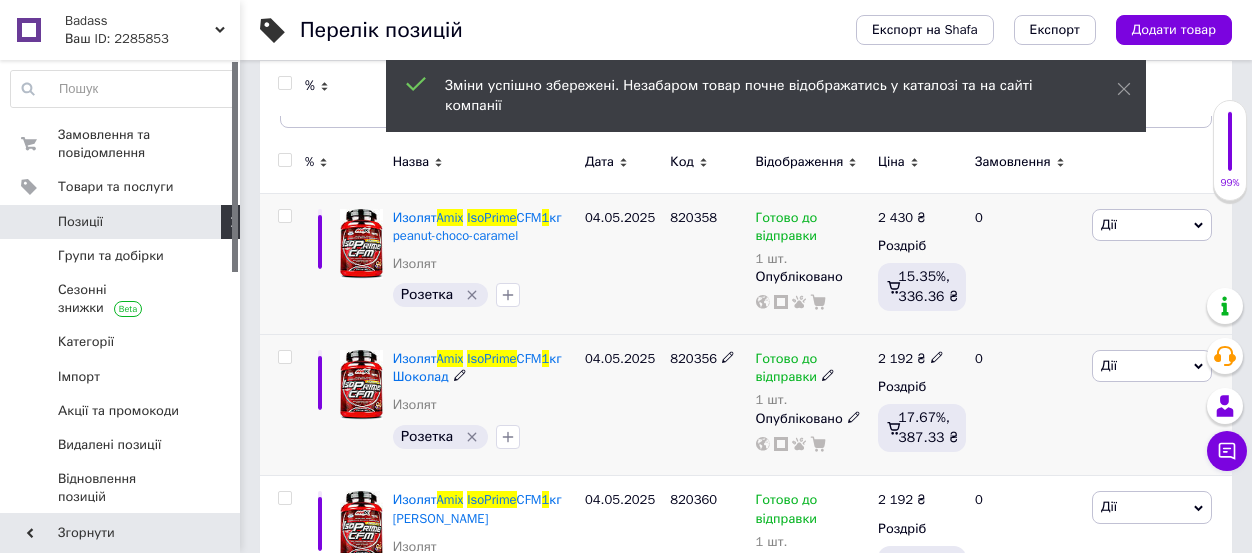 click 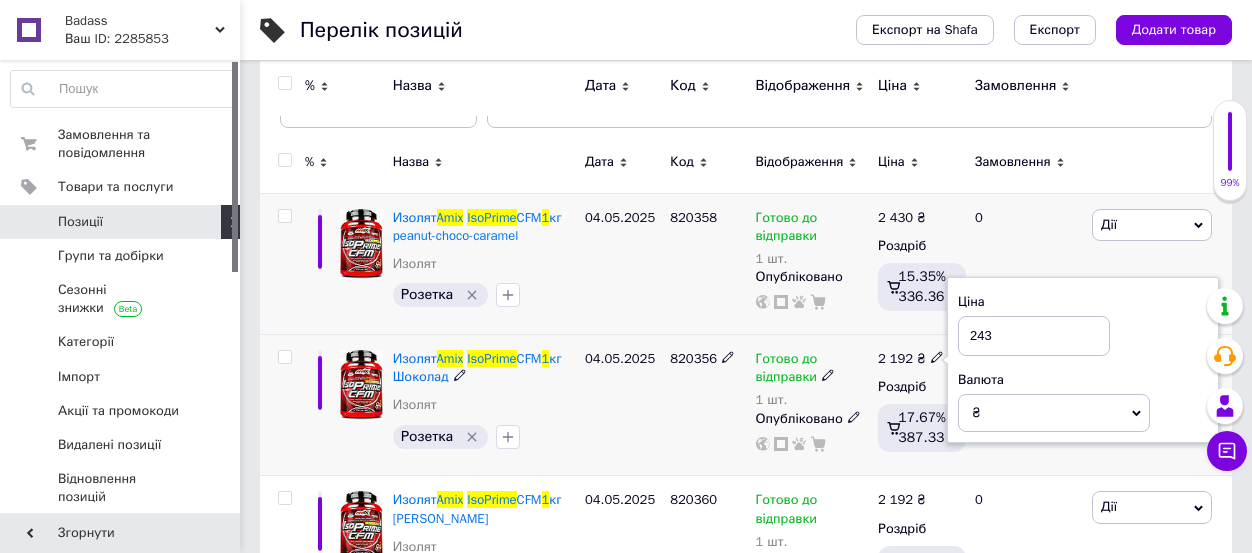 type on "2430" 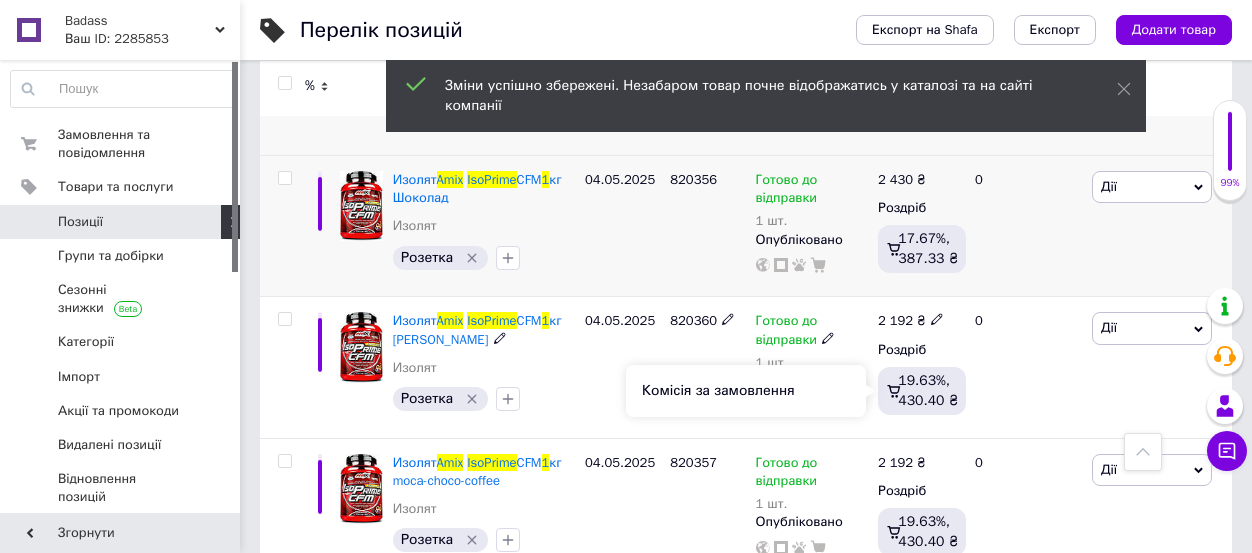 scroll, scrollTop: 425, scrollLeft: 0, axis: vertical 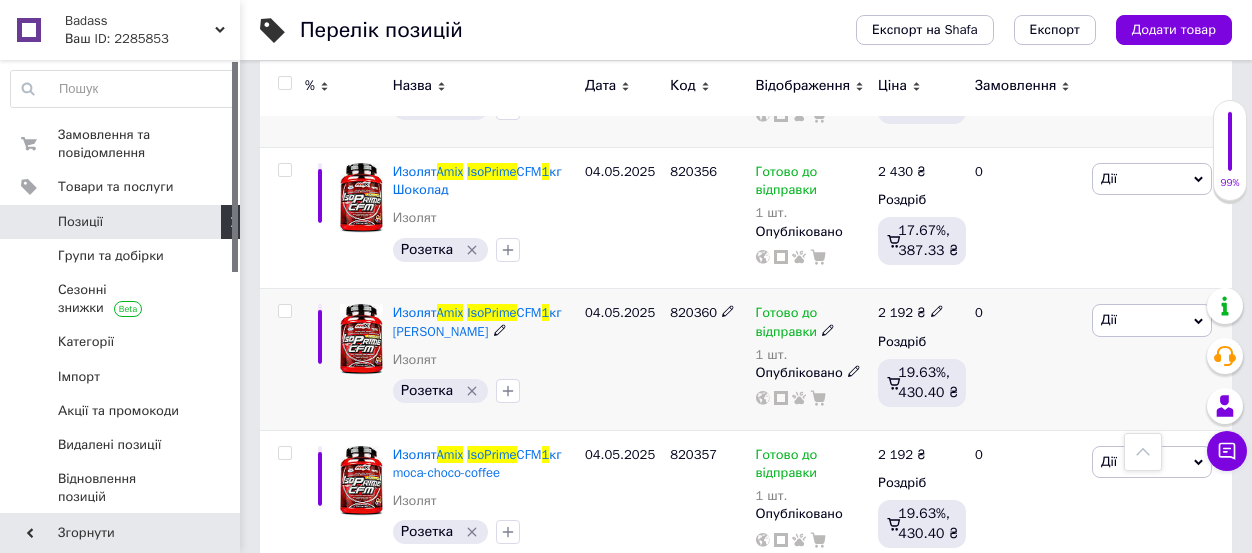 click 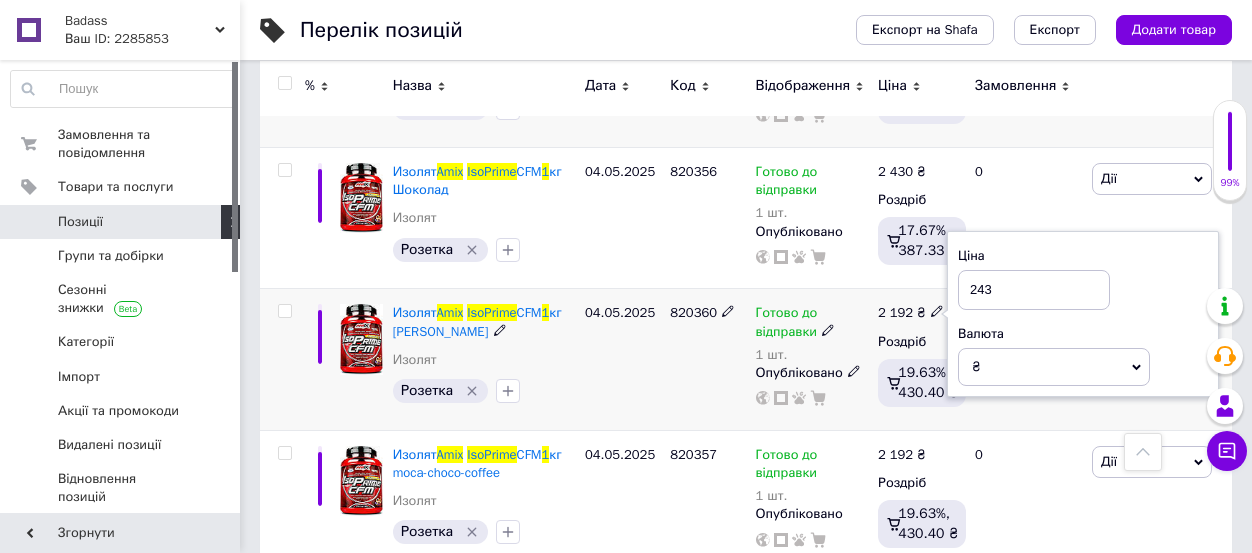 type on "2430" 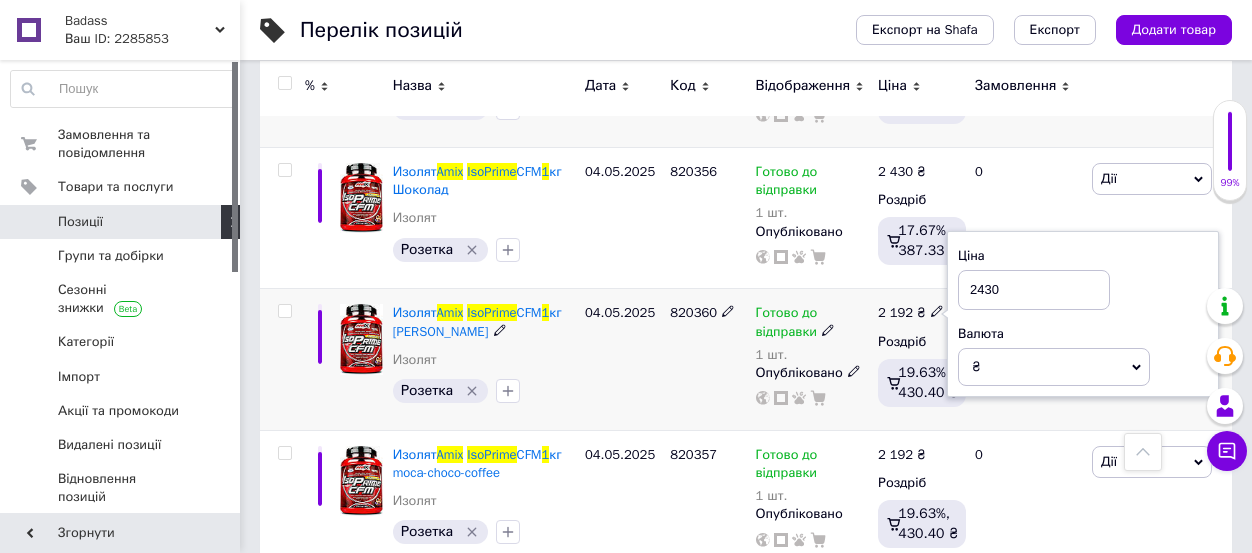 drag, startPoint x: 1054, startPoint y: 293, endPoint x: 924, endPoint y: 293, distance: 130 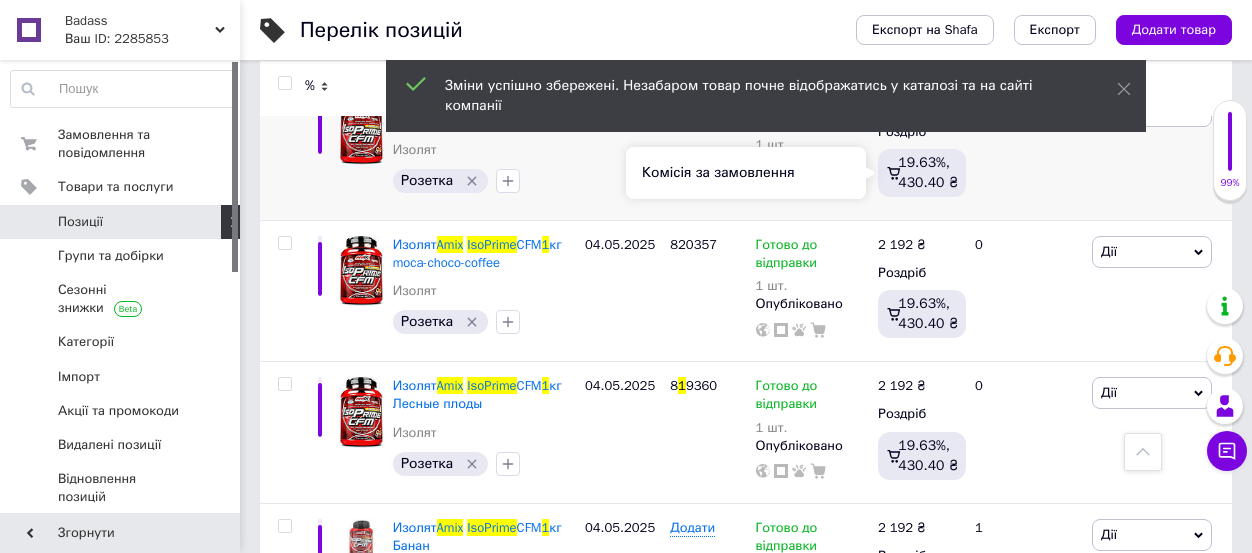 scroll, scrollTop: 705, scrollLeft: 0, axis: vertical 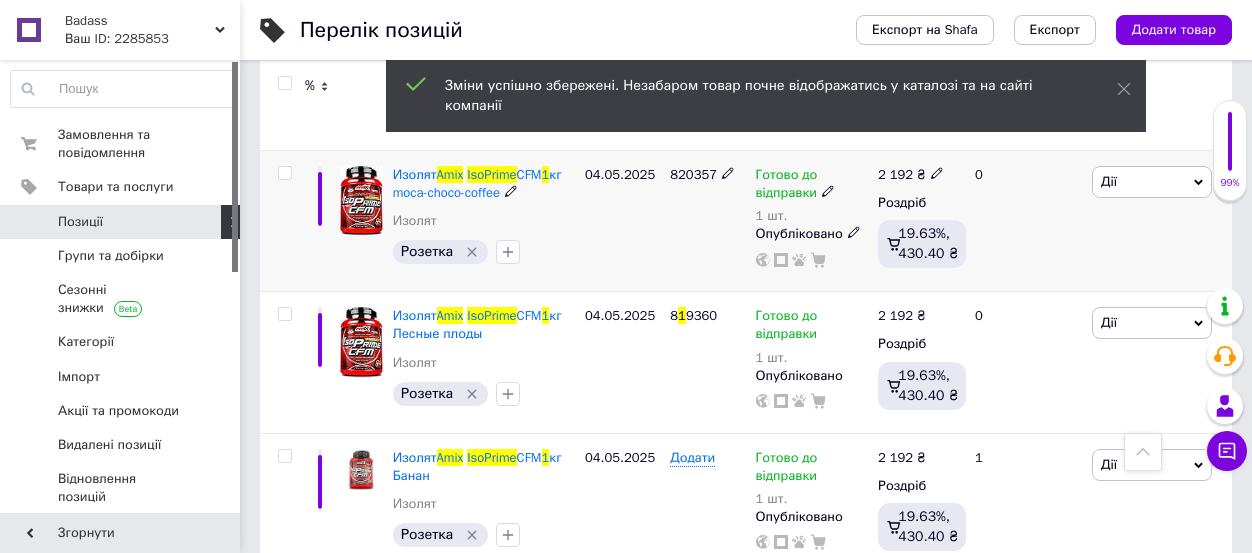 click 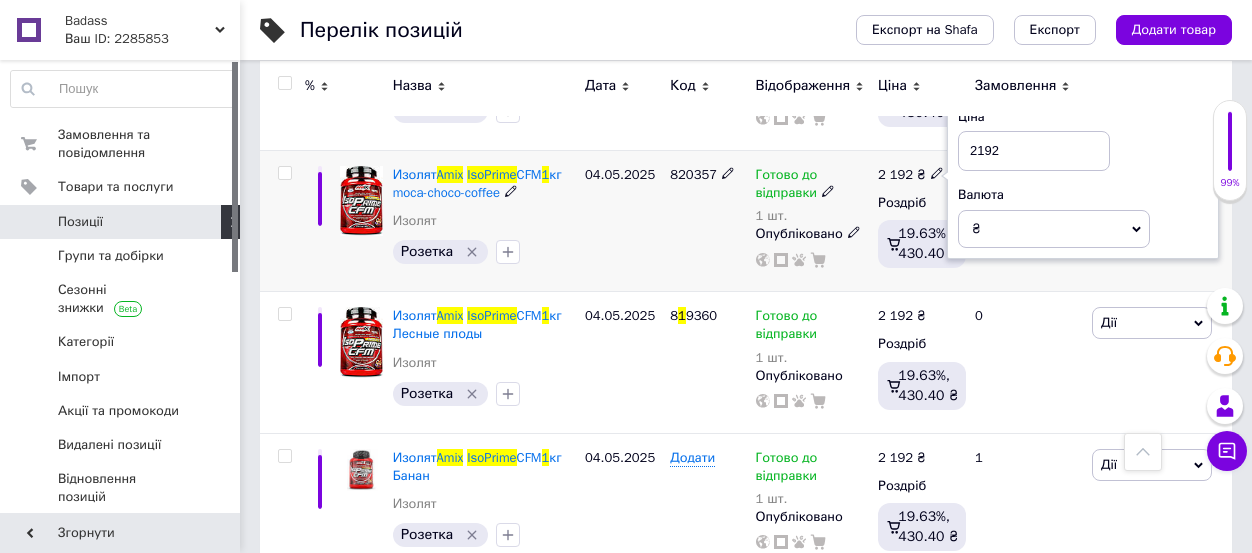 type on "2430" 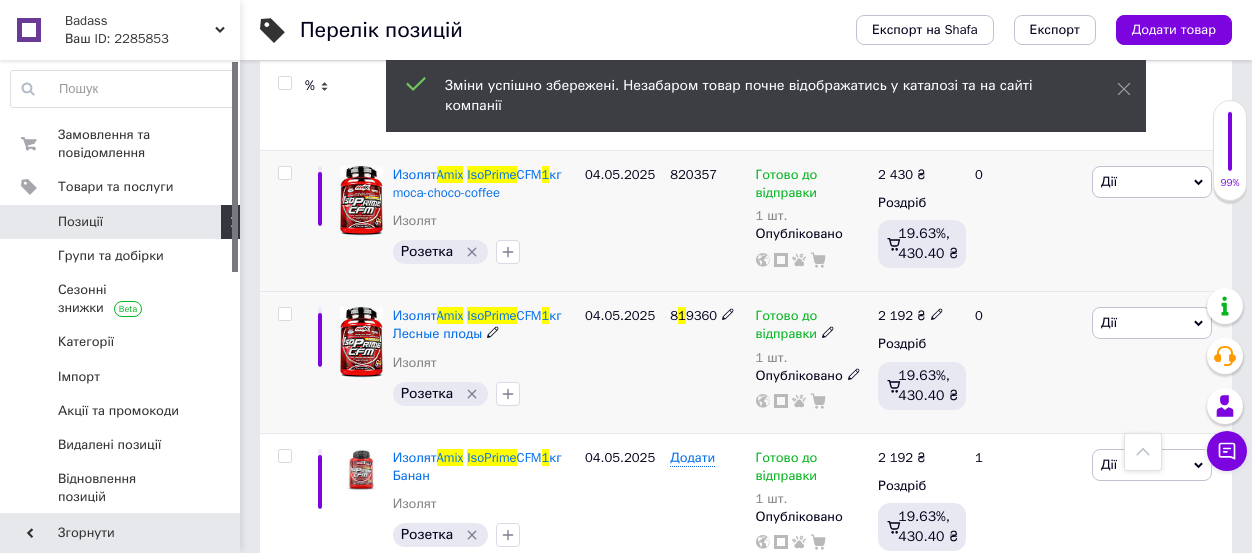 click 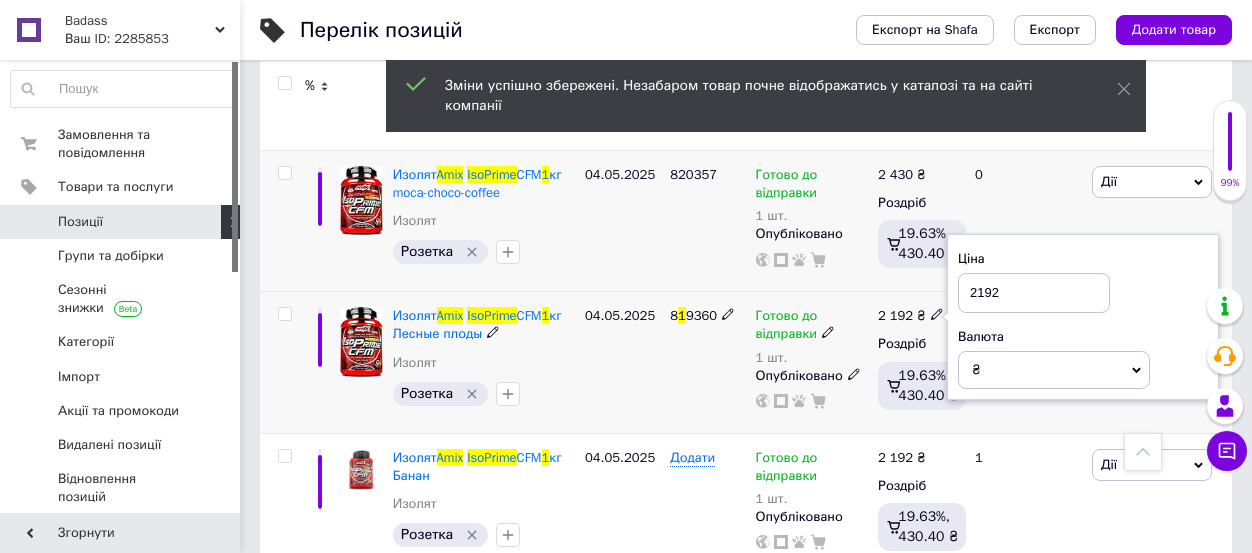type on "2430" 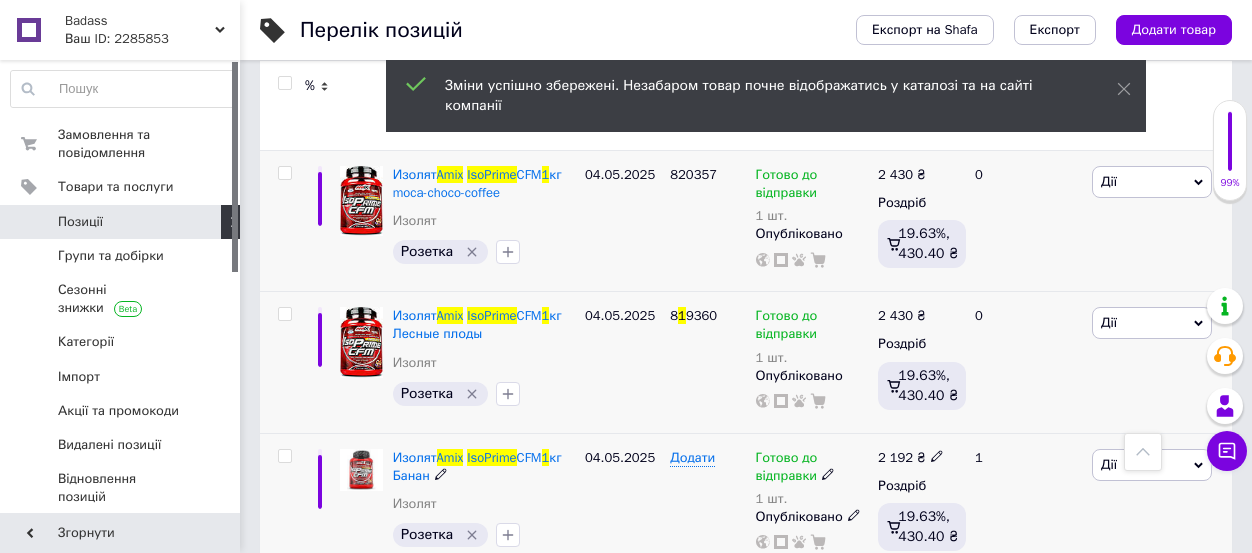 click 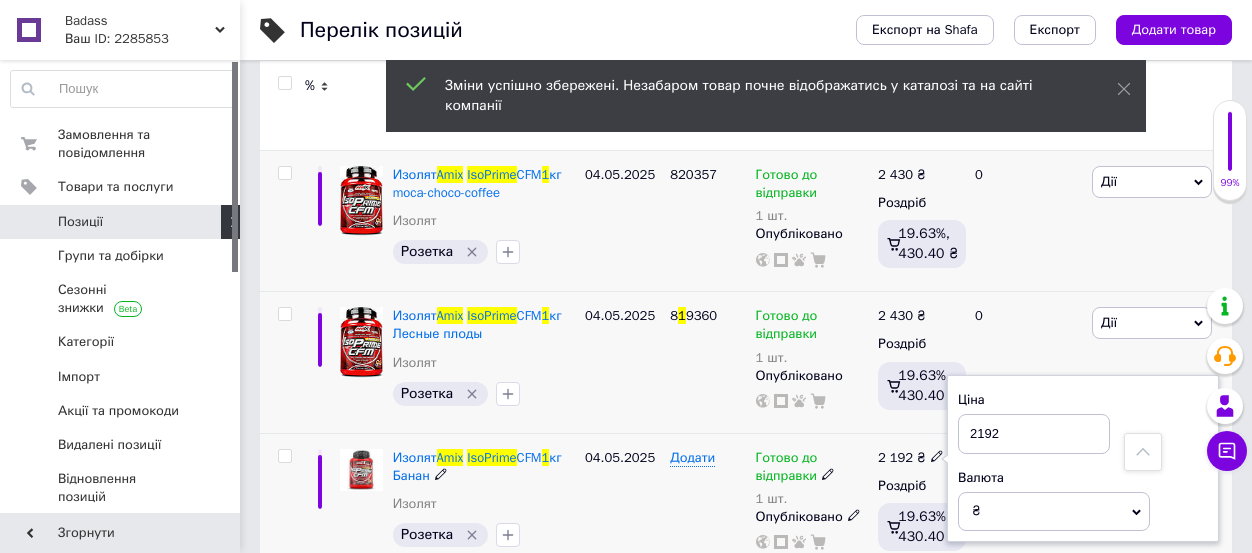 type on "2430" 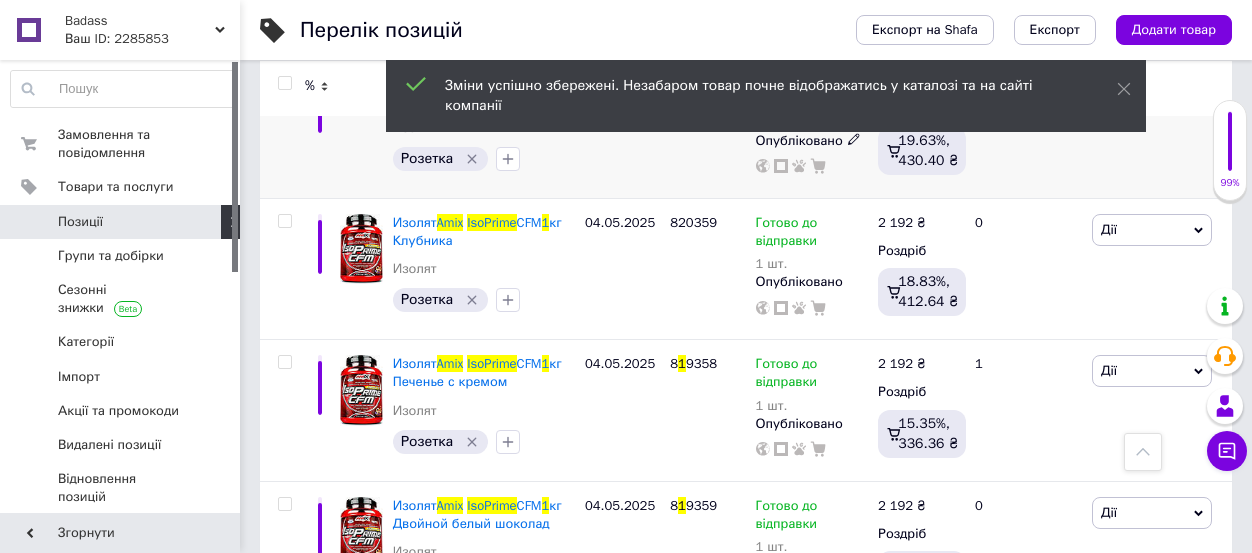 scroll, scrollTop: 1101, scrollLeft: 0, axis: vertical 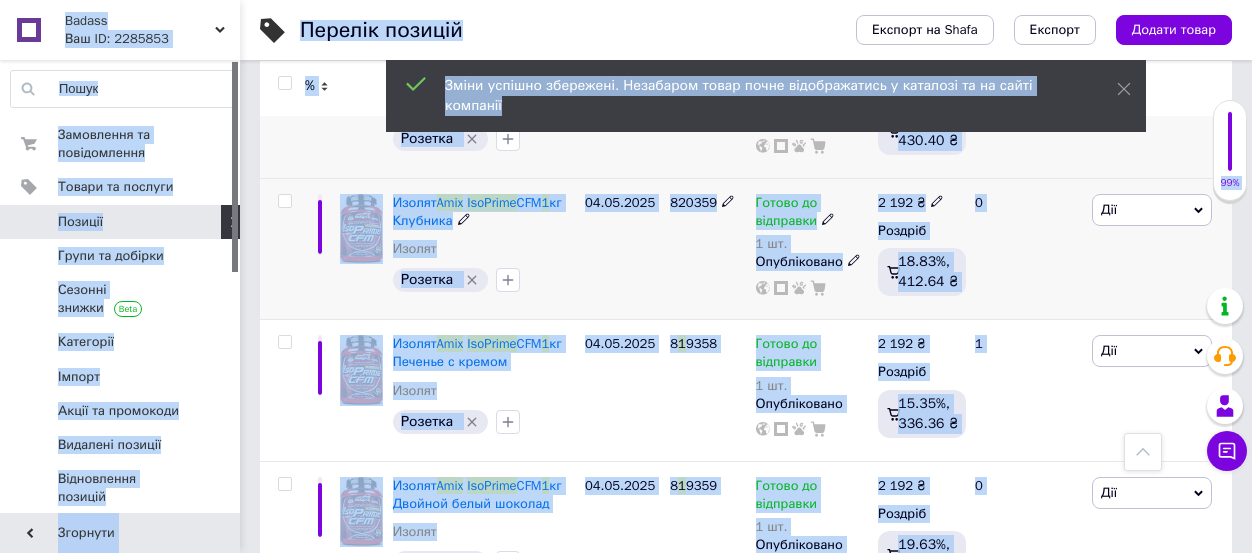 click 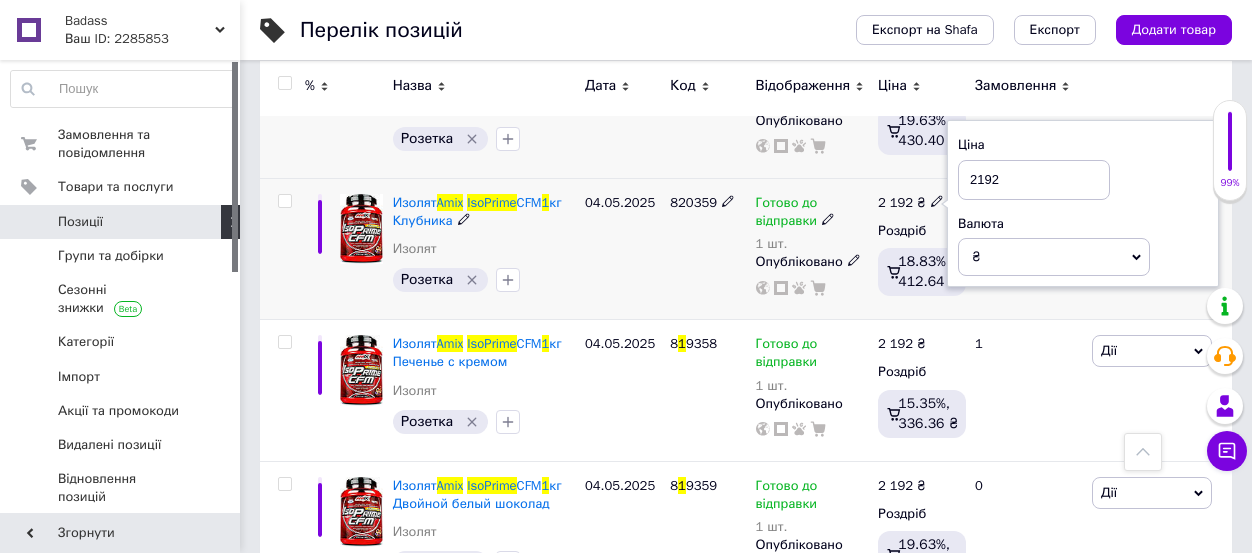 type on "2430" 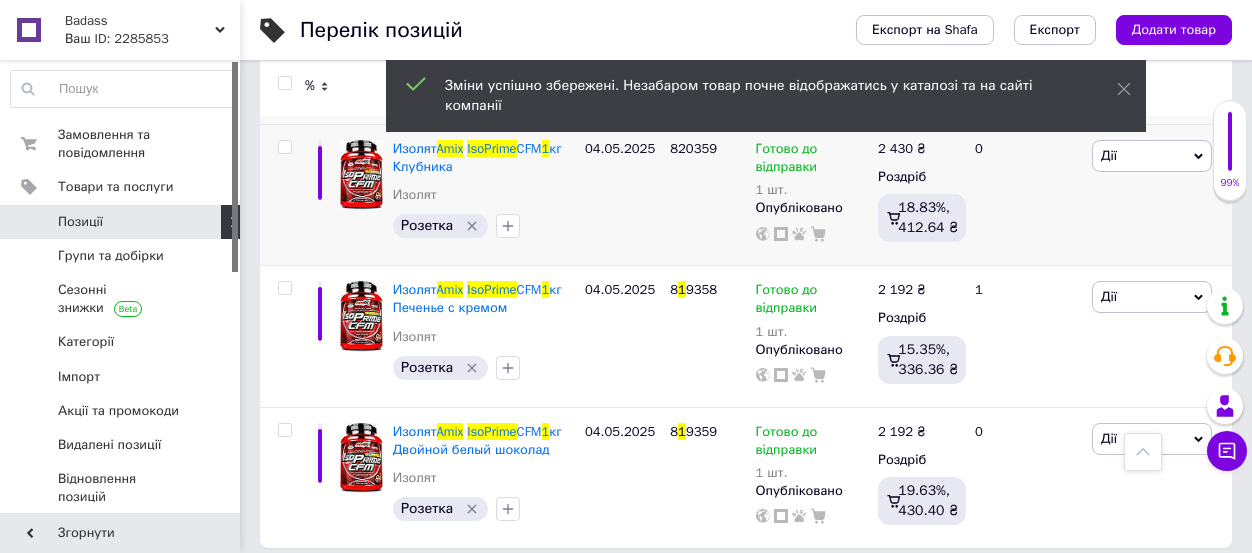 scroll, scrollTop: 1170, scrollLeft: 0, axis: vertical 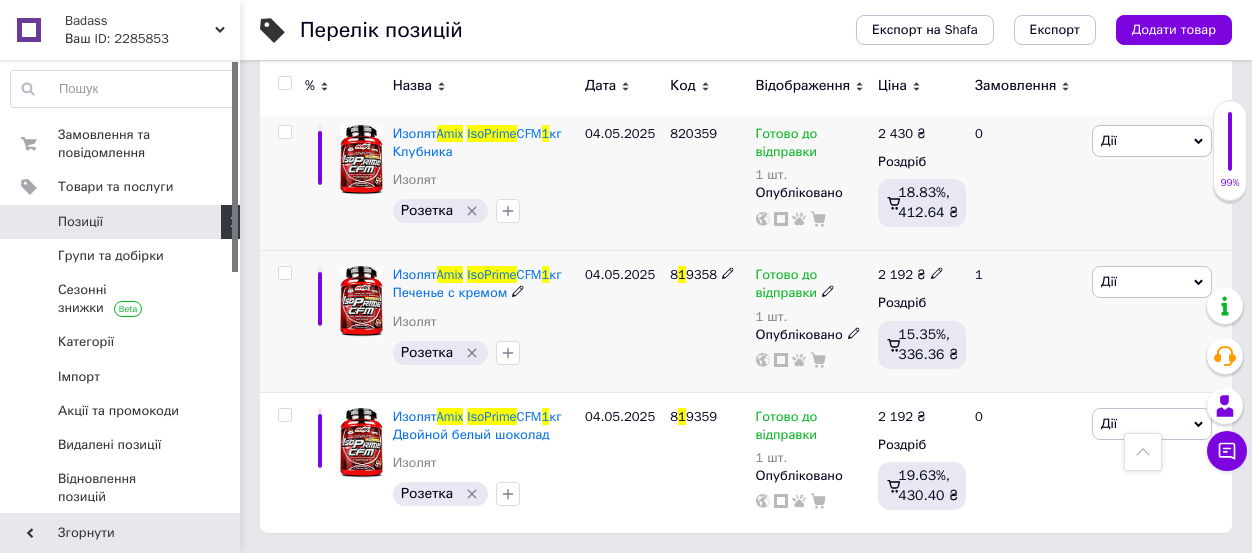 click 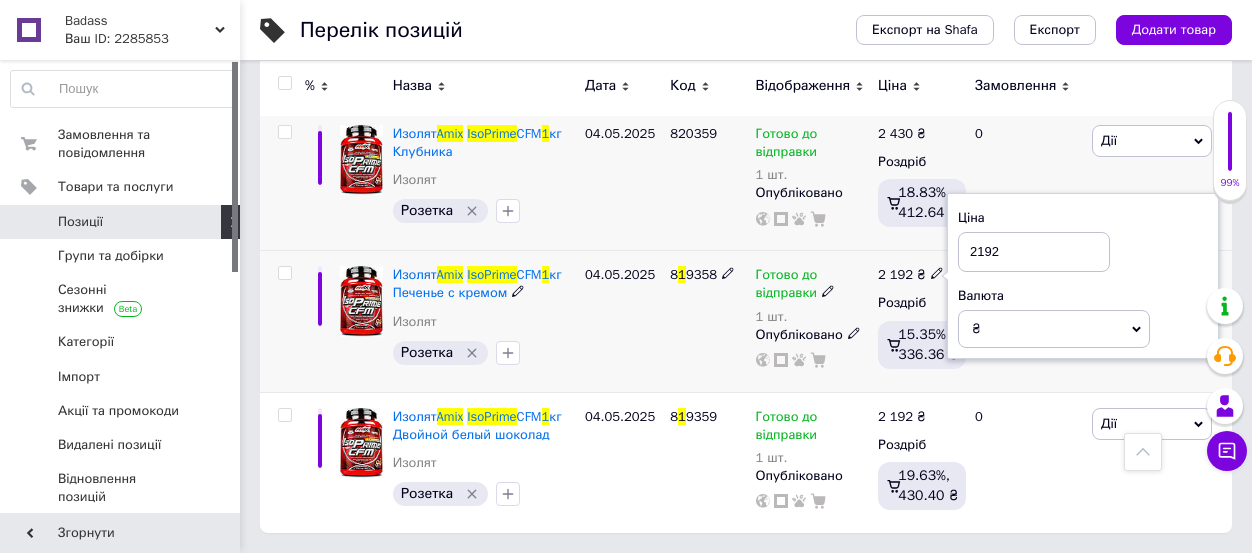 type on "2430" 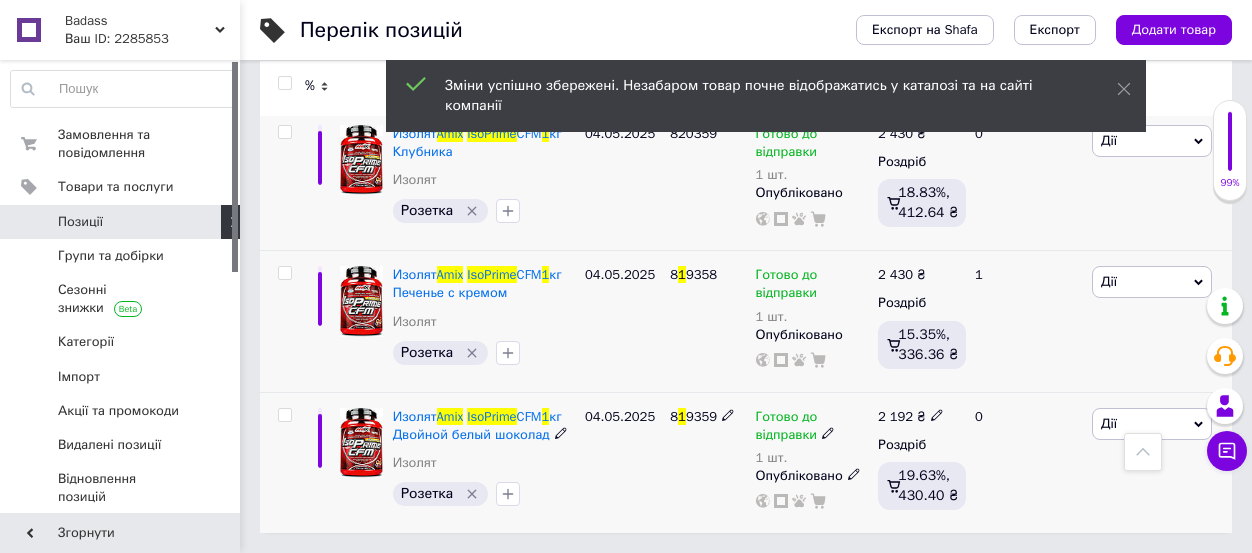 click 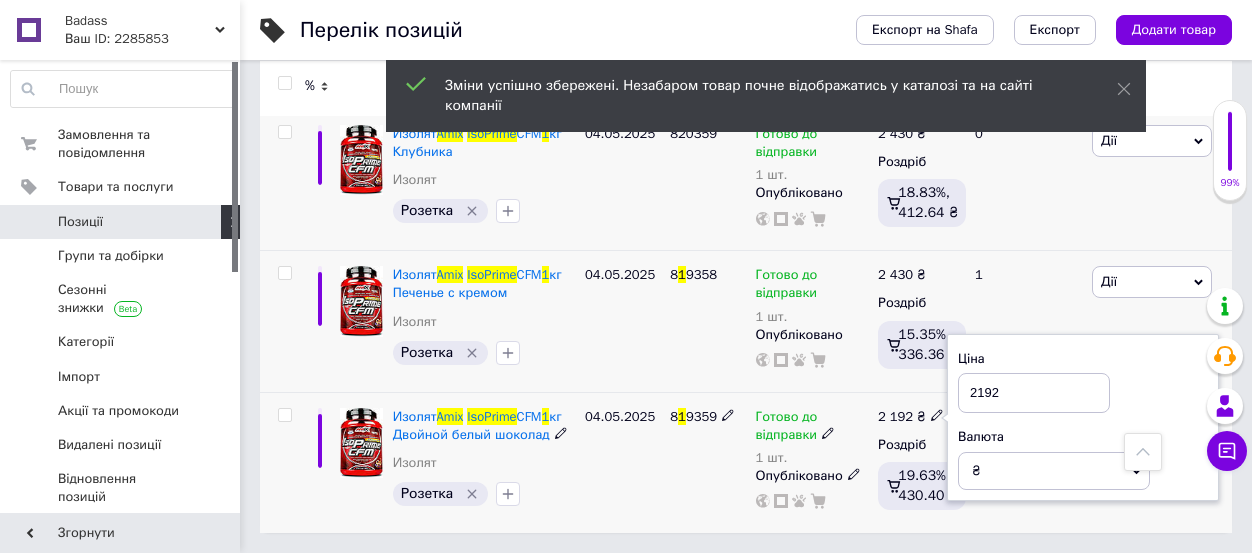 type on "2430" 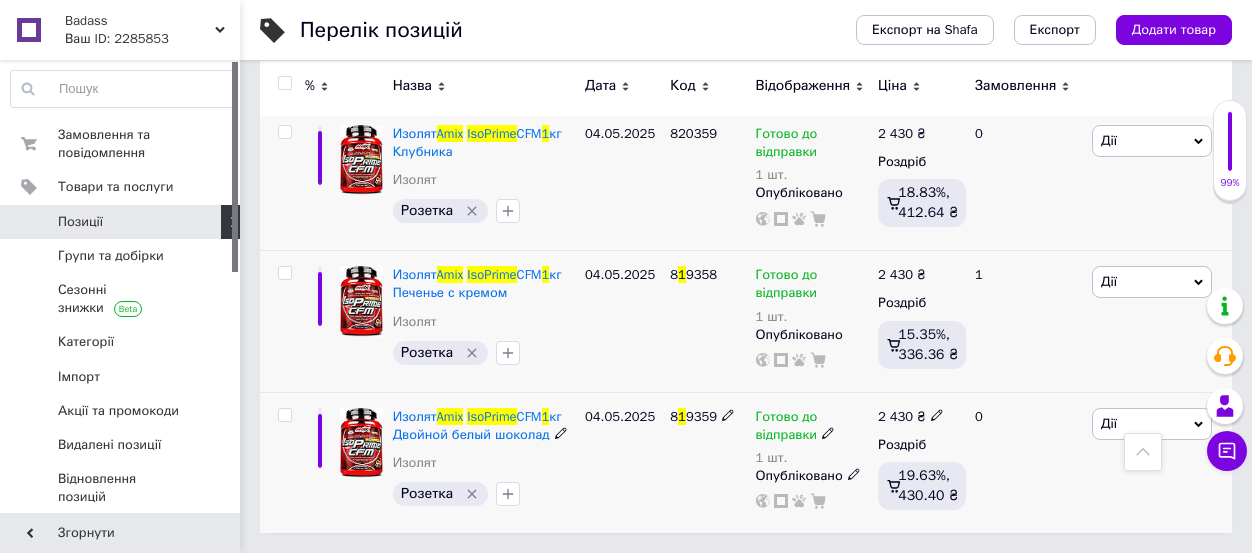 scroll, scrollTop: 0, scrollLeft: 0, axis: both 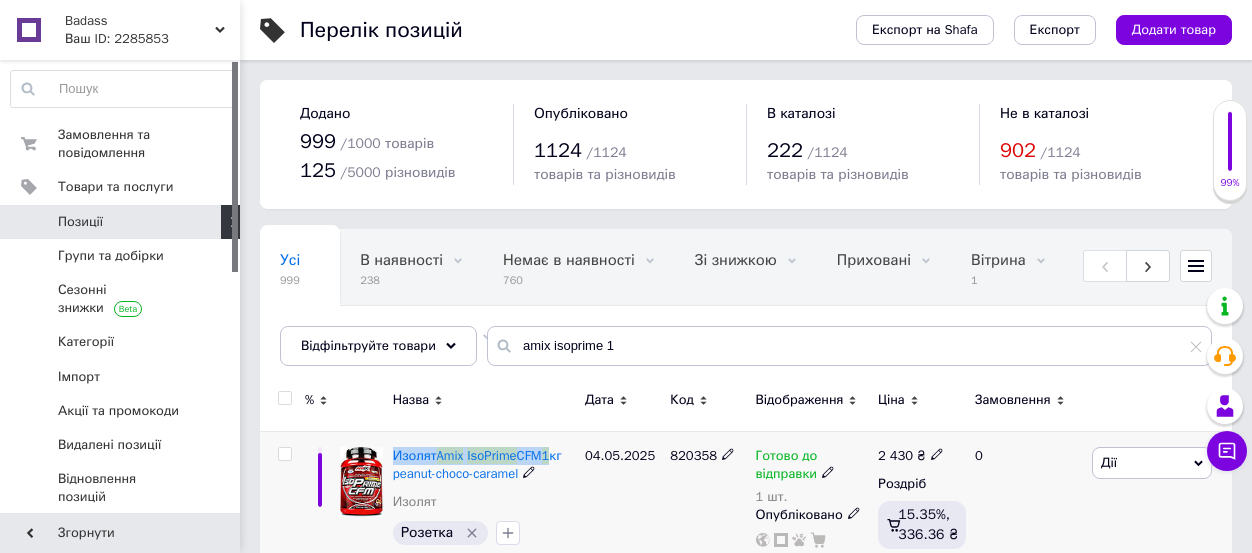 drag, startPoint x: 389, startPoint y: 453, endPoint x: 564, endPoint y: 453, distance: 175 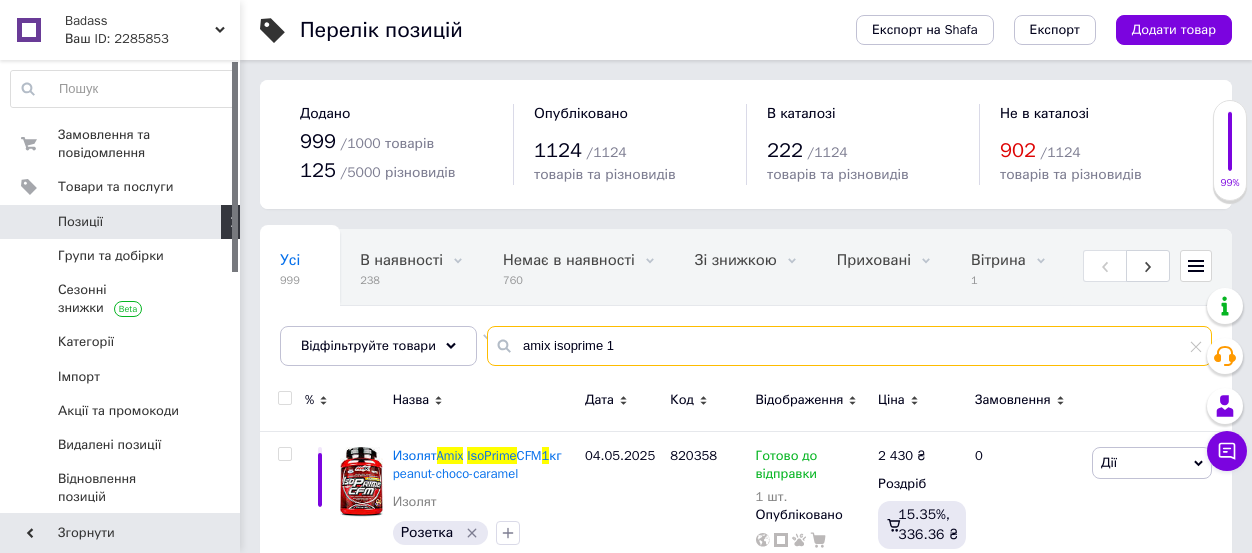click on "amix isoprime 1" at bounding box center [849, 346] 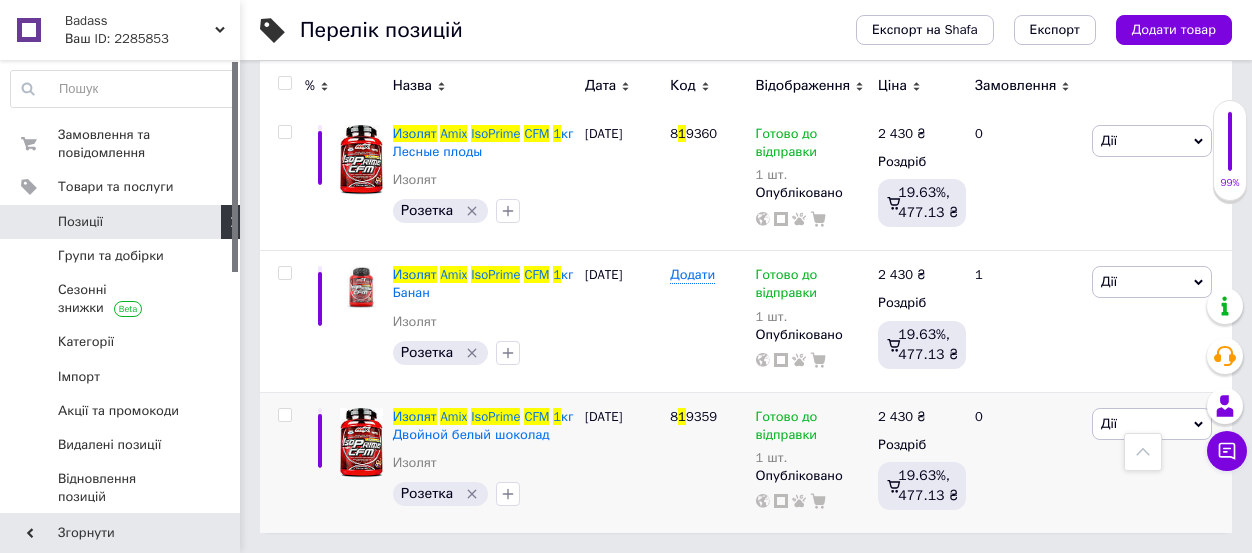 scroll, scrollTop: 1170, scrollLeft: 0, axis: vertical 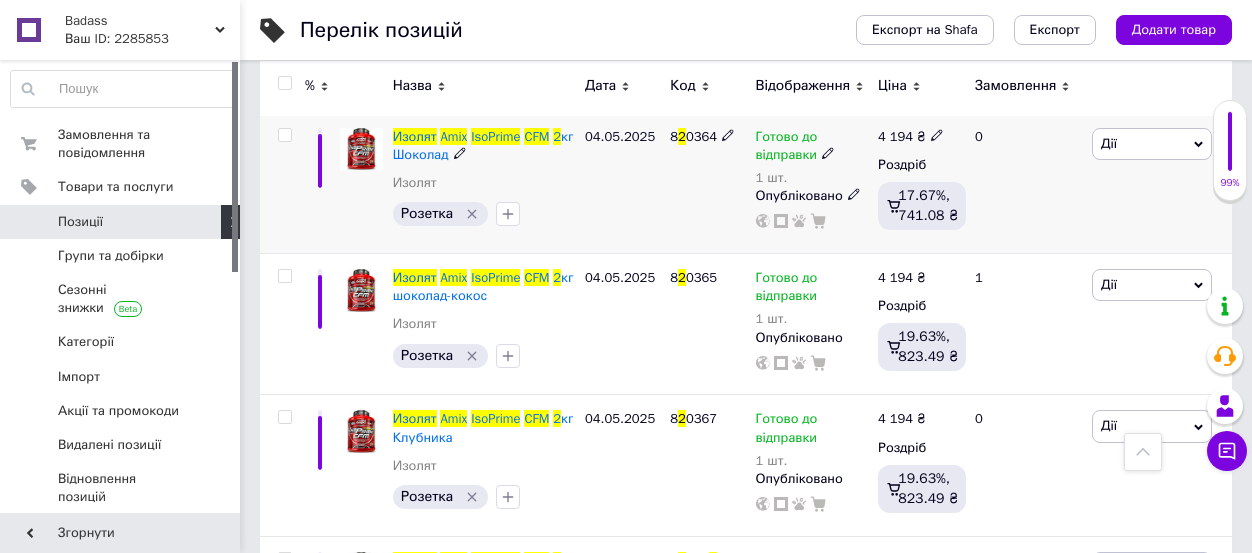 type on "Изолят Amix IsoPrime CFM 2" 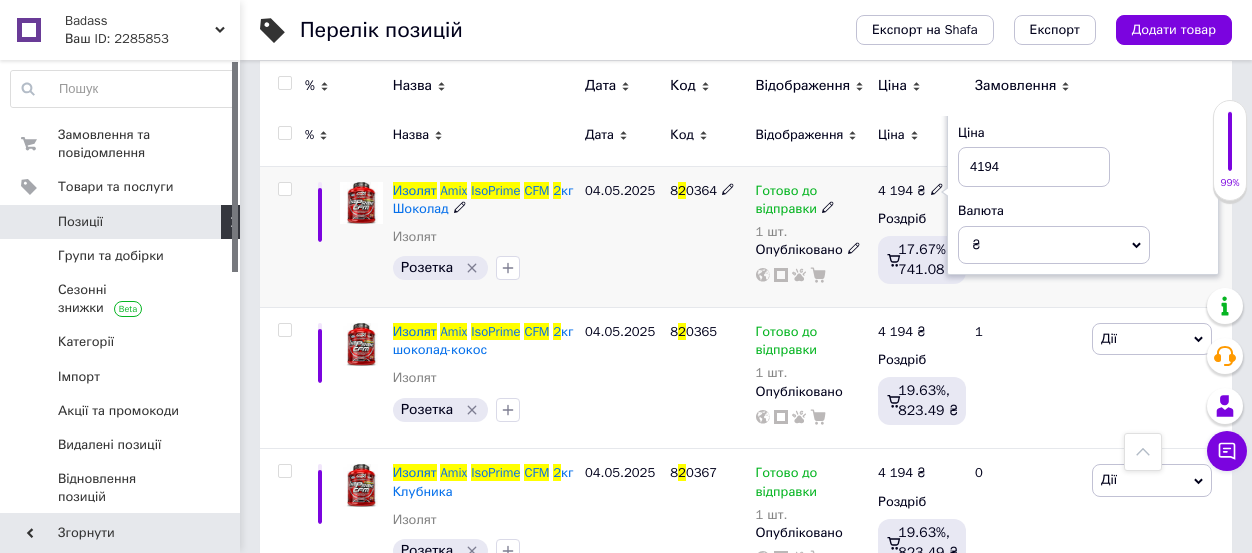 scroll, scrollTop: 264, scrollLeft: 0, axis: vertical 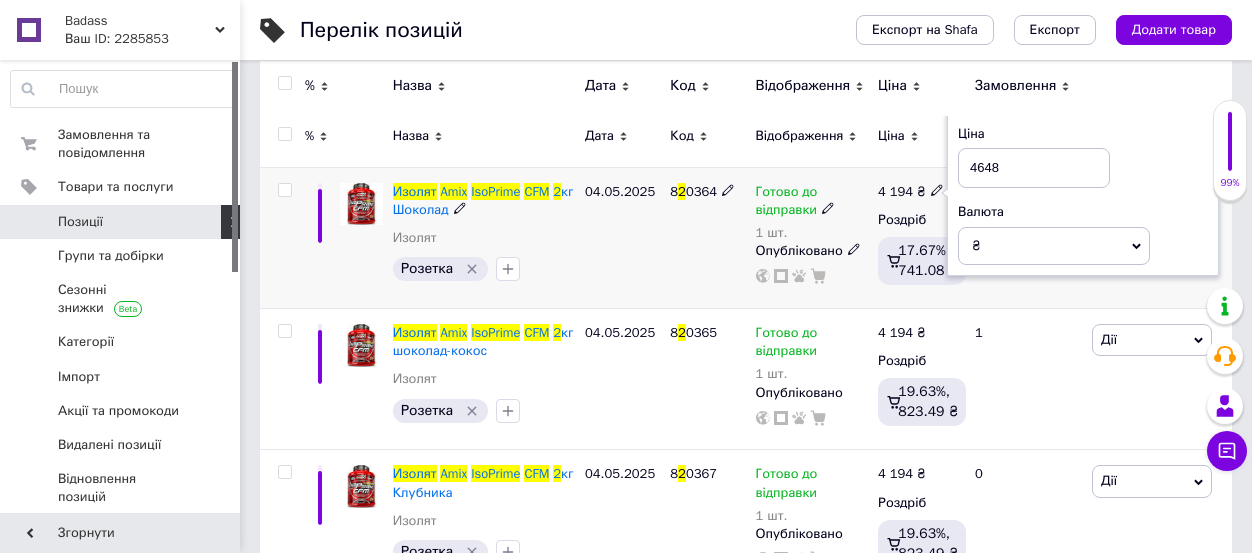 drag, startPoint x: 1016, startPoint y: 169, endPoint x: 970, endPoint y: 179, distance: 47.07441 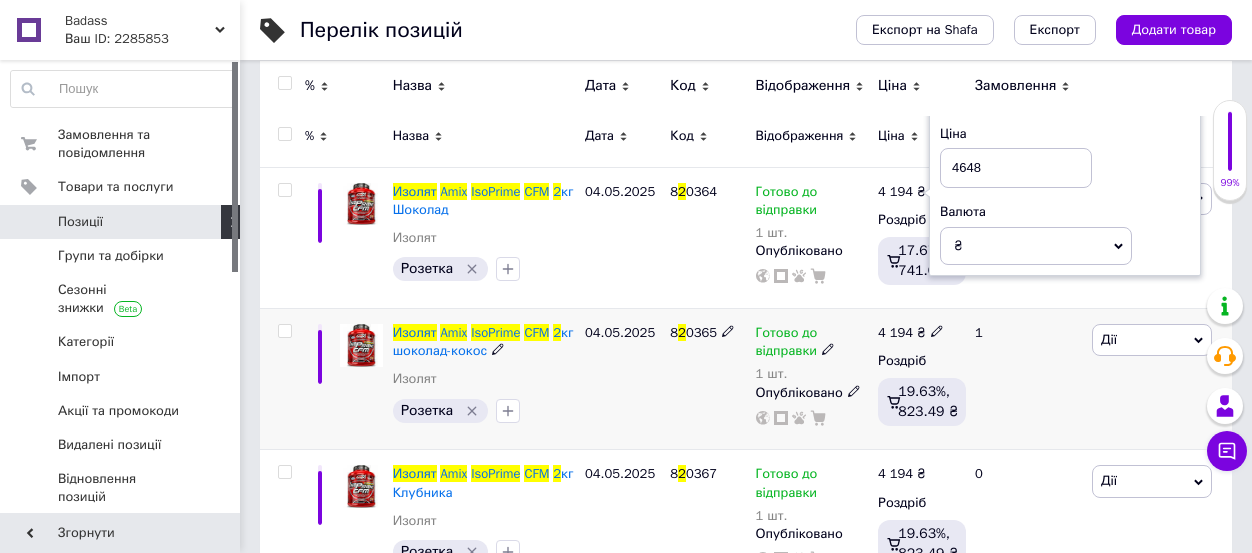 type on "4648" 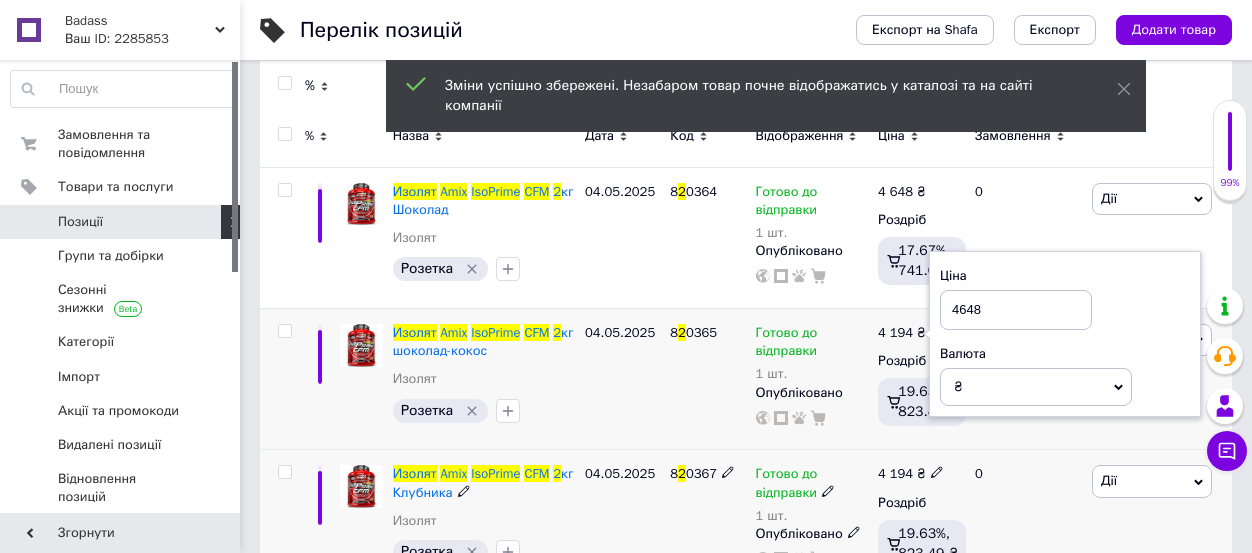 type on "4648" 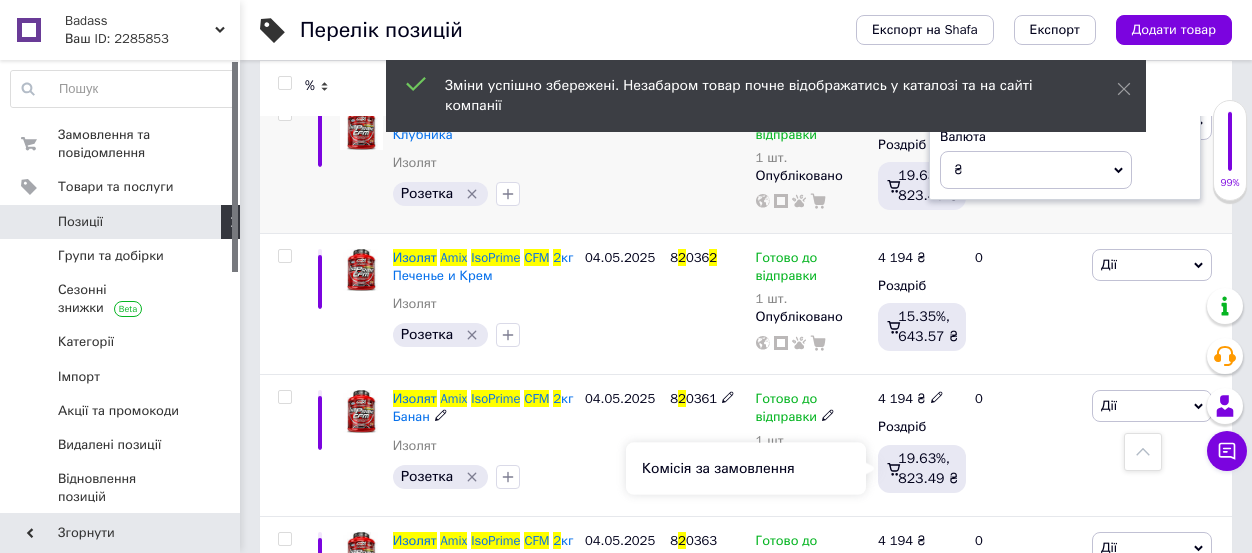 scroll, scrollTop: 631, scrollLeft: 0, axis: vertical 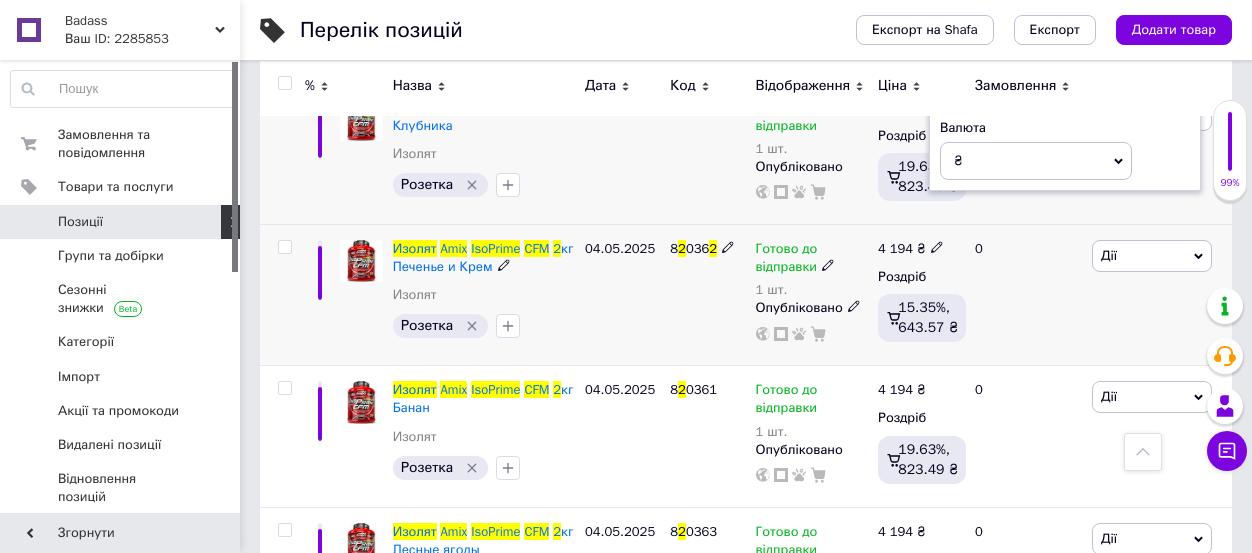 type on "4648" 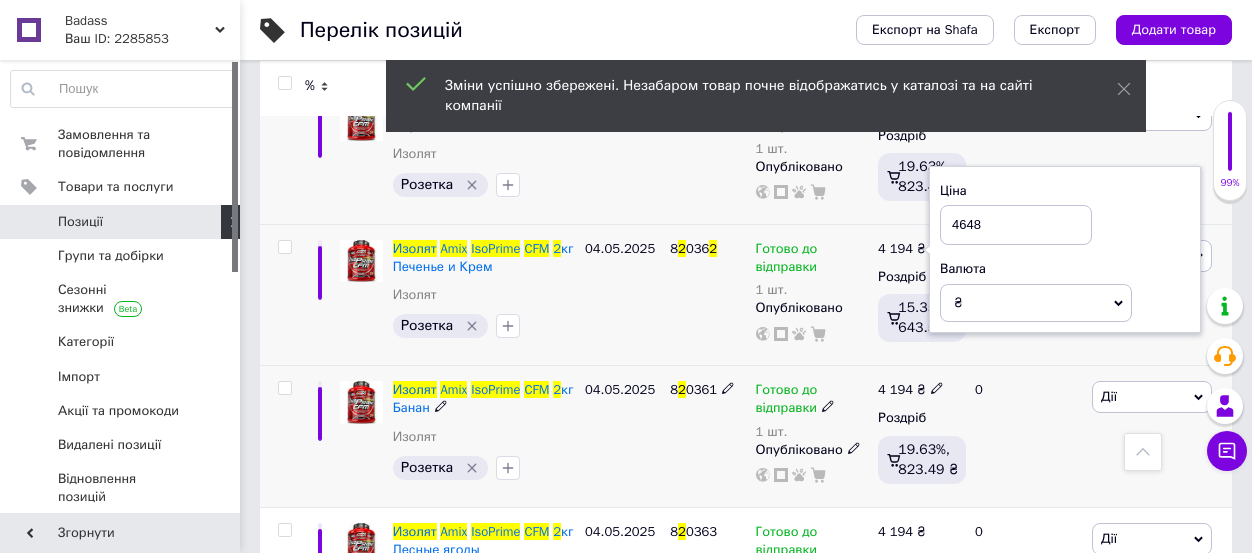 type on "4648" 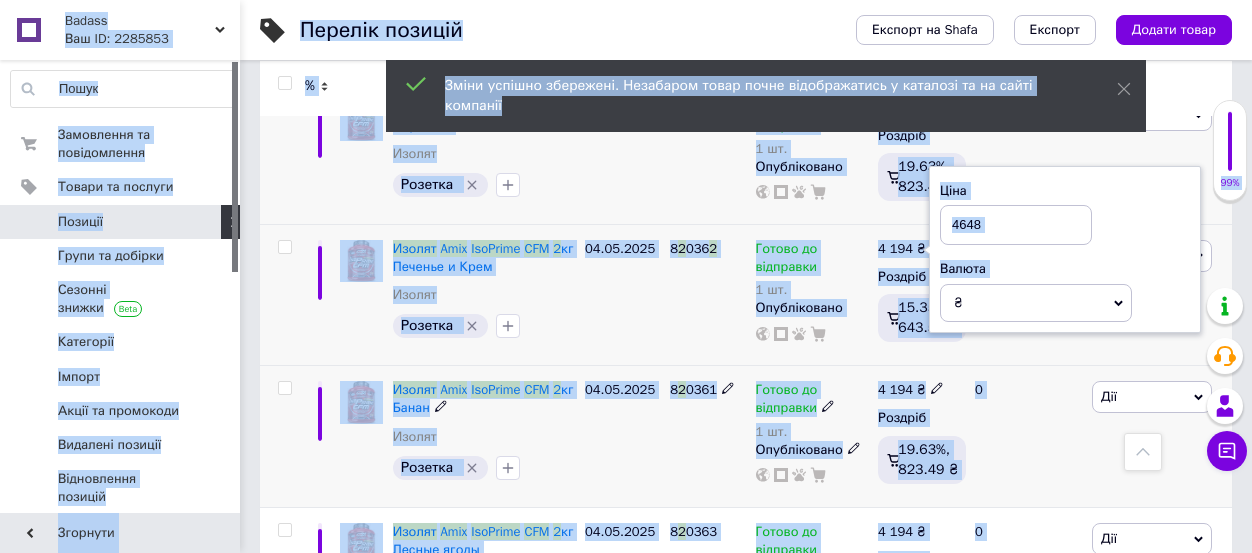 click at bounding box center [937, 387] 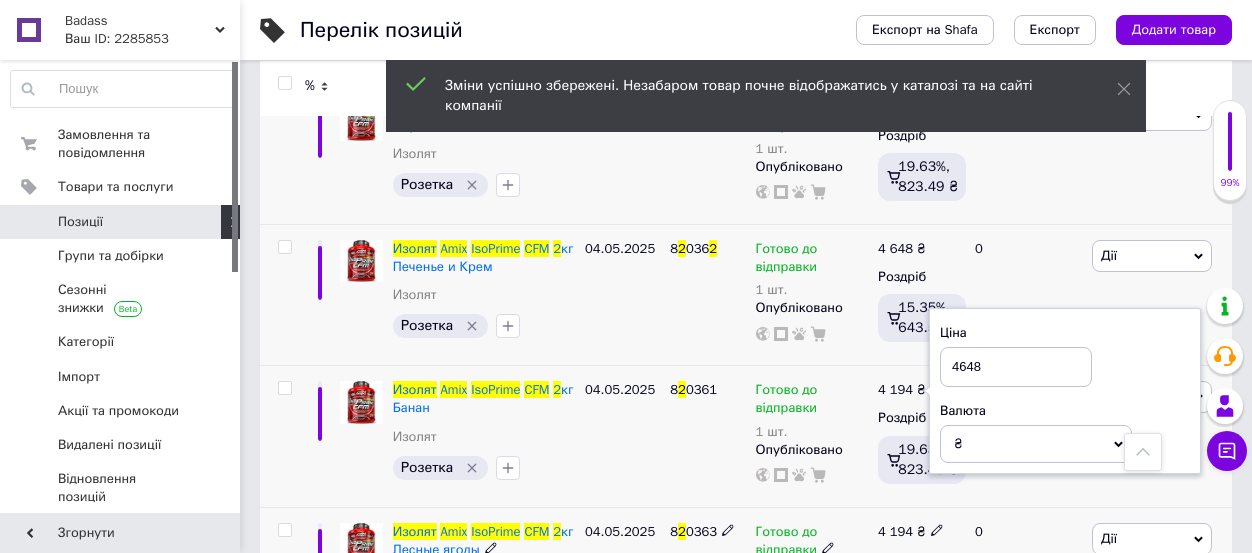 type on "4648" 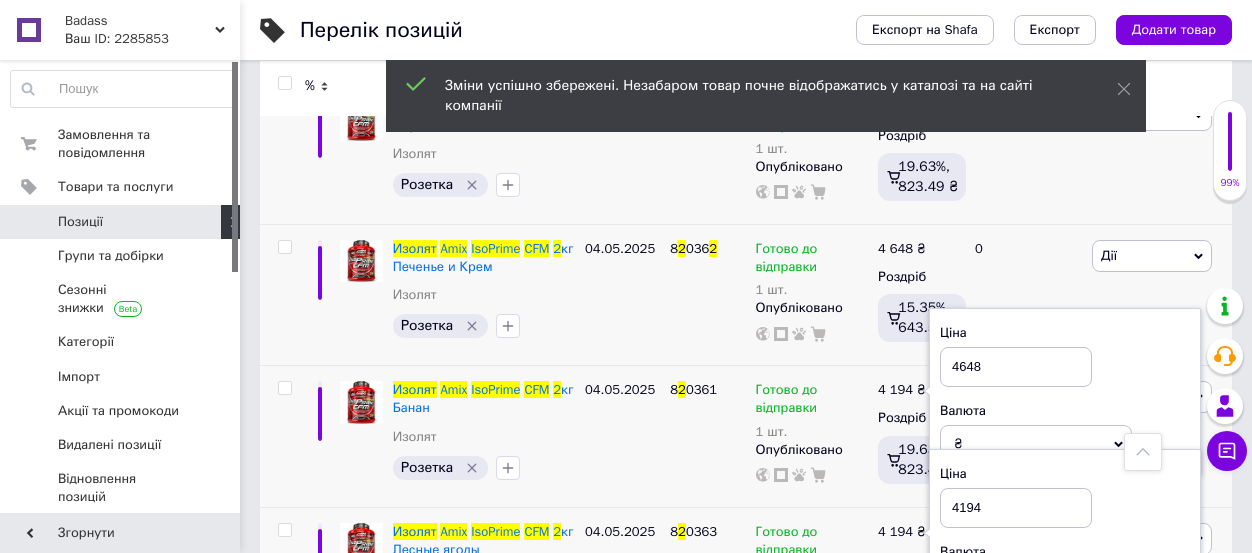 scroll, scrollTop: 954, scrollLeft: 0, axis: vertical 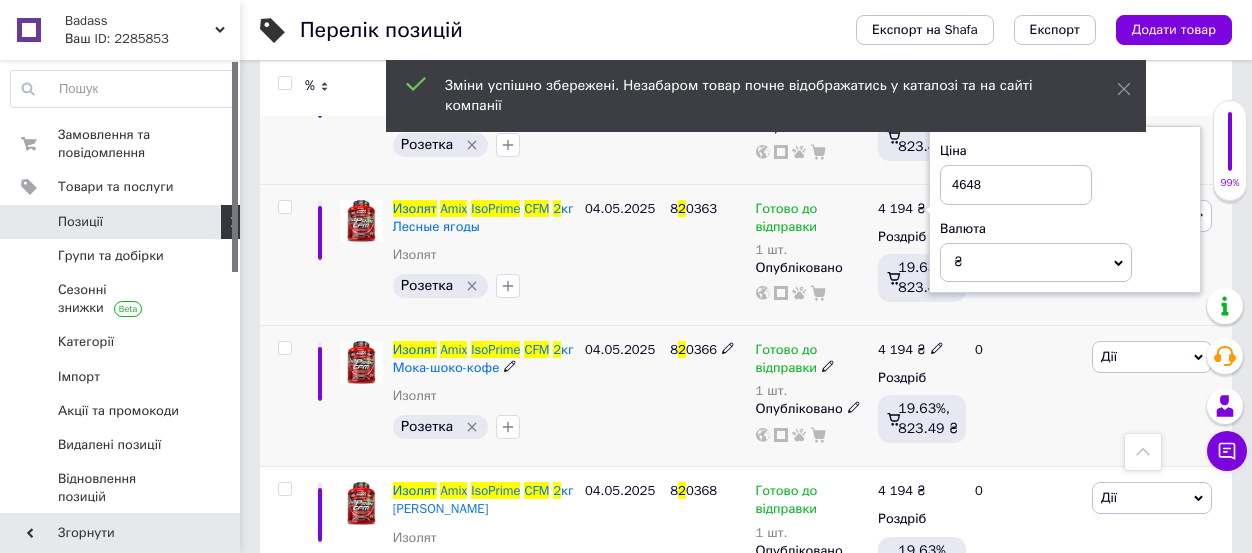 type on "4648" 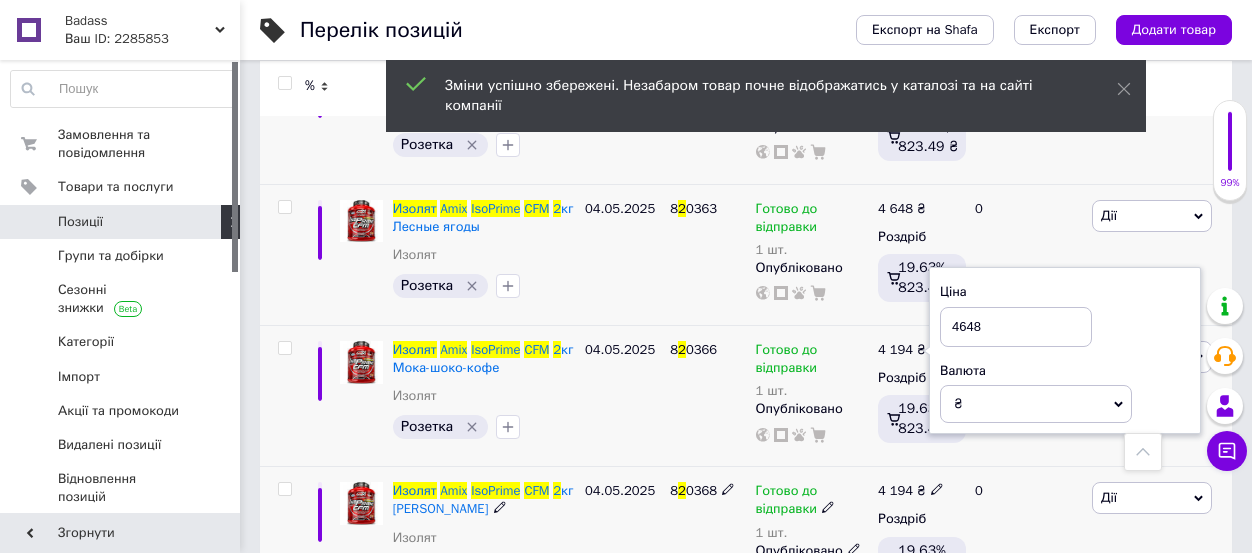 type on "4648" 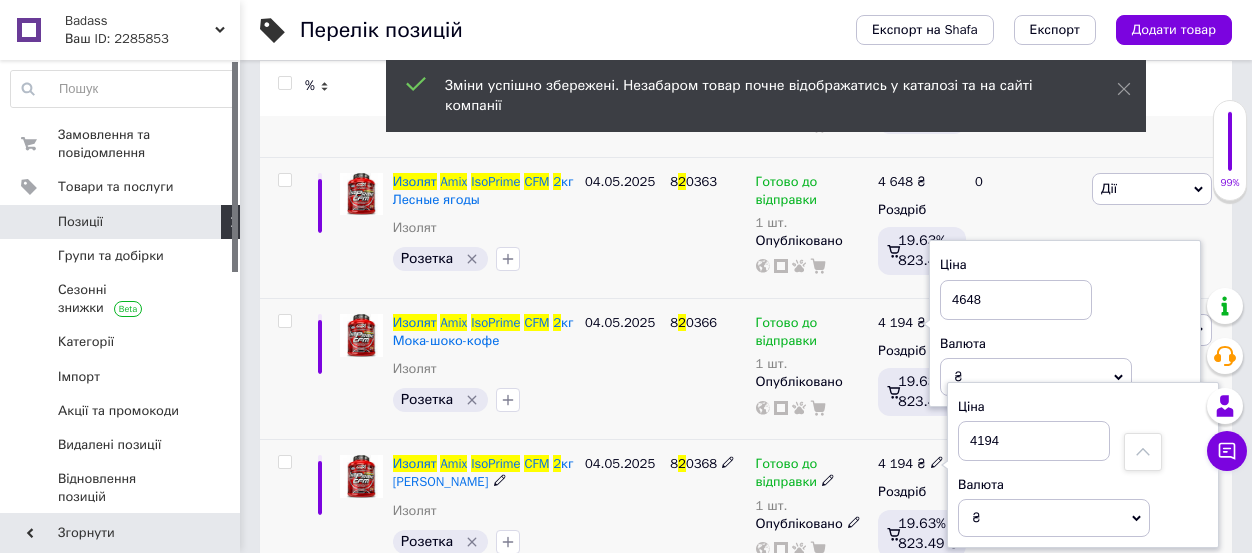 type on "4648" 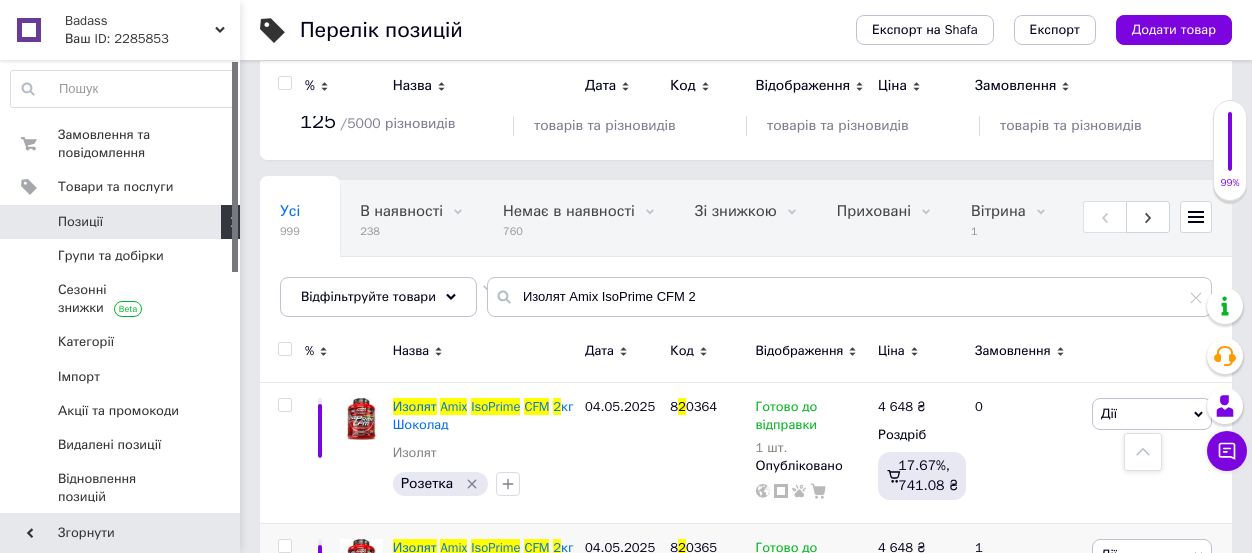 scroll, scrollTop: 0, scrollLeft: 0, axis: both 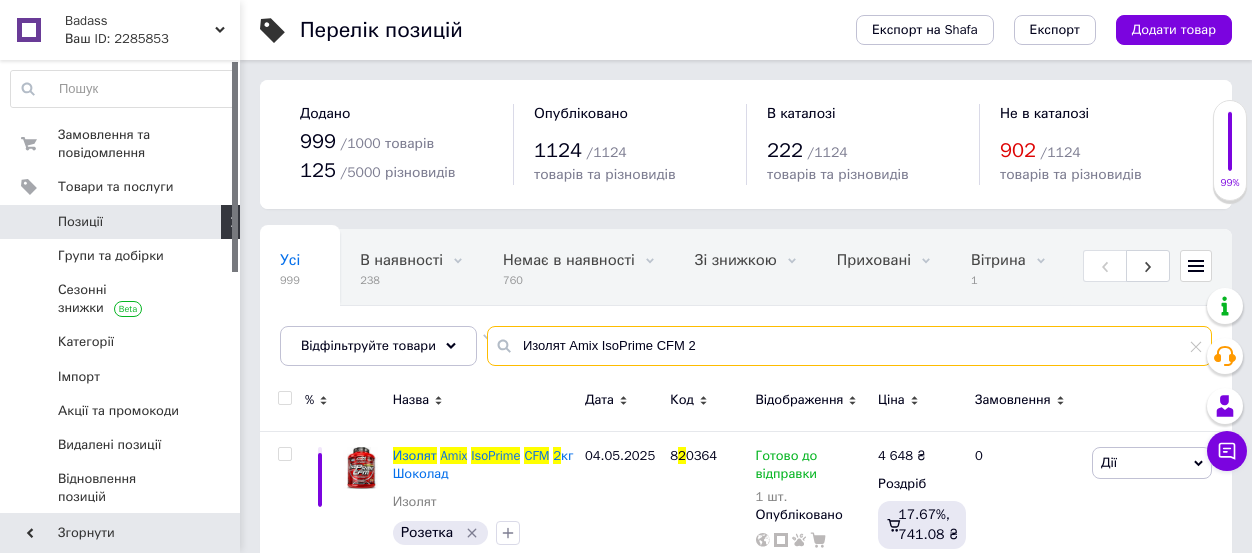 click on "Изолят Amix IsoPrime CFM 2" at bounding box center (849, 346) 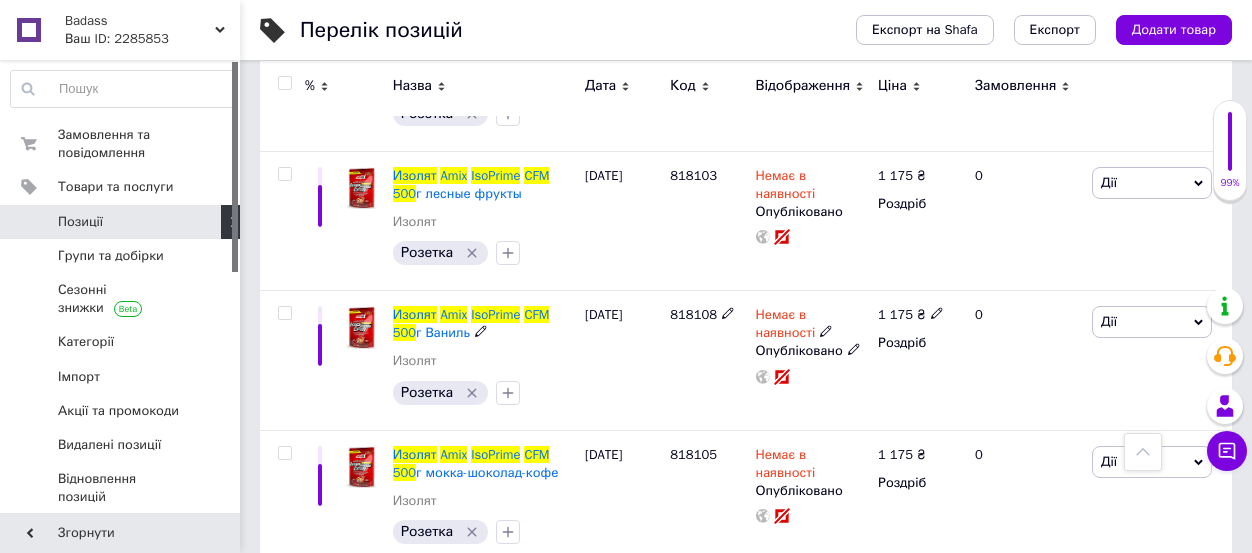 scroll, scrollTop: 0, scrollLeft: 0, axis: both 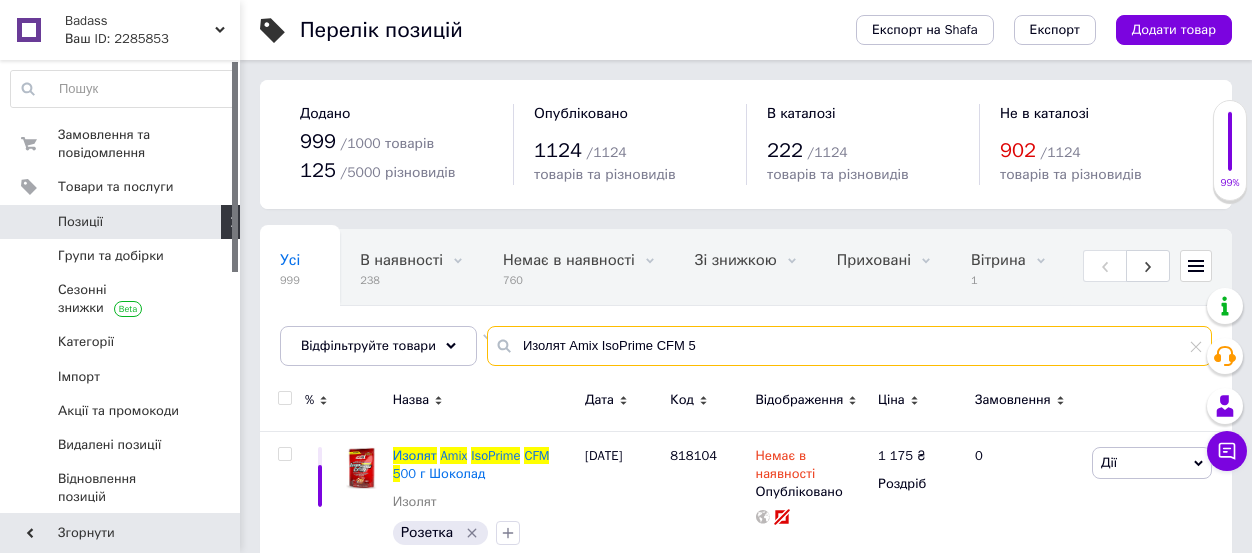 type on "Изолят Amix IsoPrime CFM 5" 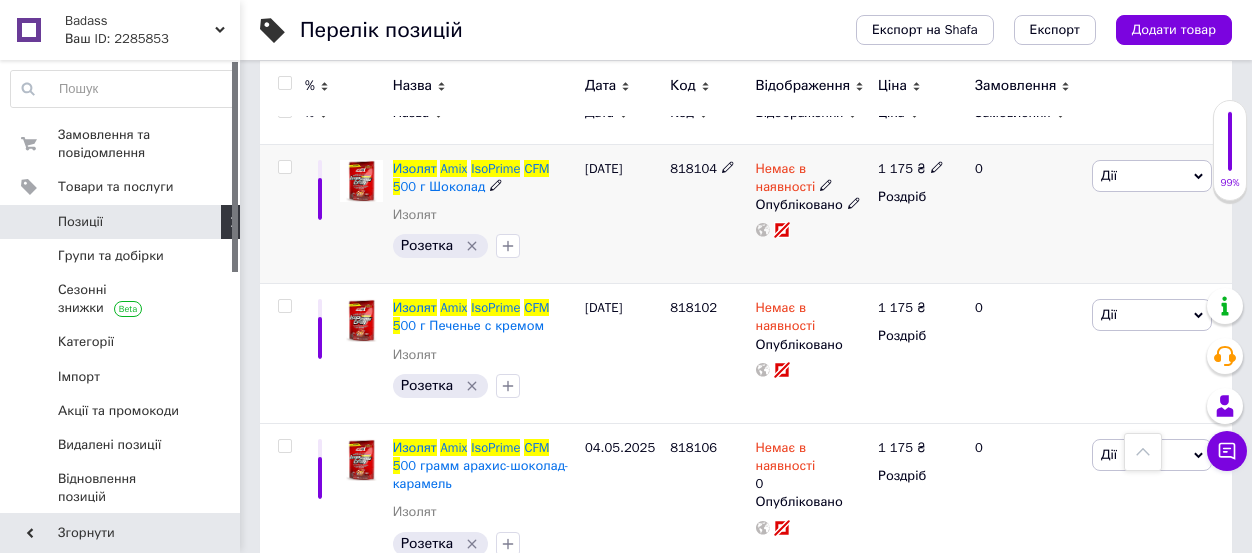 scroll, scrollTop: 280, scrollLeft: 0, axis: vertical 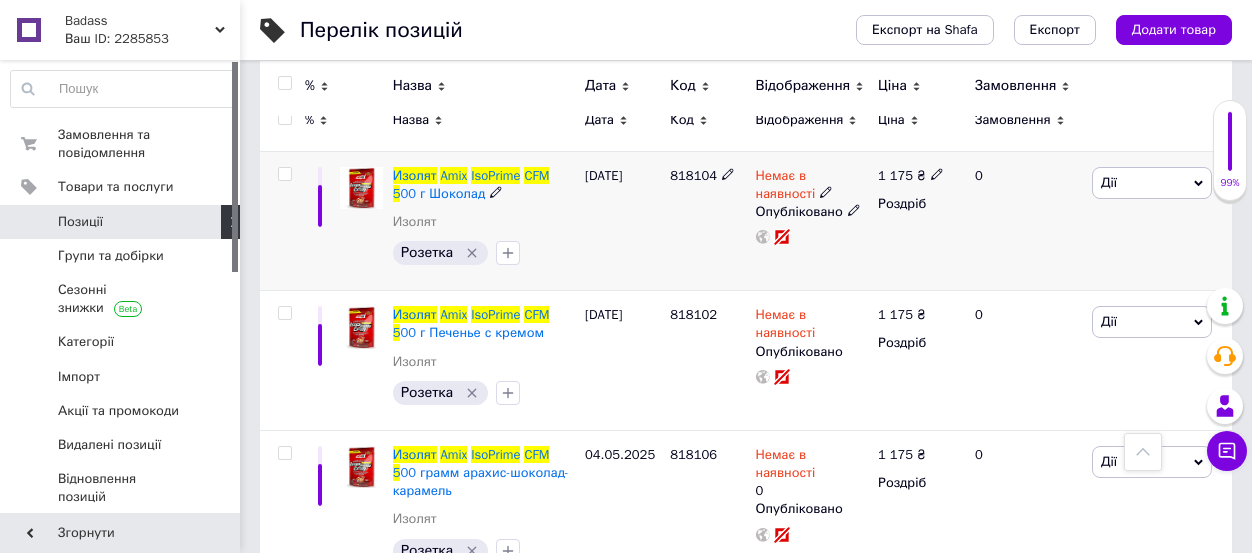 click 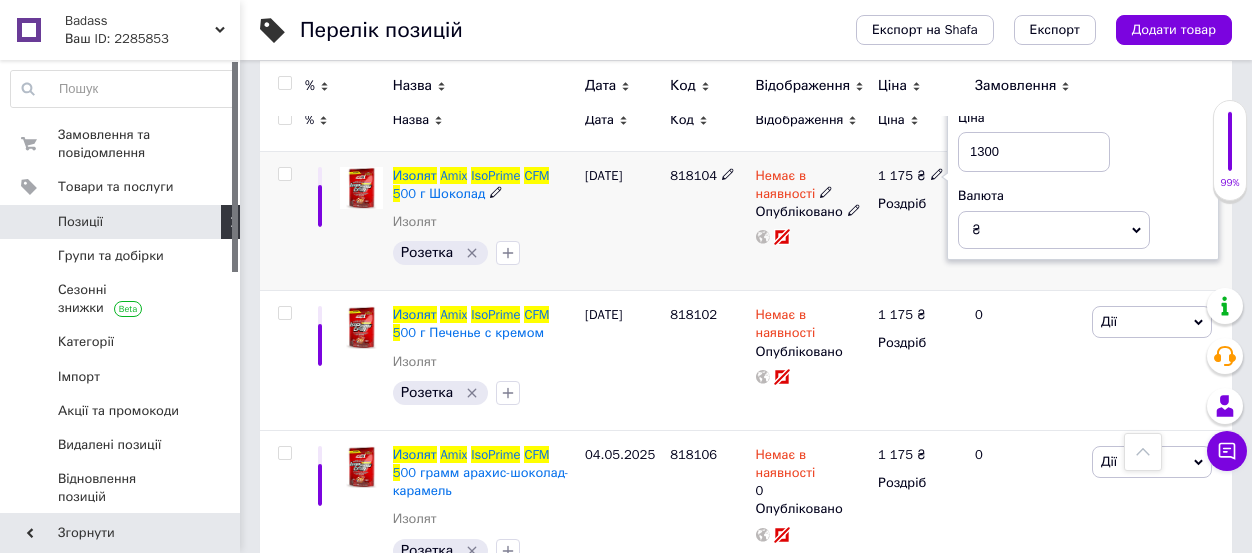 drag, startPoint x: 1003, startPoint y: 151, endPoint x: 948, endPoint y: 152, distance: 55.00909 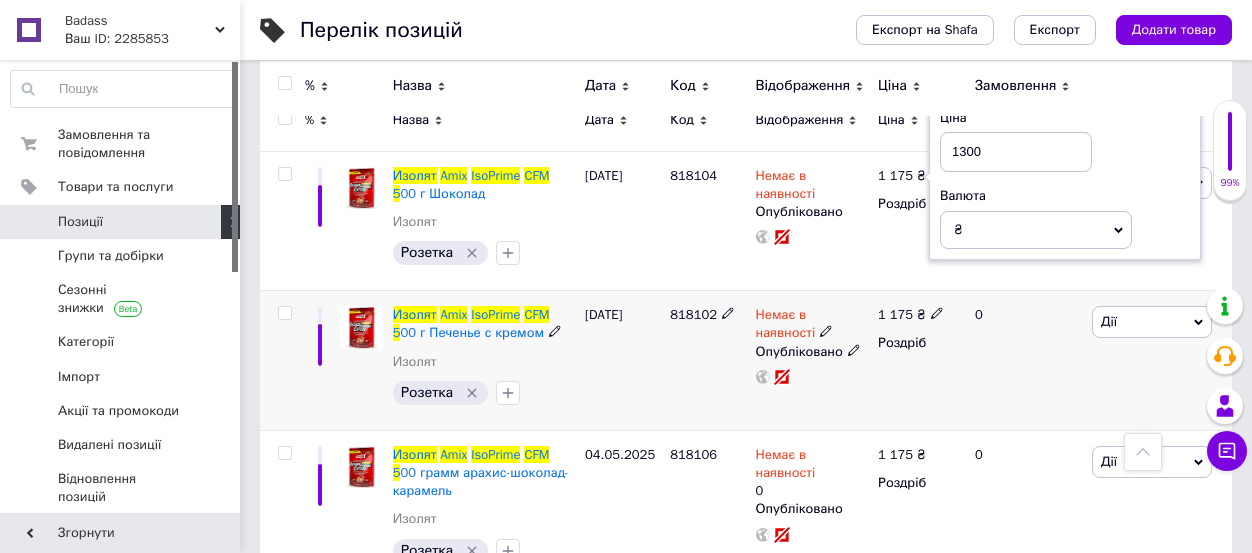 type on "1300" 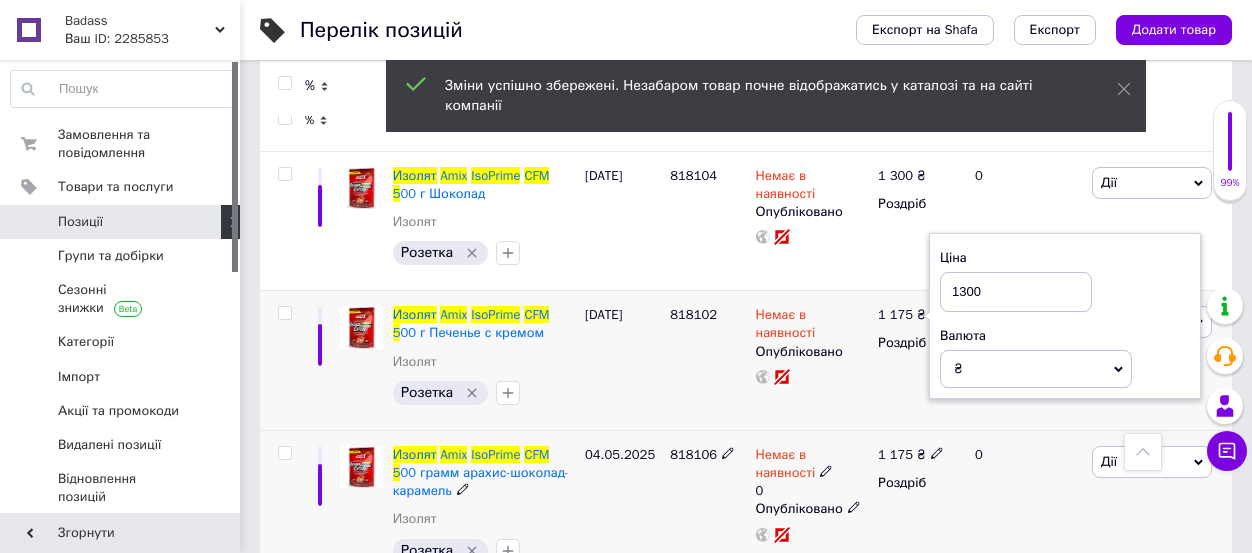 type on "1300" 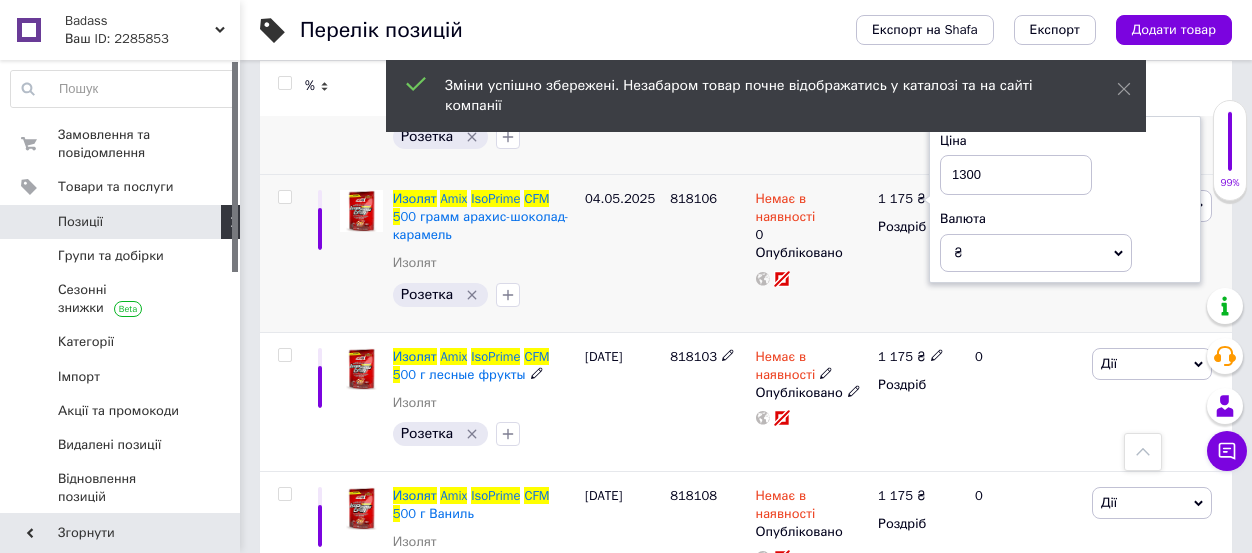 scroll, scrollTop: 536, scrollLeft: 0, axis: vertical 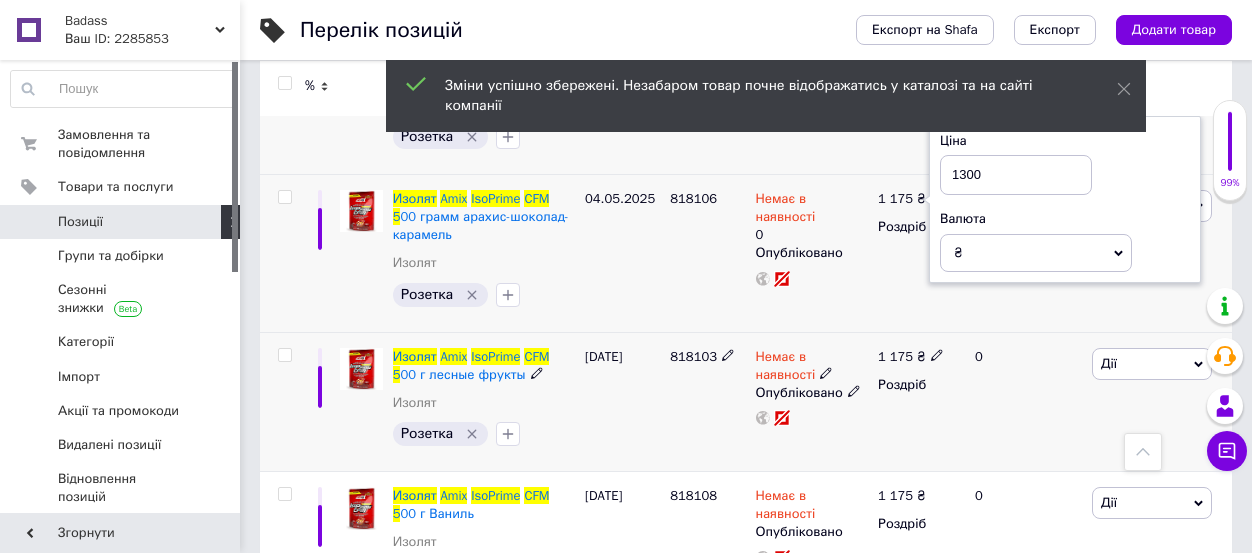 type on "1300" 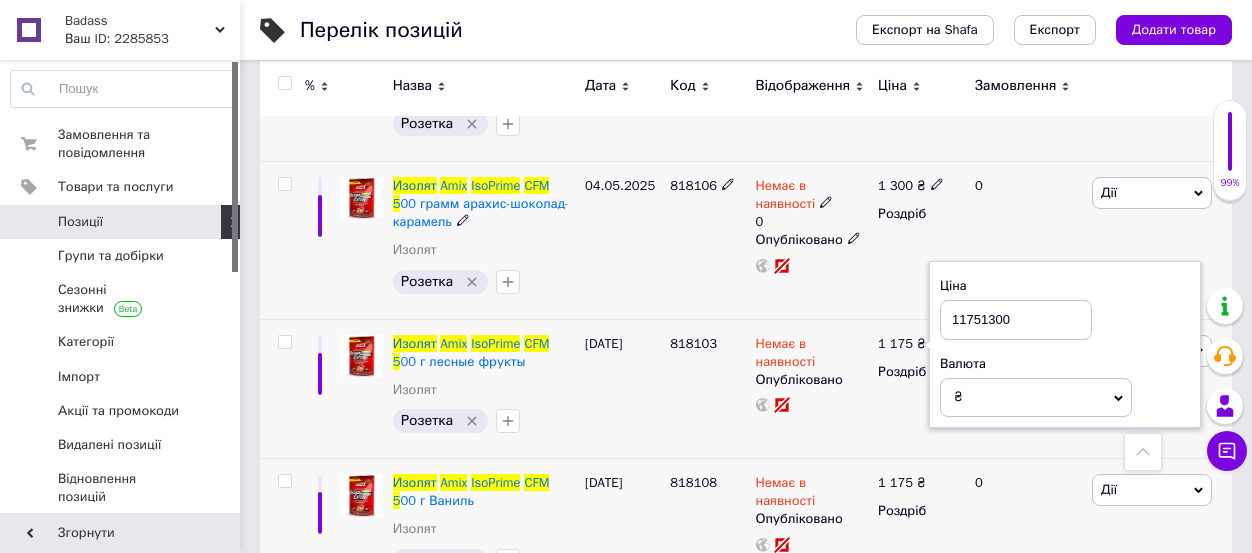 scroll, scrollTop: 590, scrollLeft: 0, axis: vertical 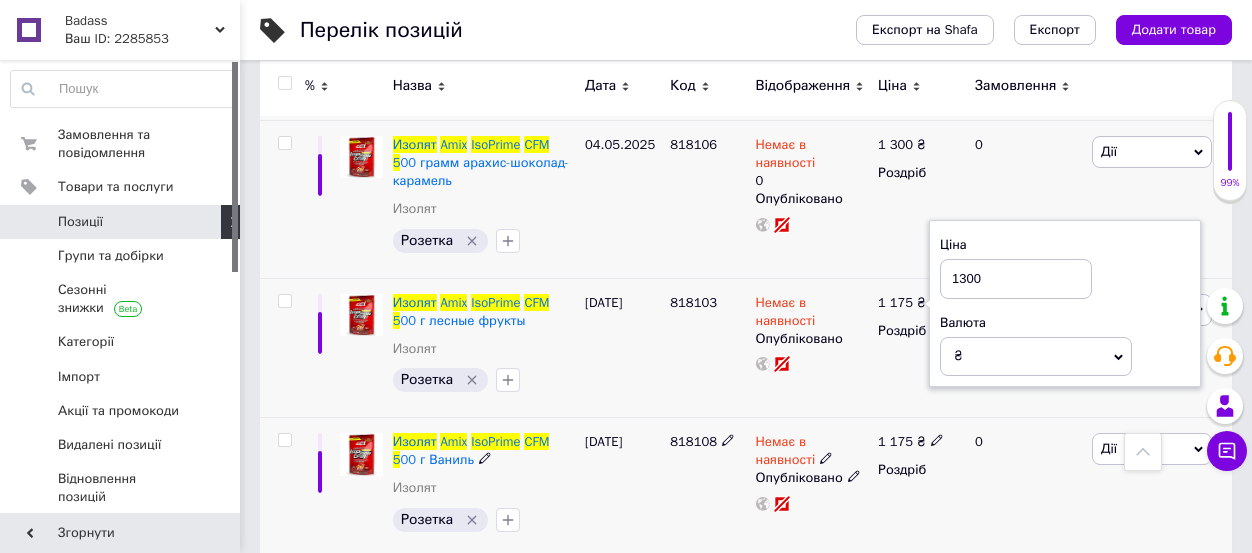 type on "1300" 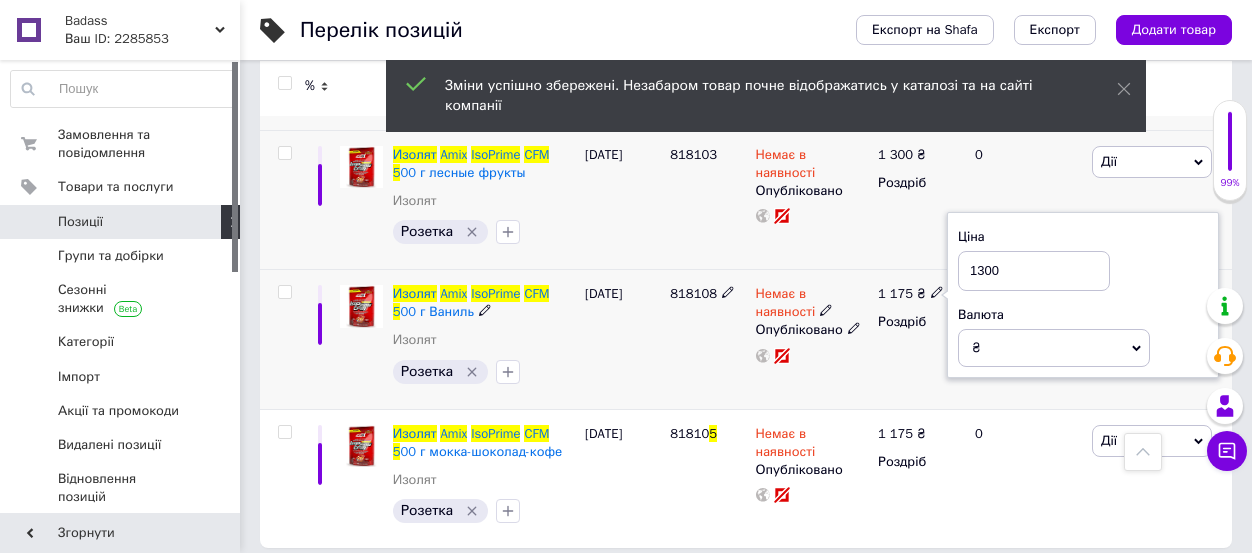 scroll, scrollTop: 753, scrollLeft: 0, axis: vertical 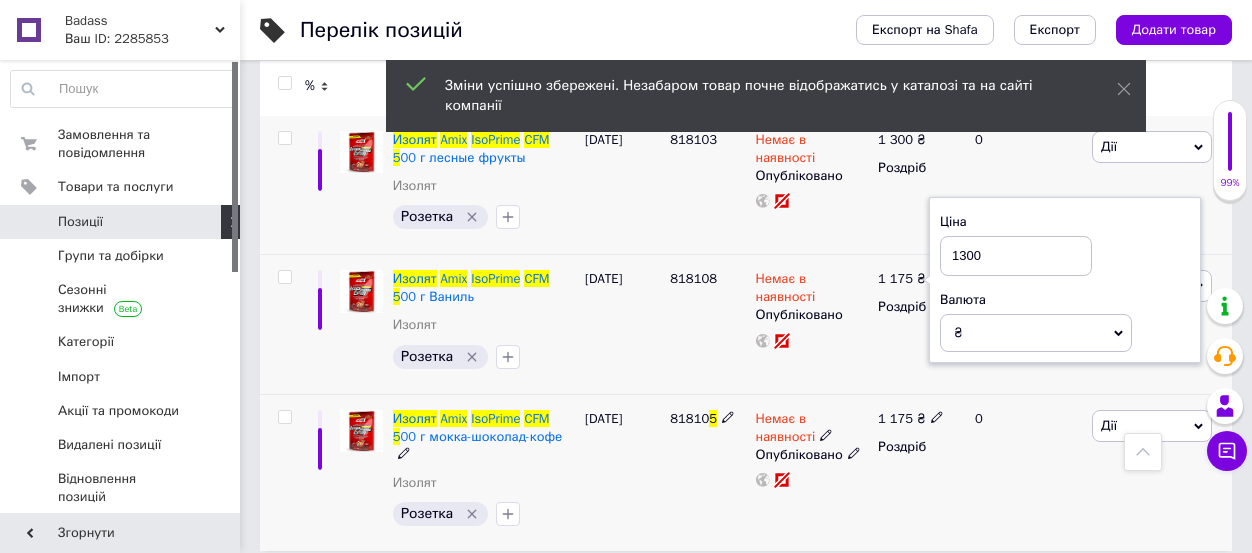 type on "1300" 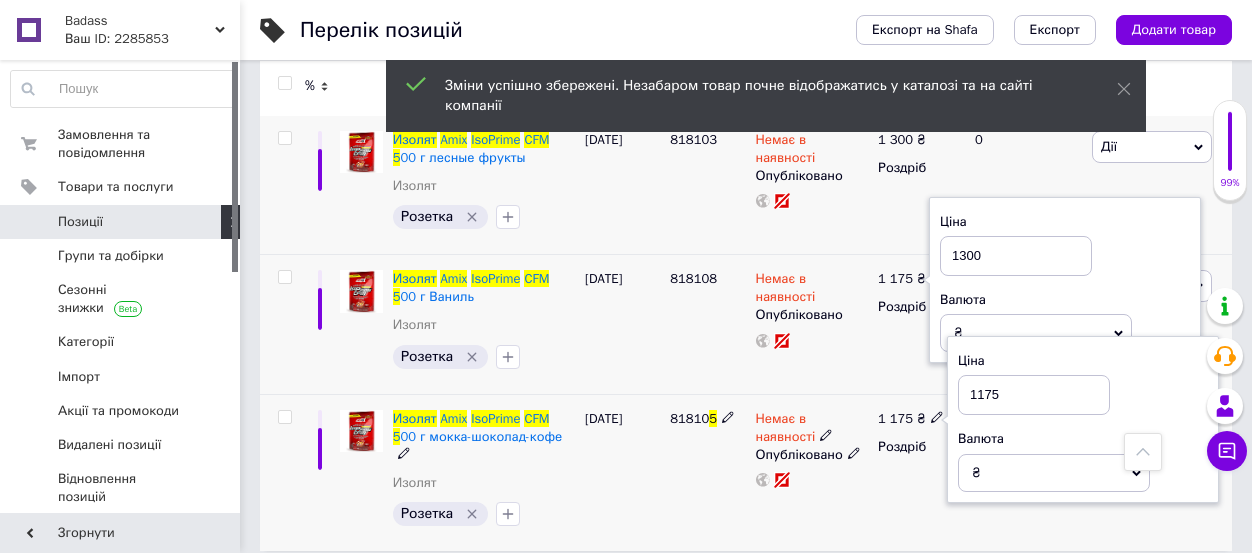 type on "1300" 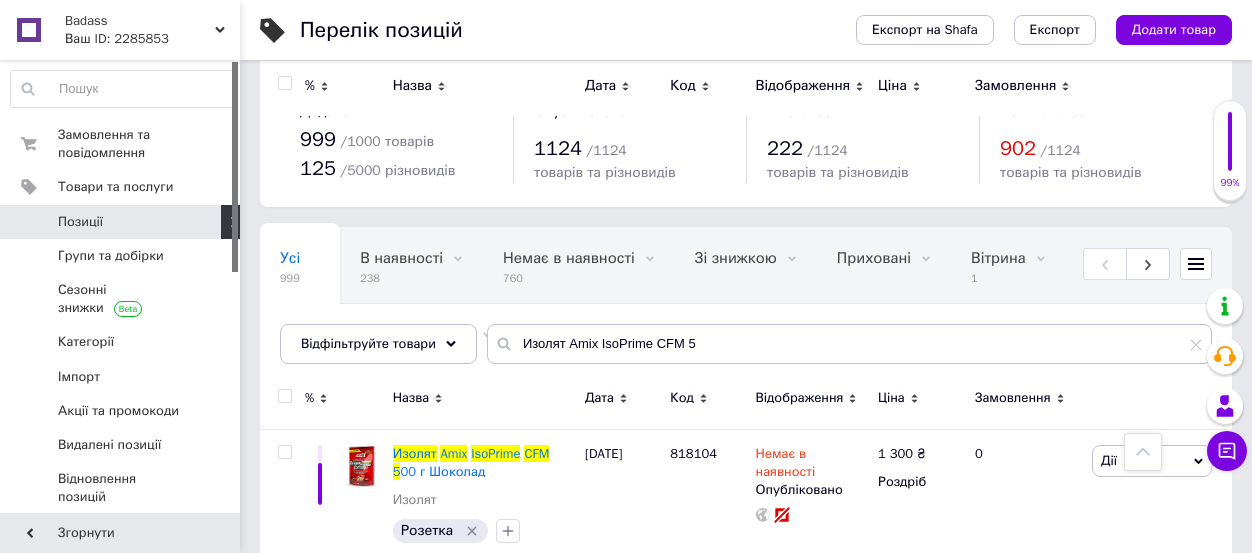 scroll, scrollTop: 0, scrollLeft: 0, axis: both 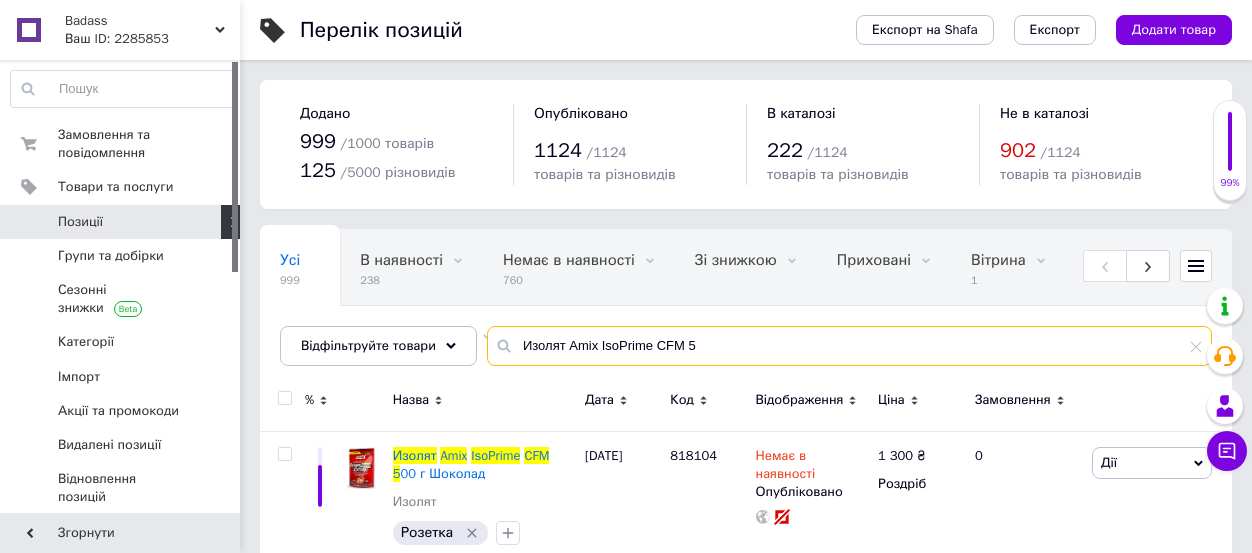 click on "Изолят Amix IsoPrime CFM 5" at bounding box center (849, 346) 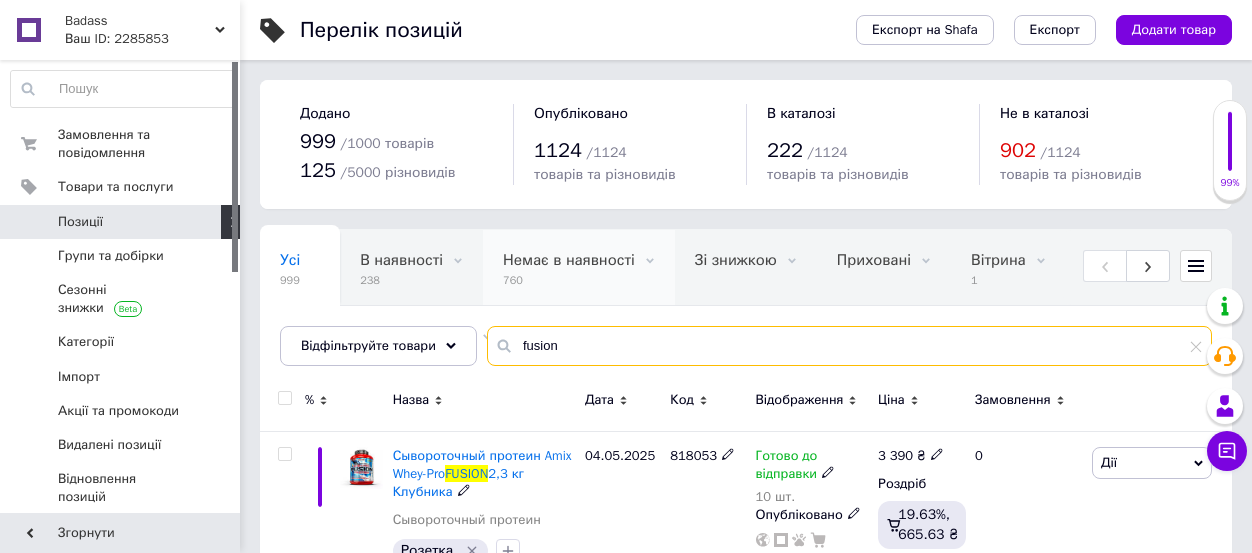 scroll, scrollTop: 0, scrollLeft: 388, axis: horizontal 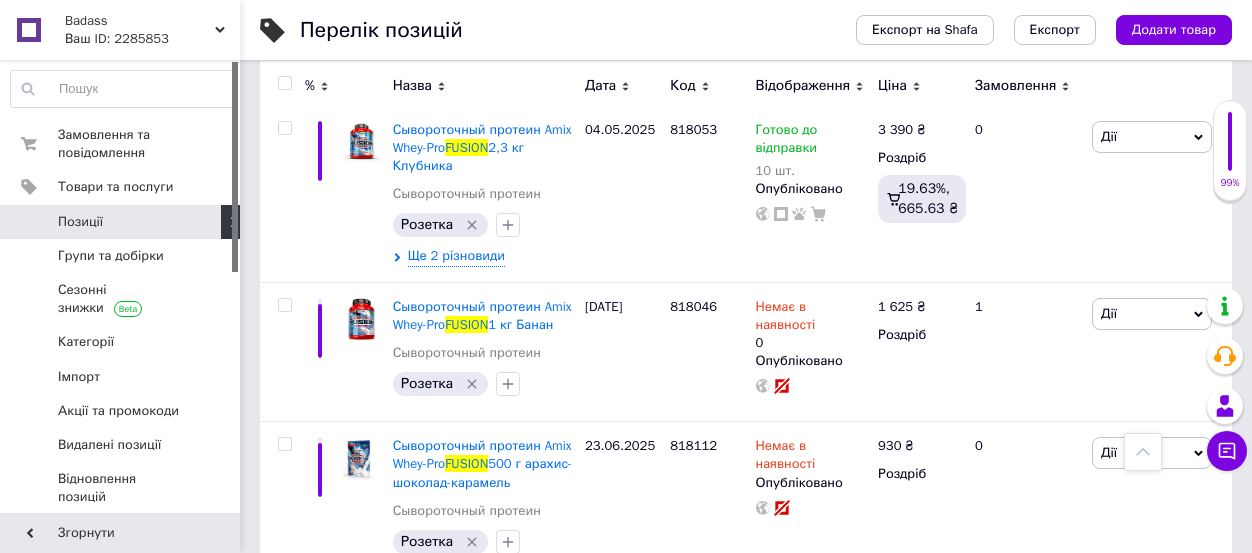 type on "fusion" 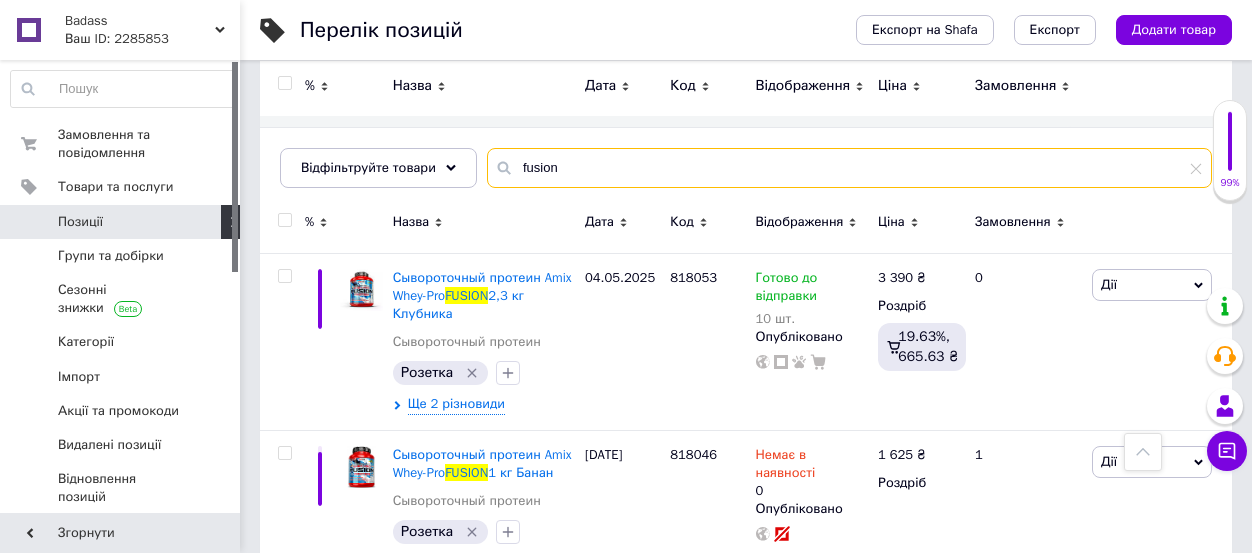 scroll, scrollTop: 171, scrollLeft: 0, axis: vertical 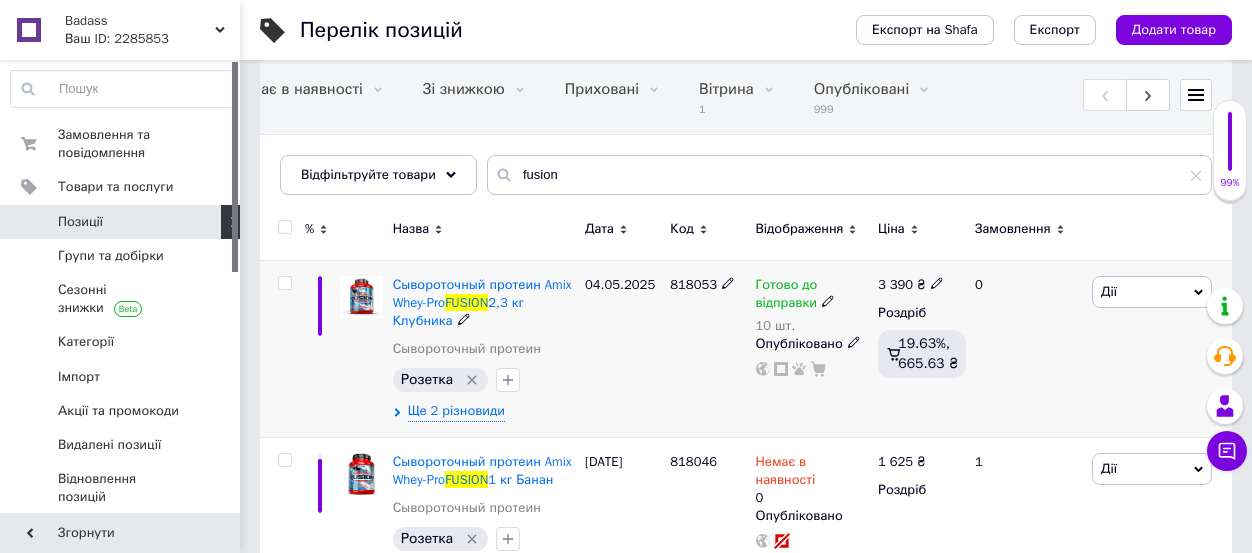 click at bounding box center [937, 282] 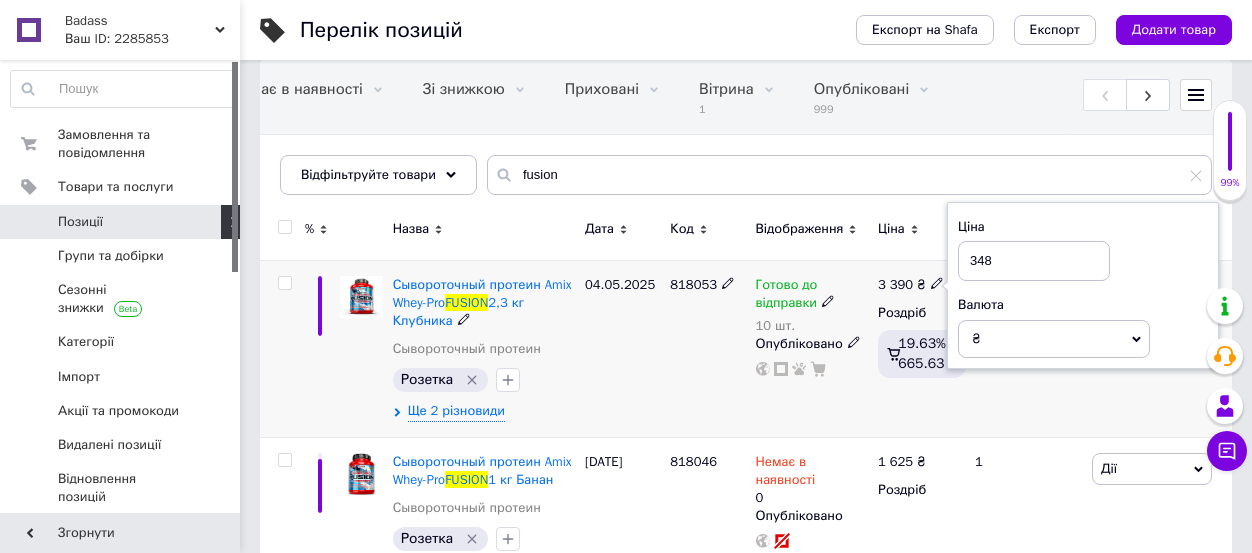 type on "3482" 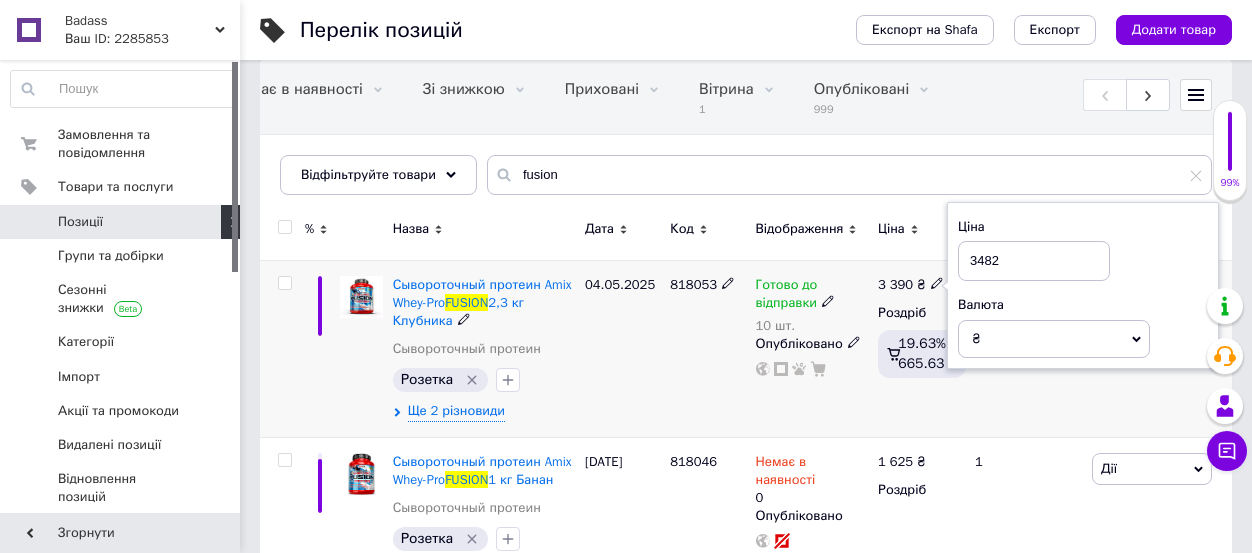 drag, startPoint x: 1043, startPoint y: 269, endPoint x: 942, endPoint y: 266, distance: 101.04455 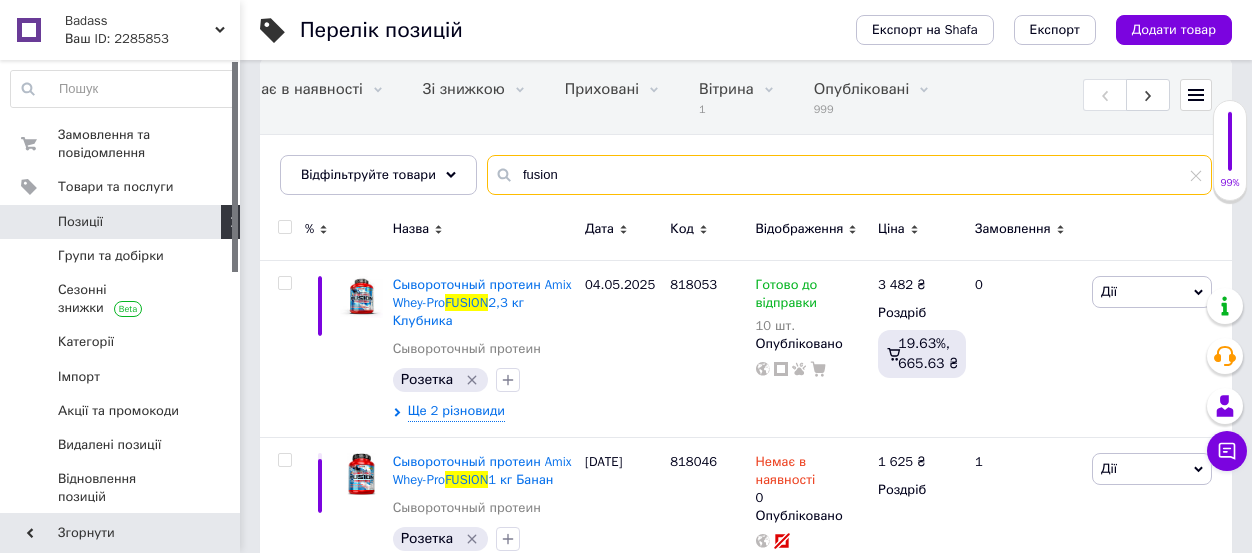 click on "fusion" at bounding box center [849, 175] 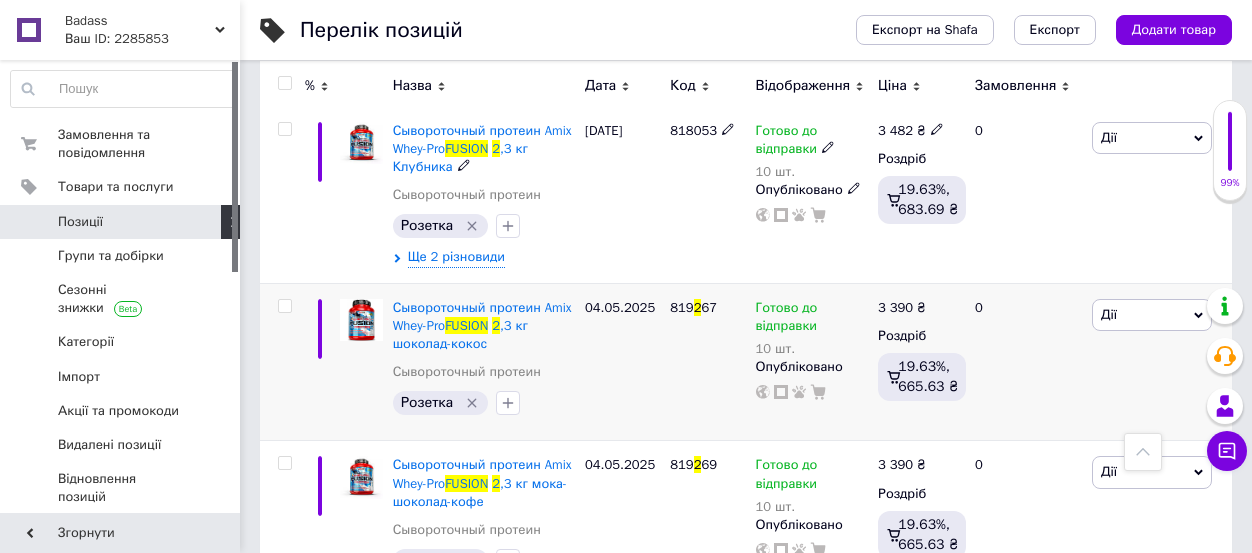 scroll, scrollTop: 326, scrollLeft: 0, axis: vertical 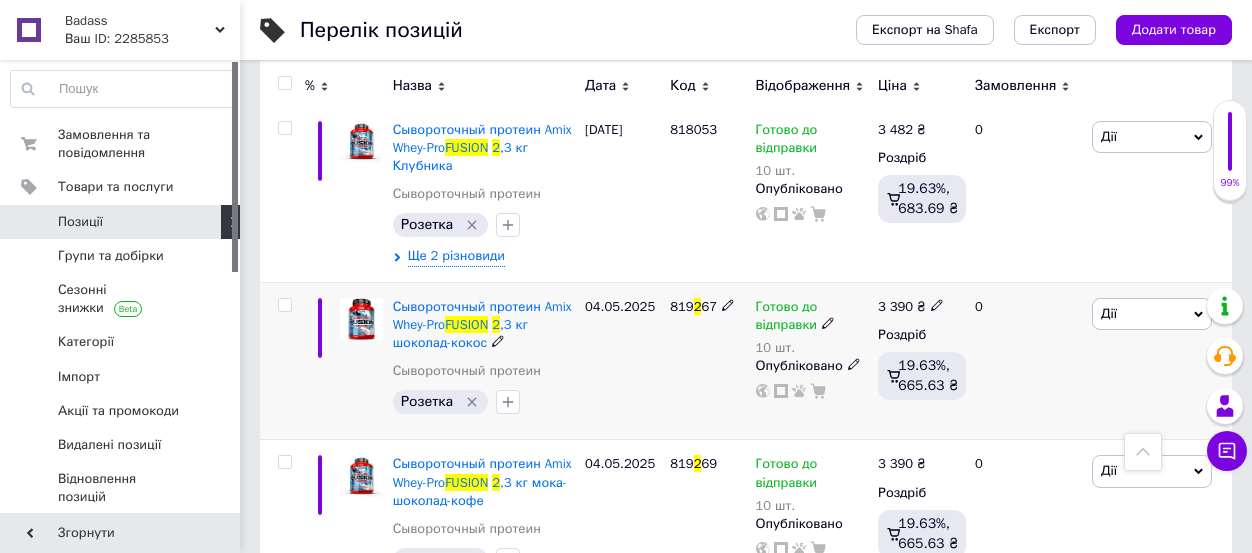 type on "fusion 2" 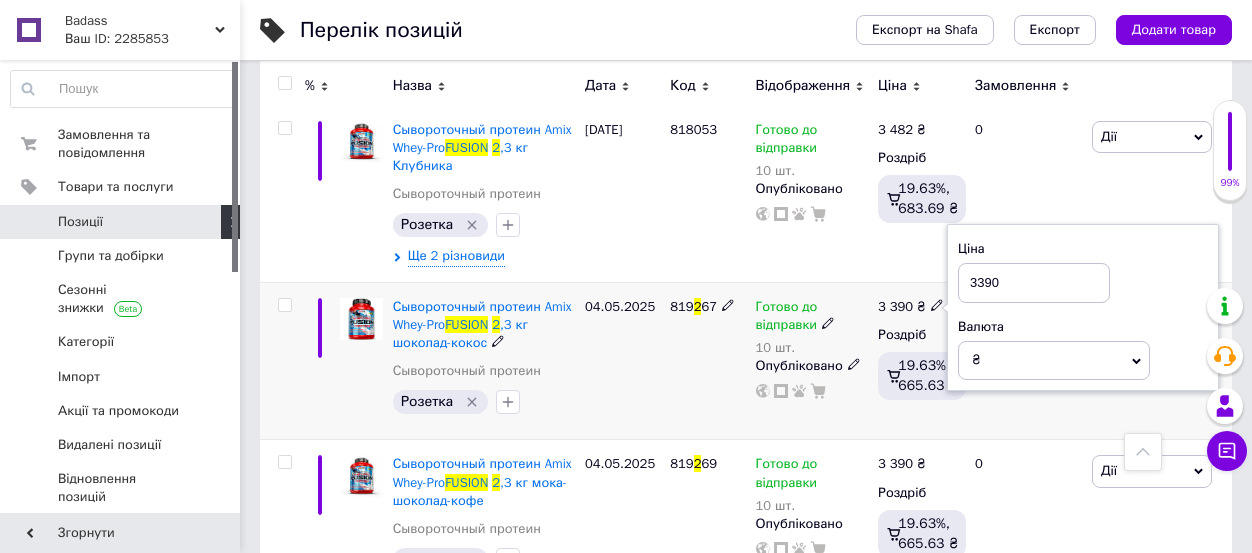 type on "3482" 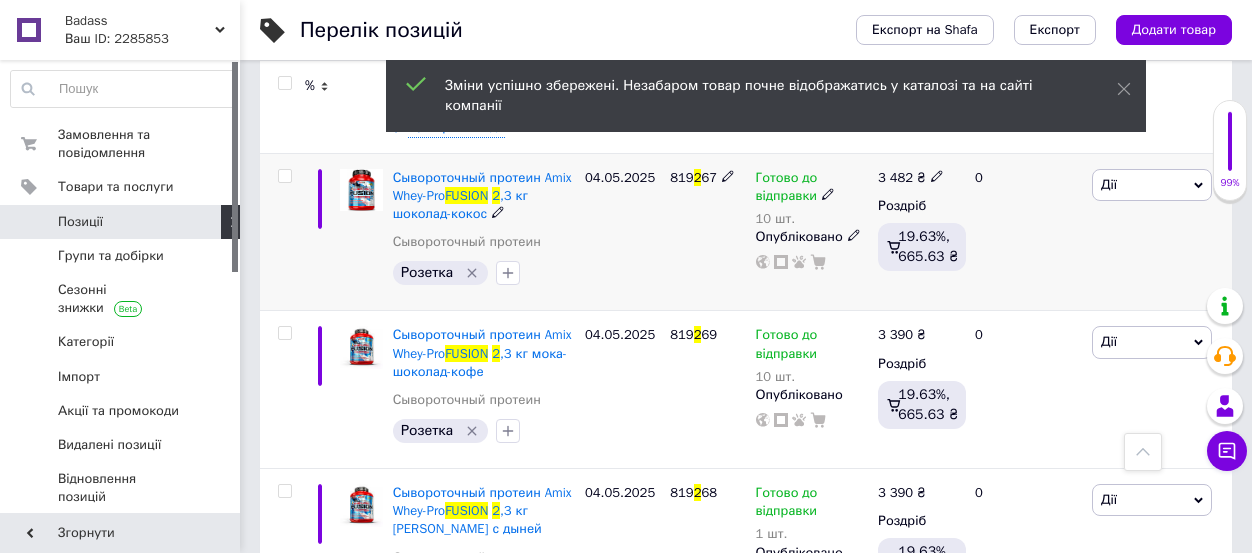 scroll, scrollTop: 466, scrollLeft: 0, axis: vertical 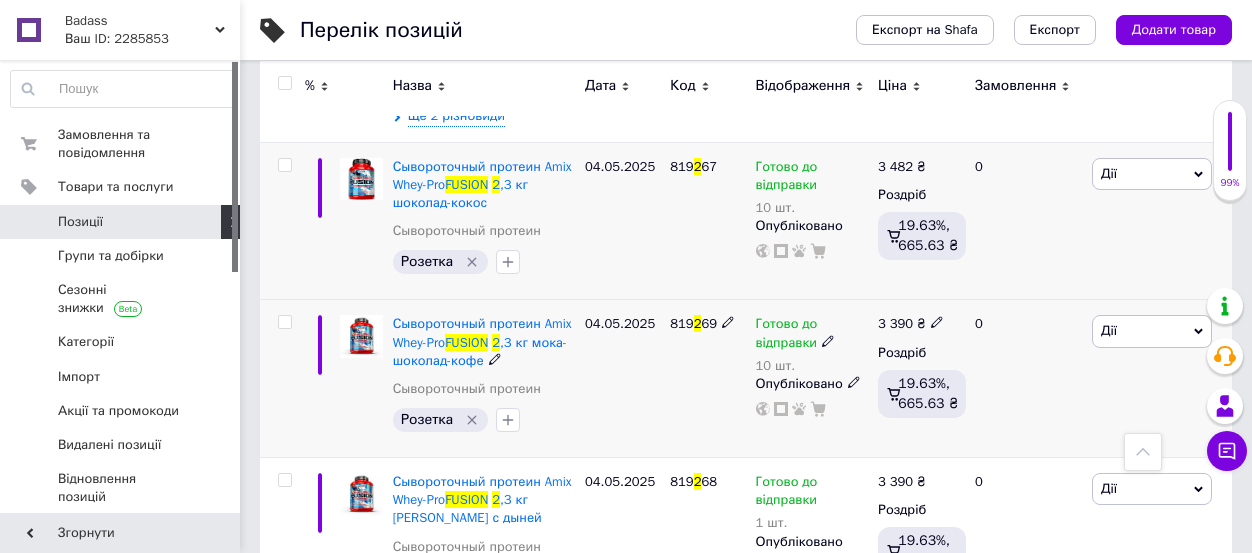 click 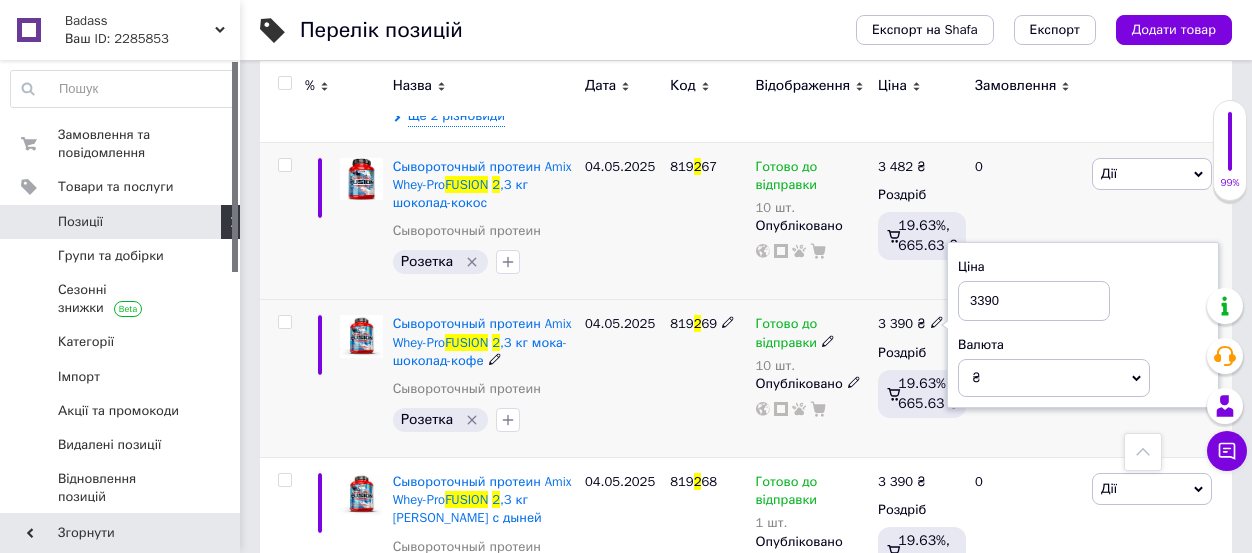 type on "3482" 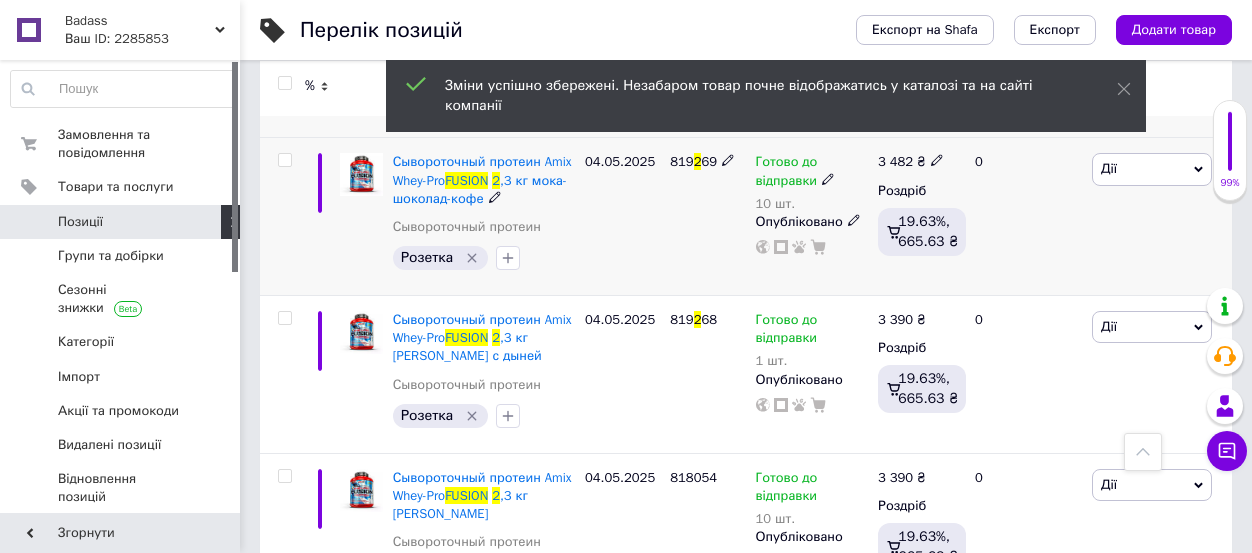 scroll, scrollTop: 630, scrollLeft: 0, axis: vertical 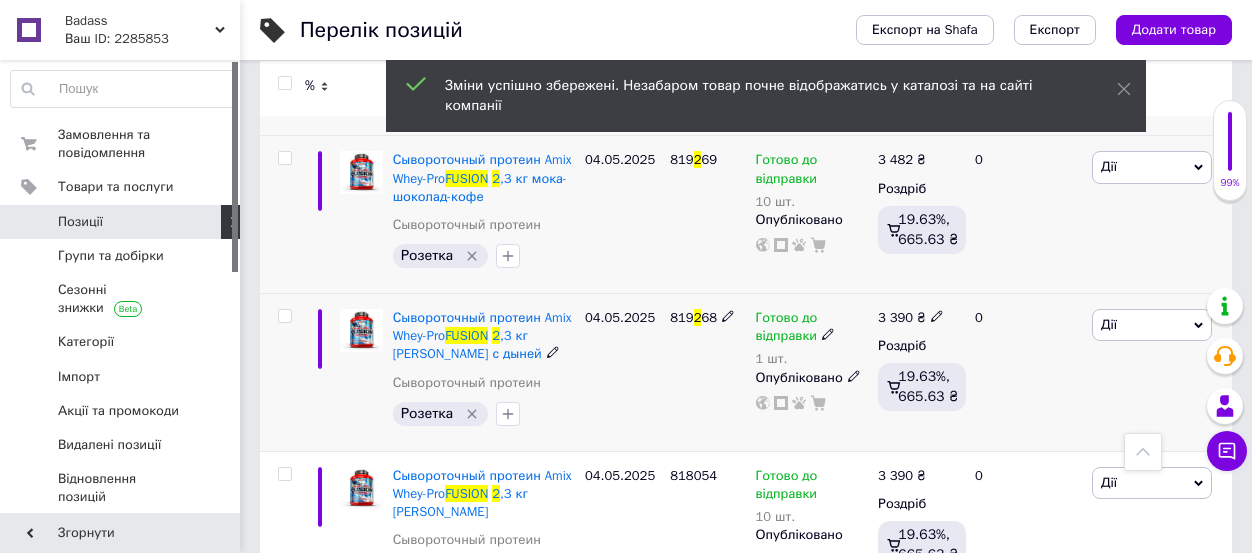 click 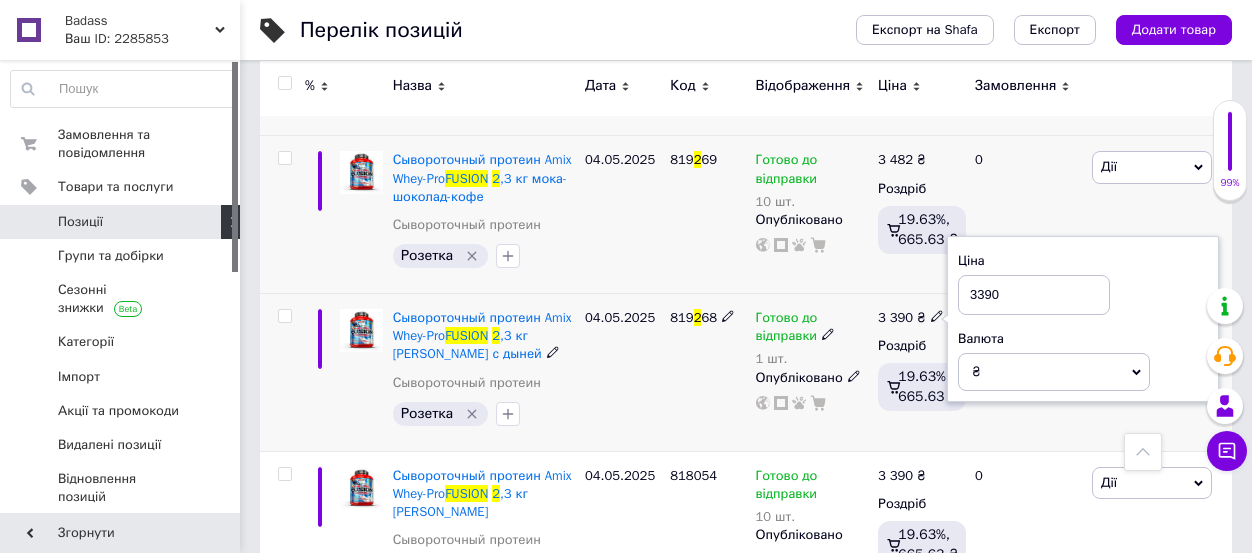 type on "3482" 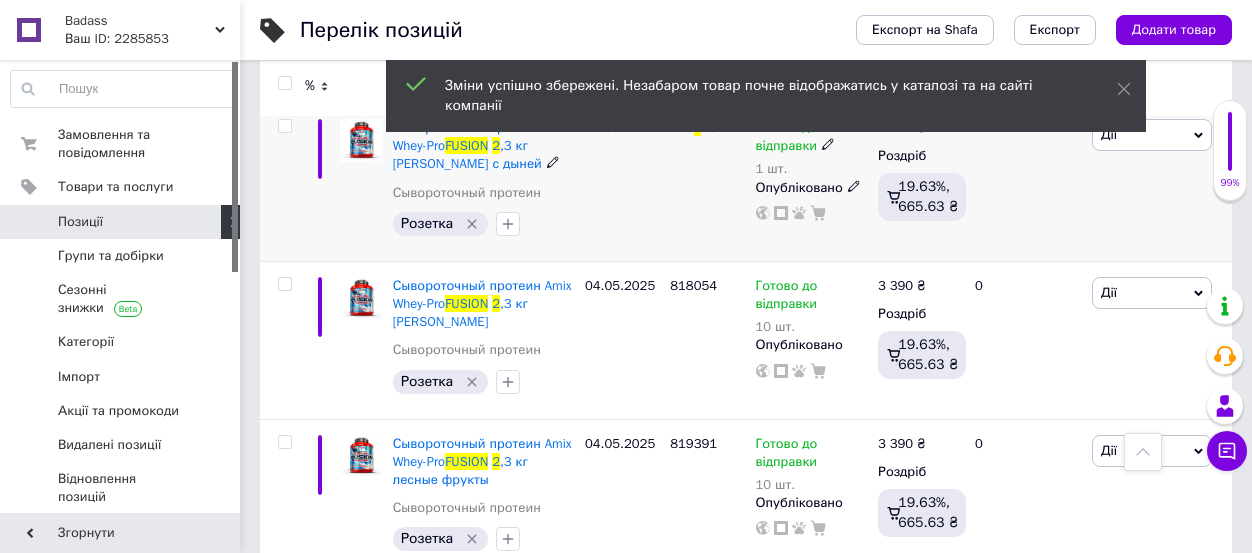 scroll, scrollTop: 824, scrollLeft: 0, axis: vertical 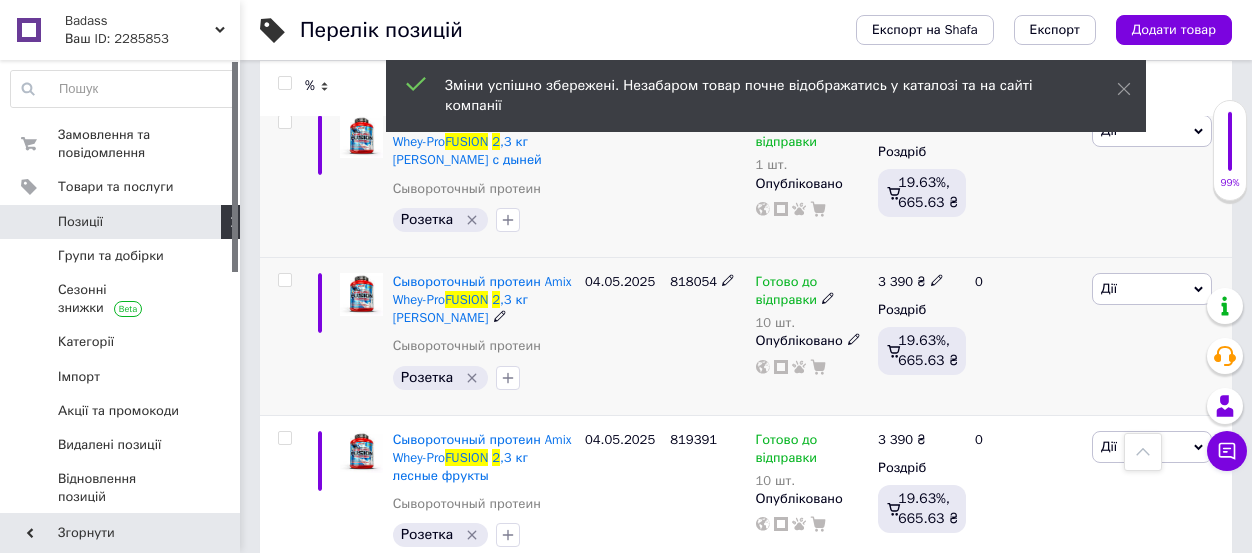 click 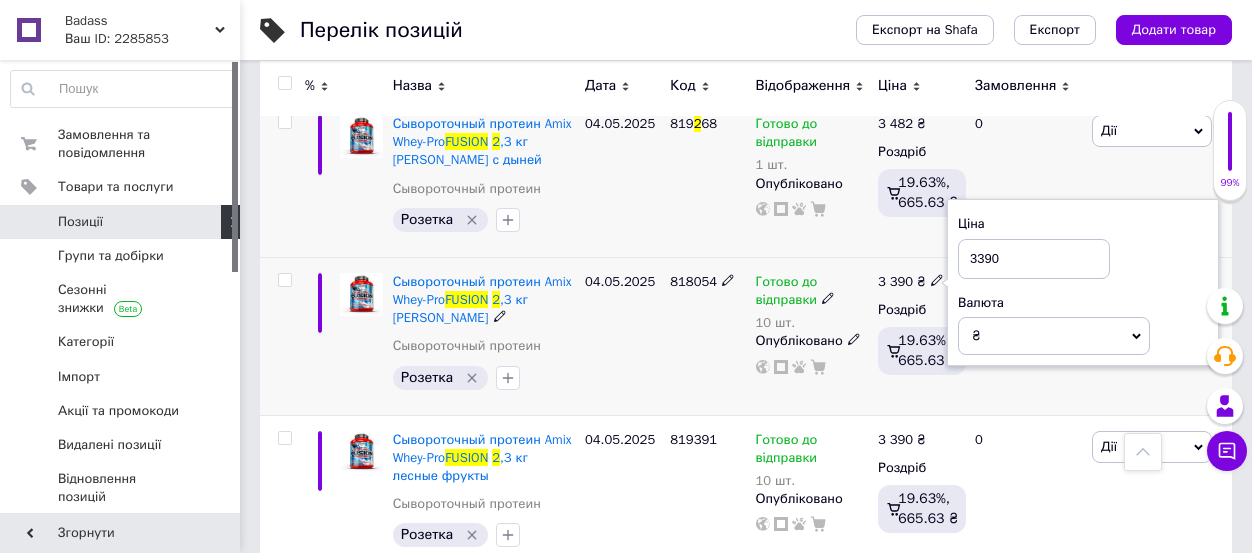 type on "3482" 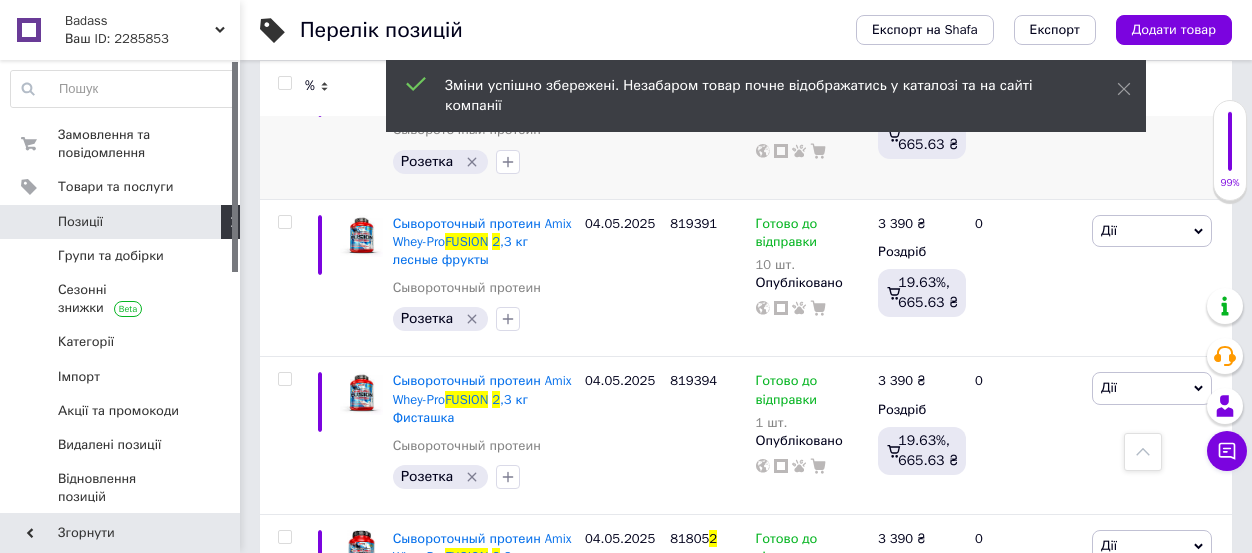 scroll, scrollTop: 1042, scrollLeft: 0, axis: vertical 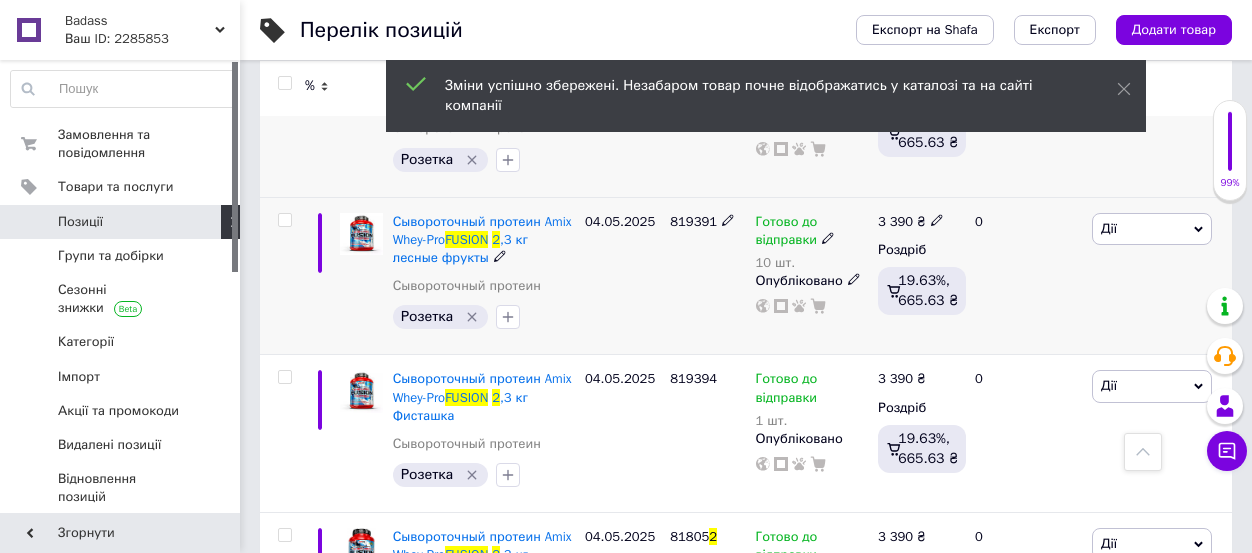 click 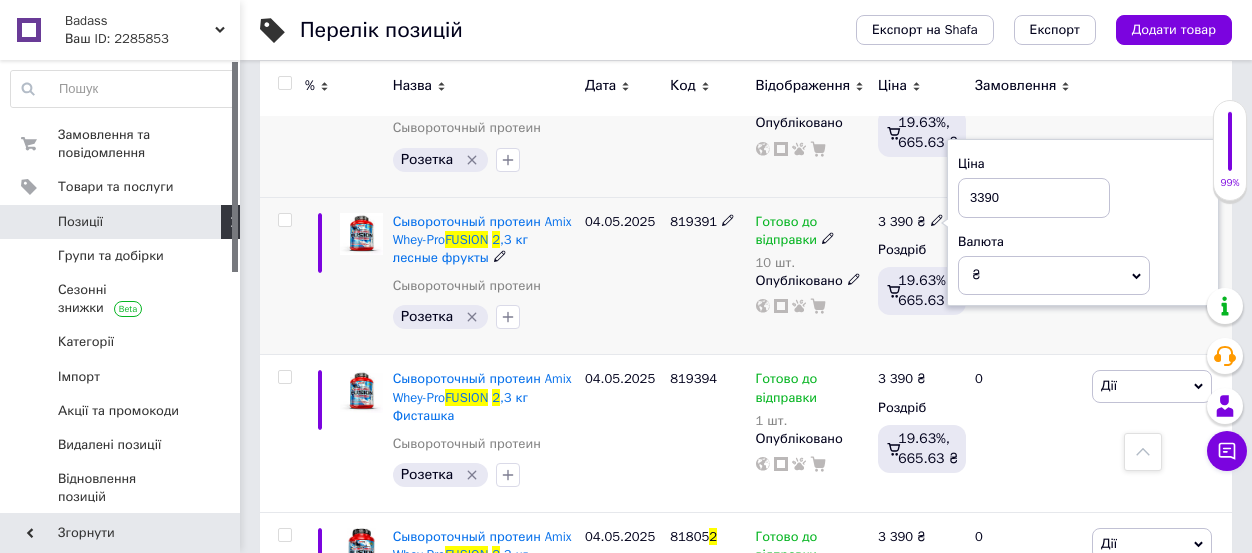 type on "3482" 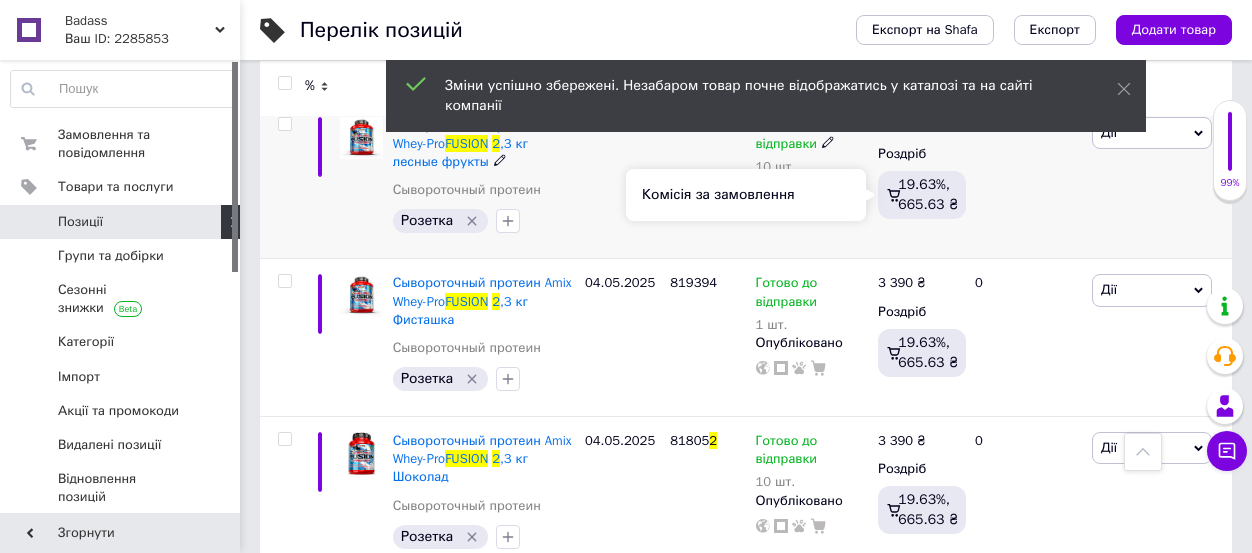scroll, scrollTop: 1213, scrollLeft: 0, axis: vertical 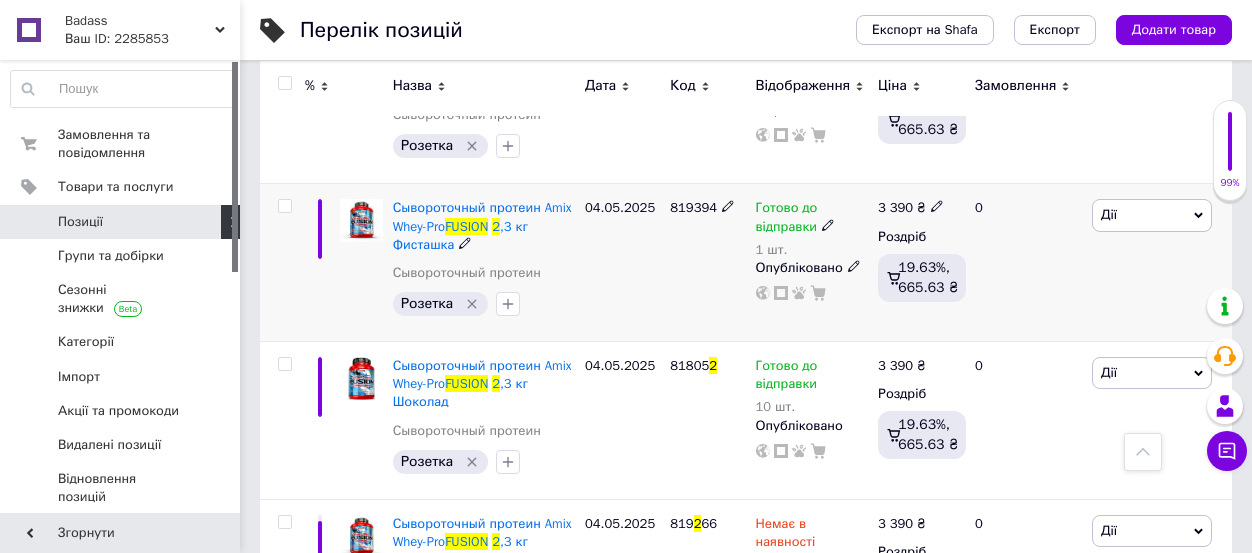 click 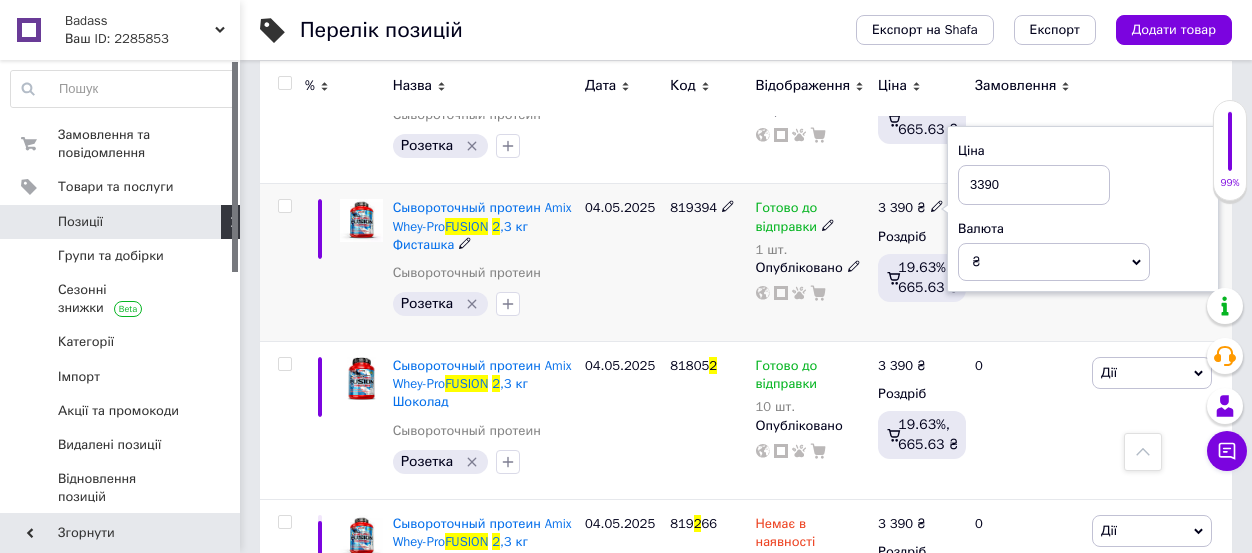 type on "3482" 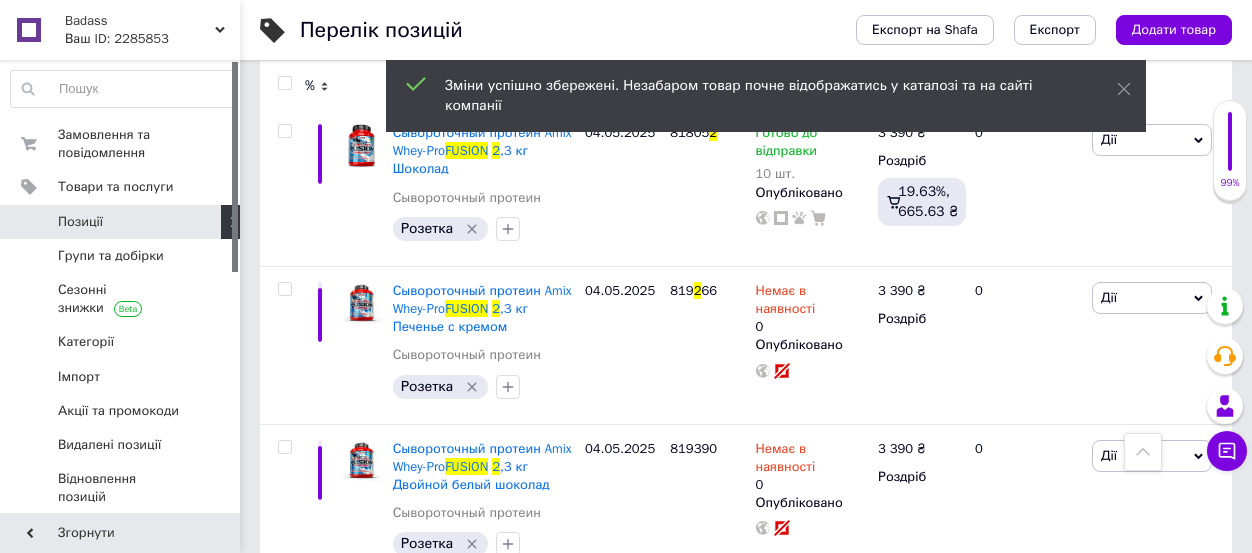 scroll, scrollTop: 1446, scrollLeft: 0, axis: vertical 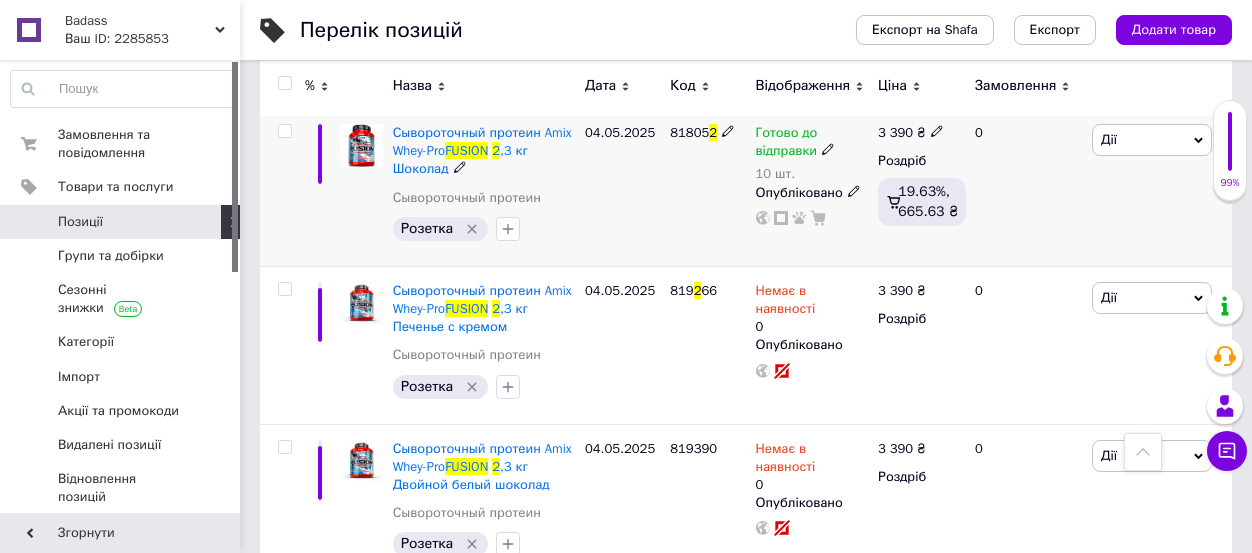 click 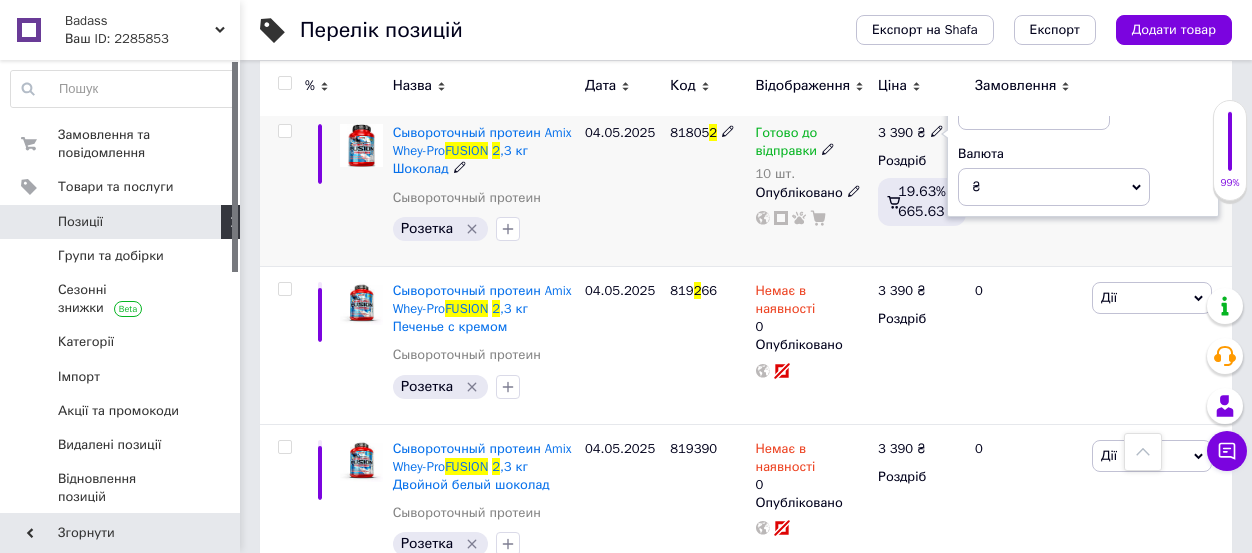type on "3482" 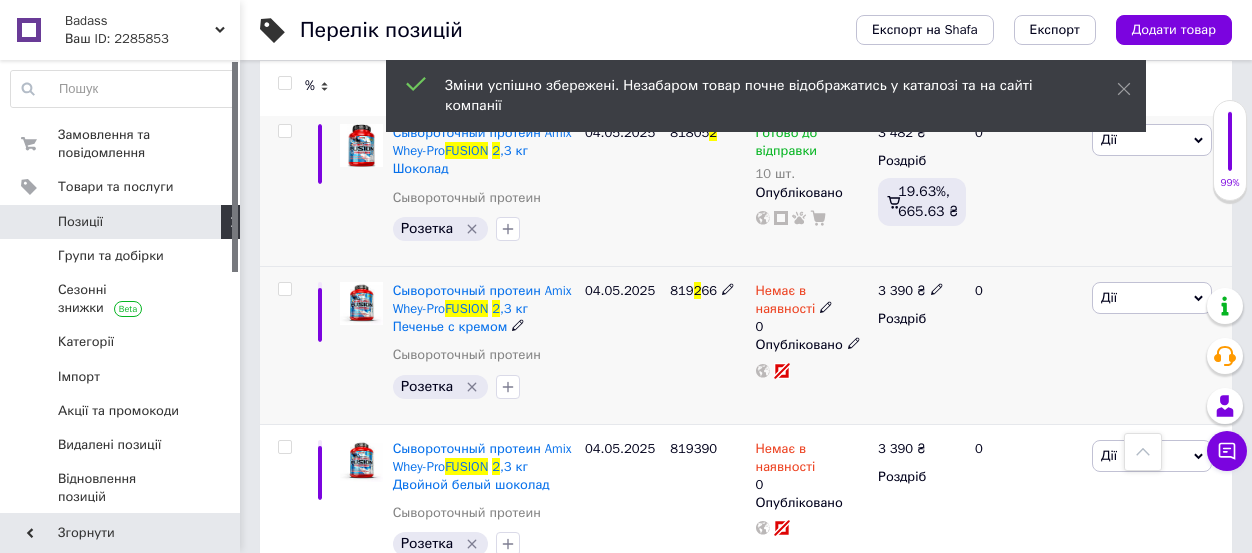click 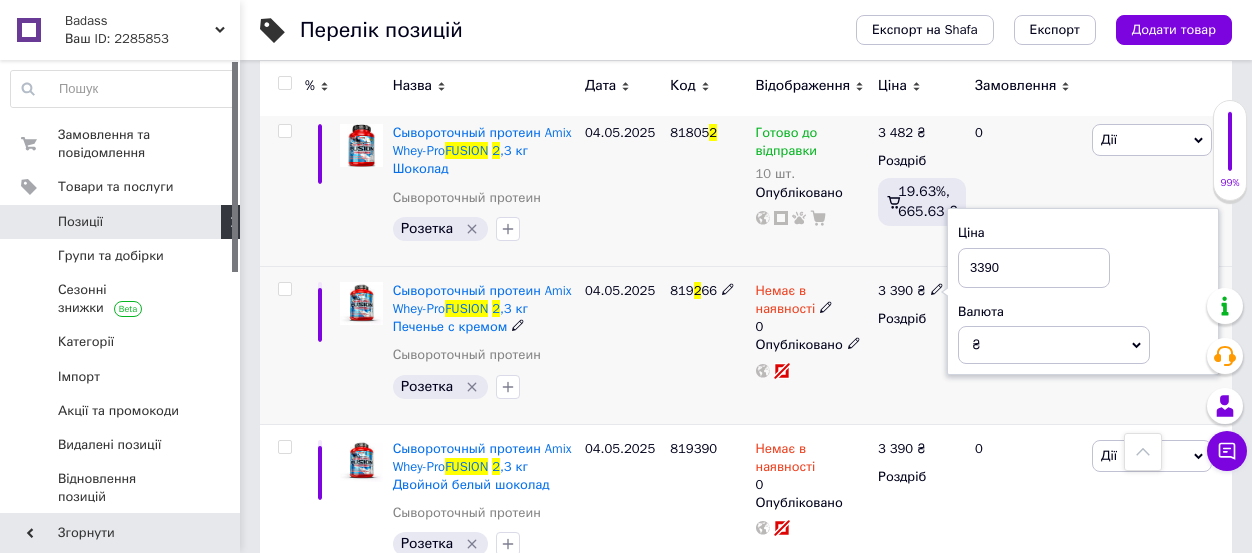 type on "3482" 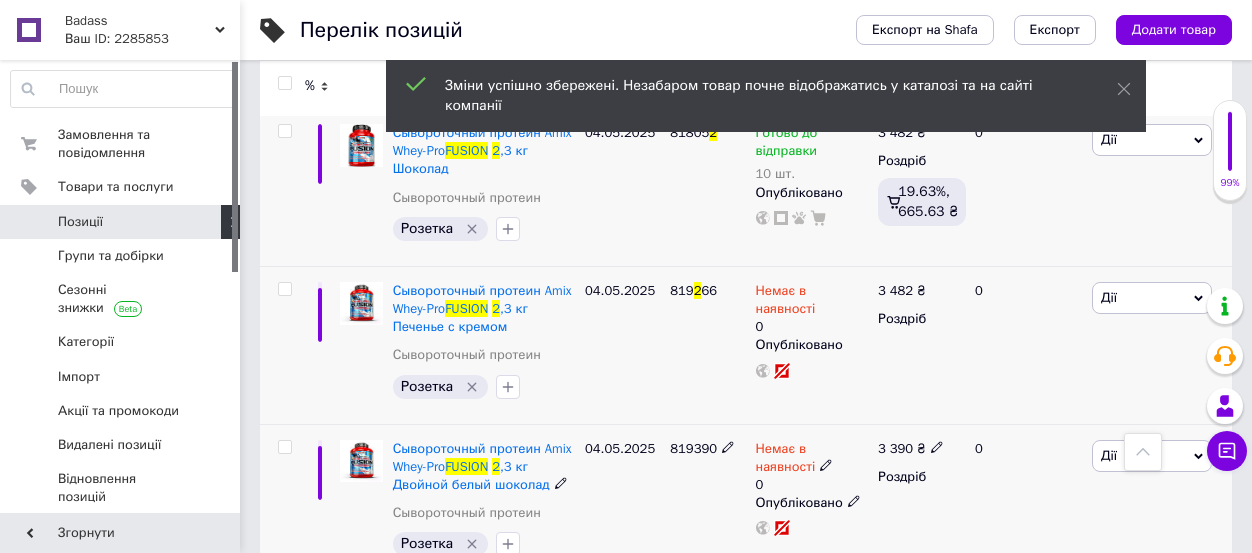 click 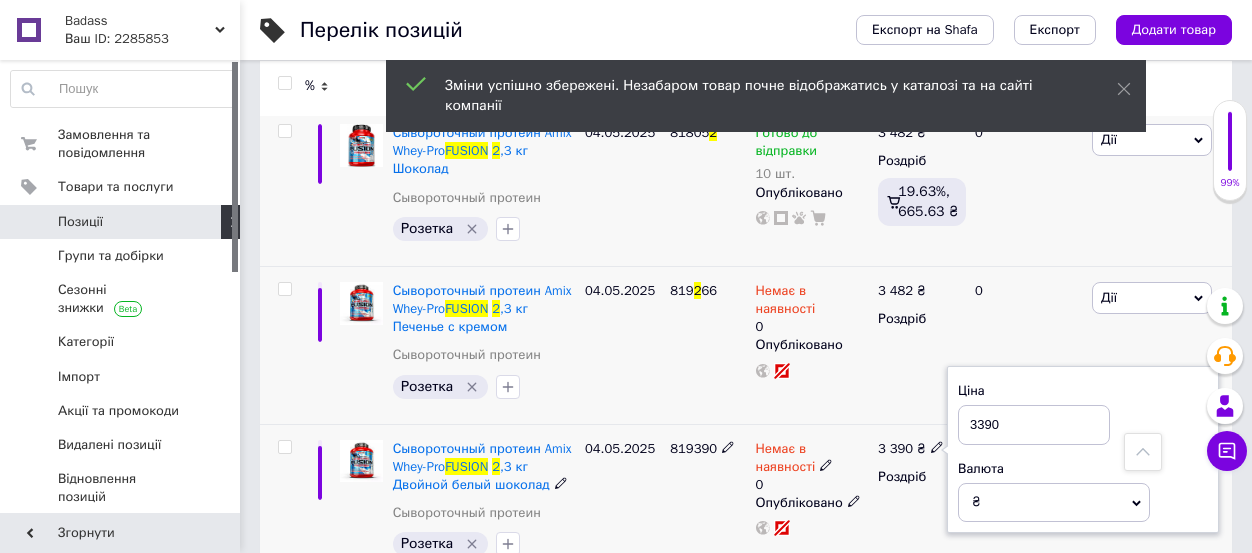 type on "3482" 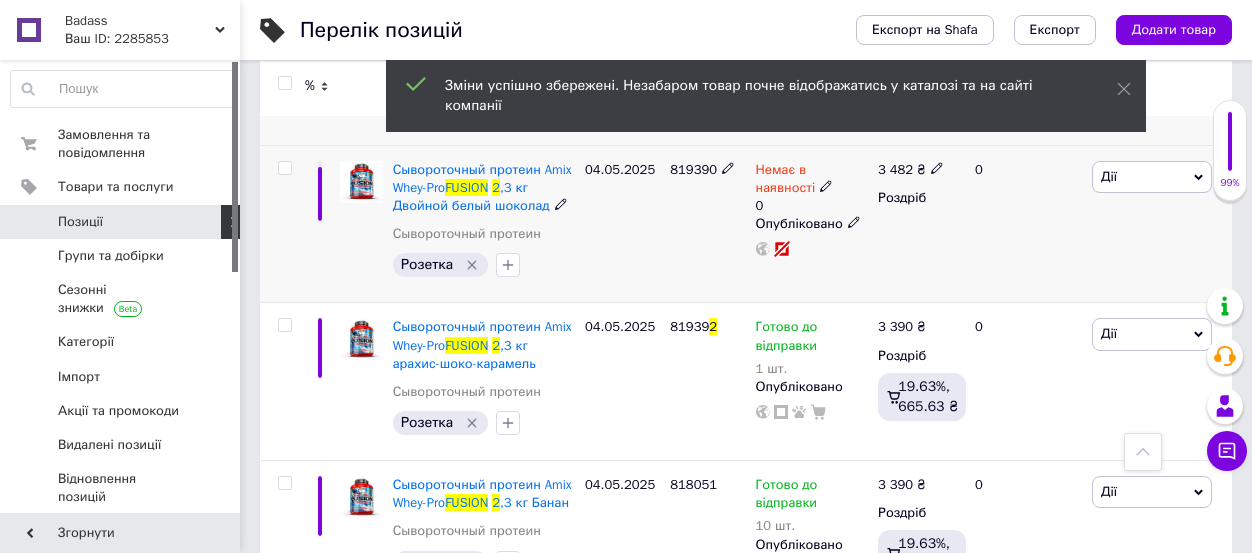 scroll, scrollTop: 1726, scrollLeft: 0, axis: vertical 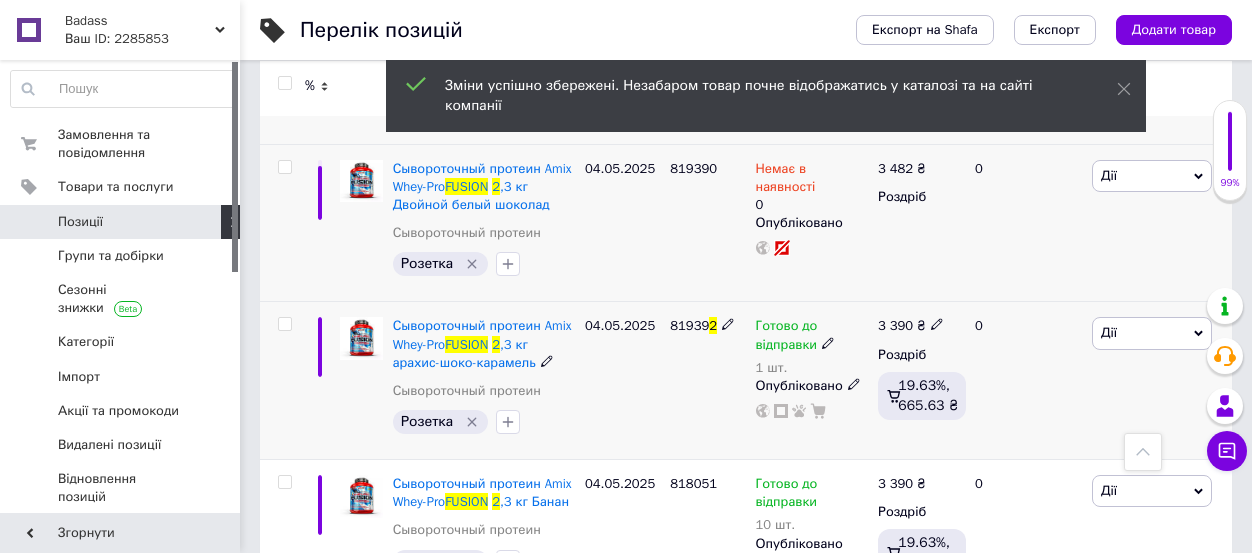 click 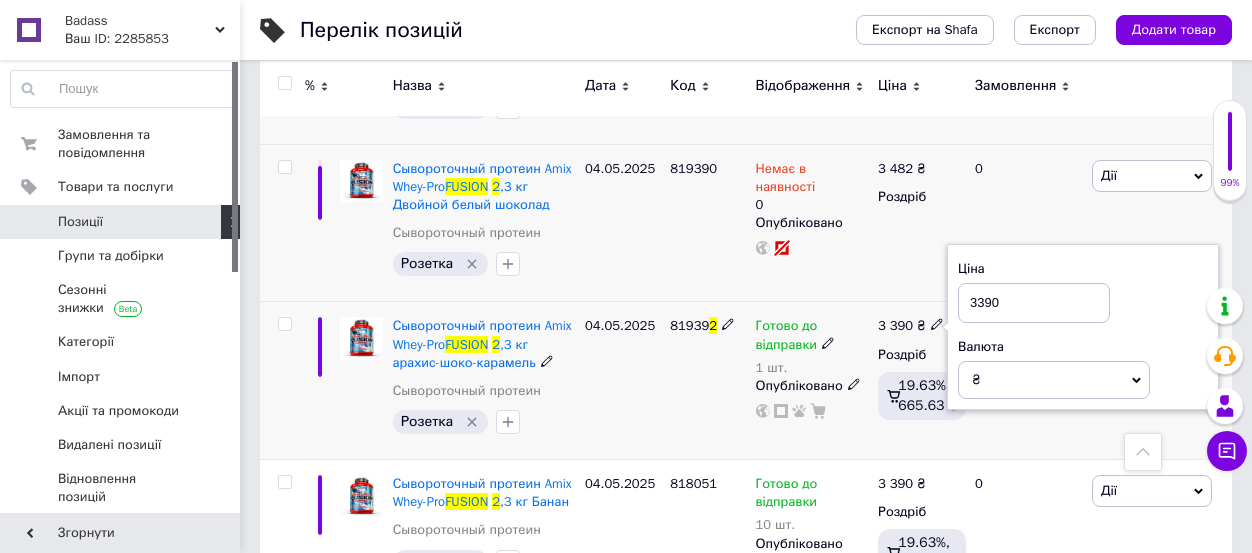 type on "3482" 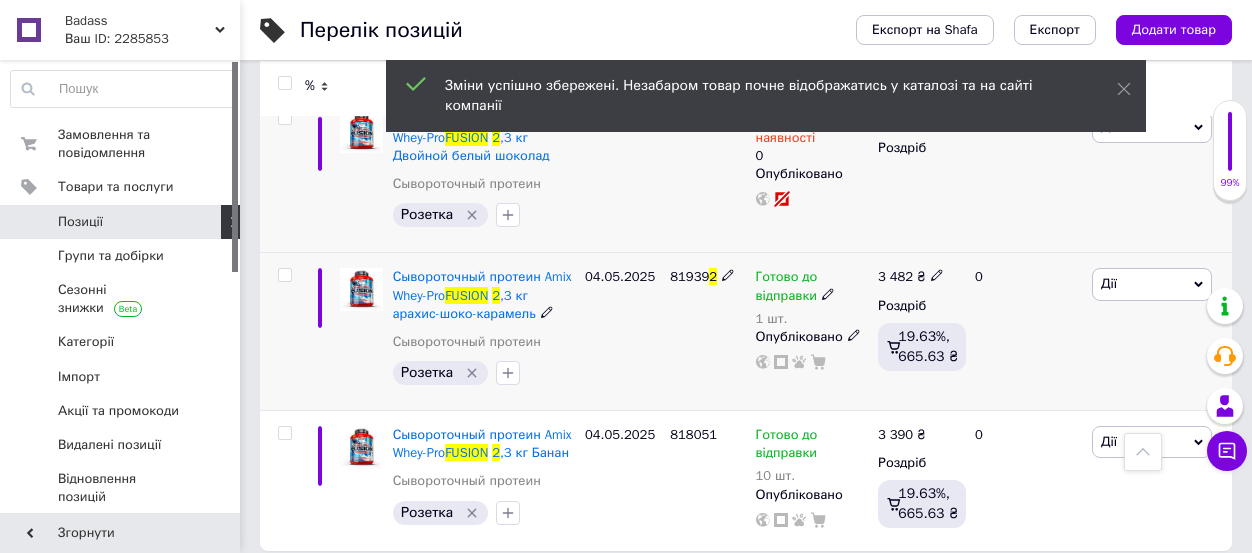 scroll, scrollTop: 1794, scrollLeft: 0, axis: vertical 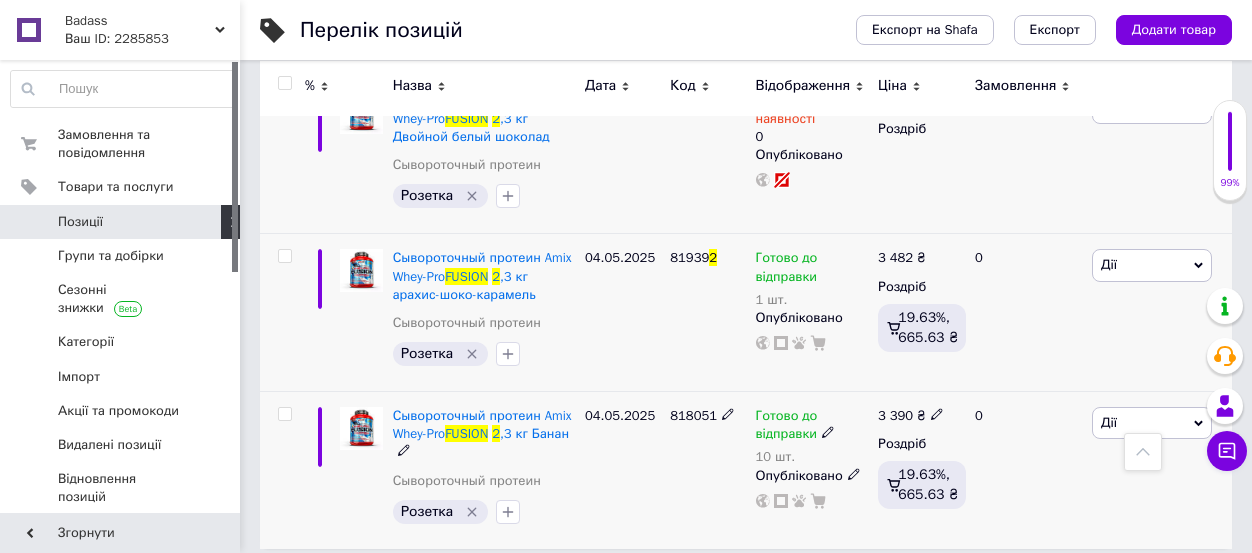 click 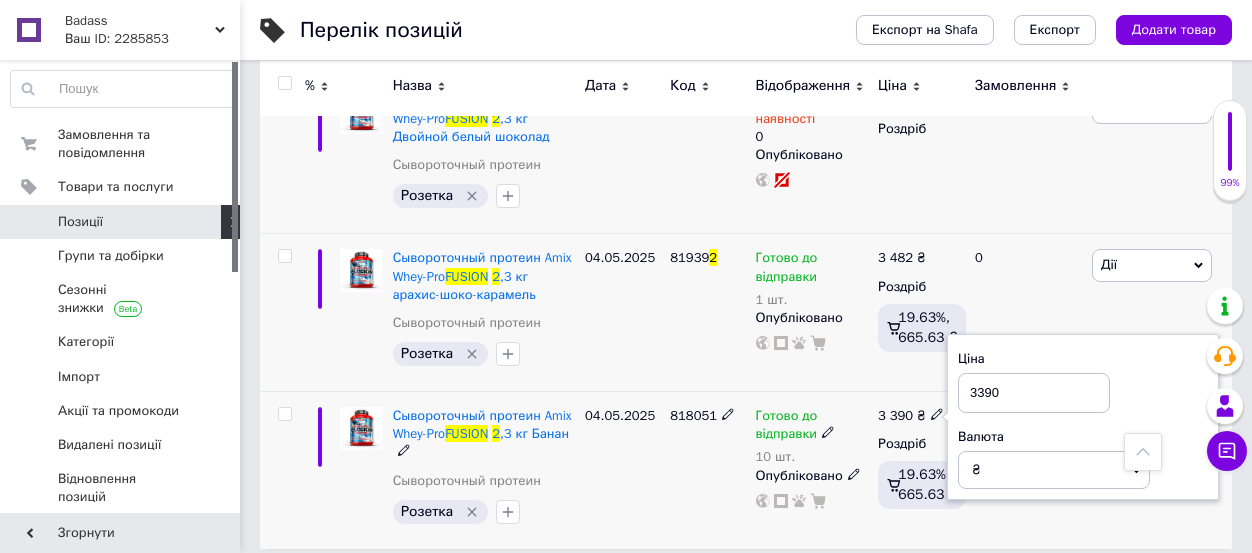 type on "3482" 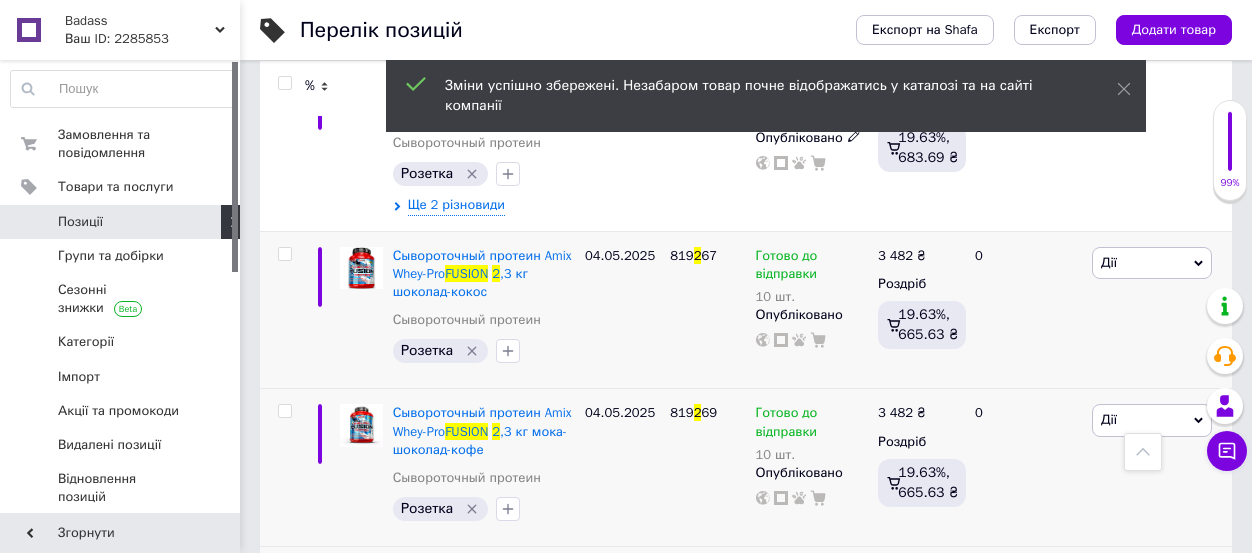 scroll, scrollTop: 0, scrollLeft: 0, axis: both 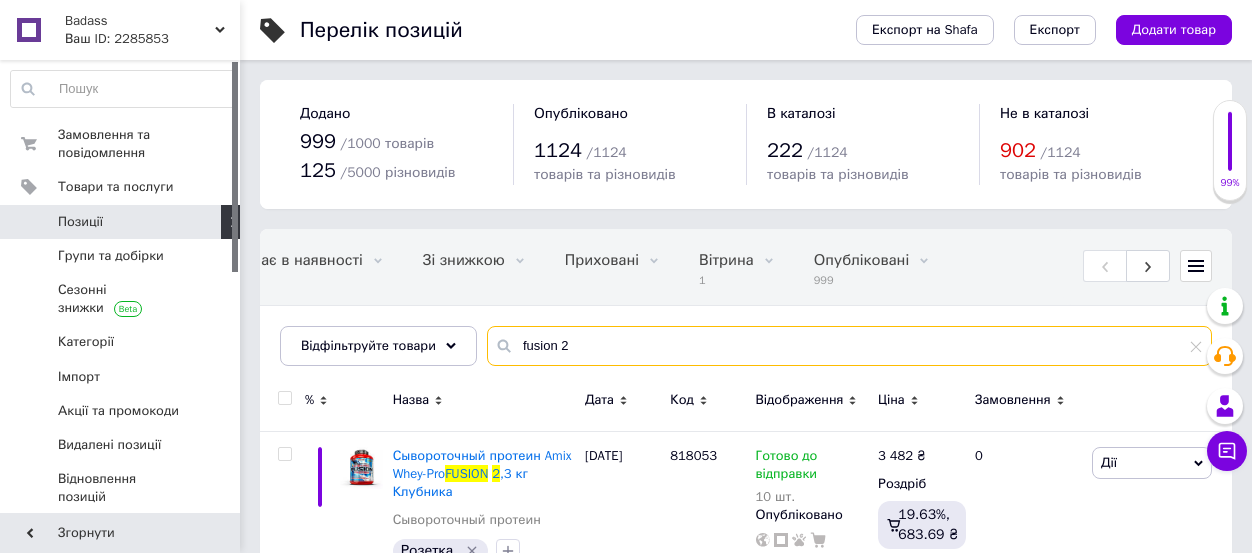 click on "fusion 2" at bounding box center [849, 346] 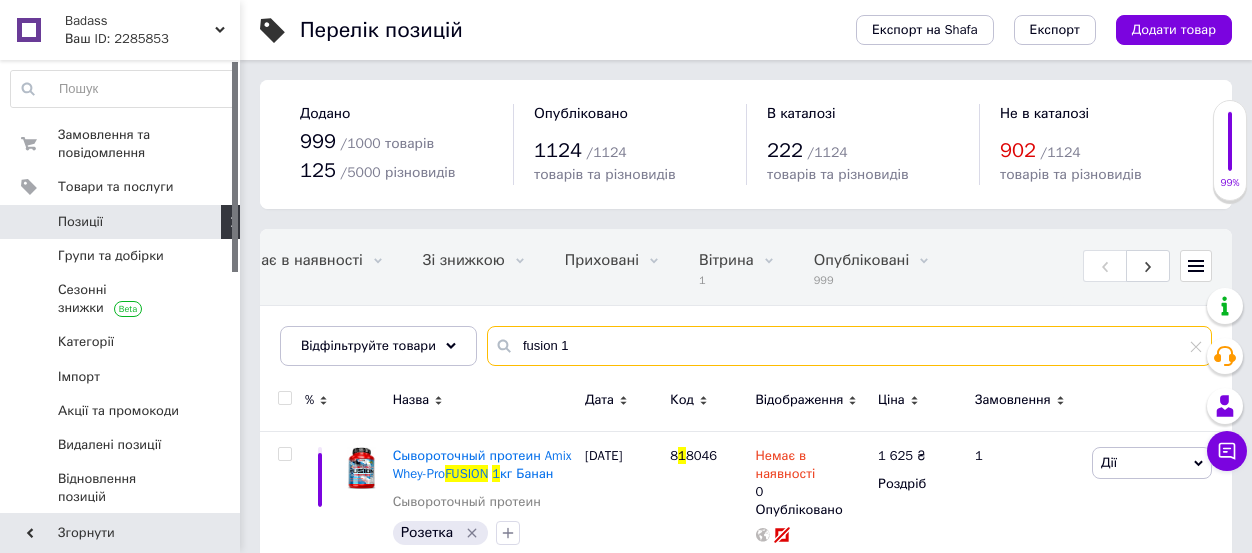 type on "fusion 1" 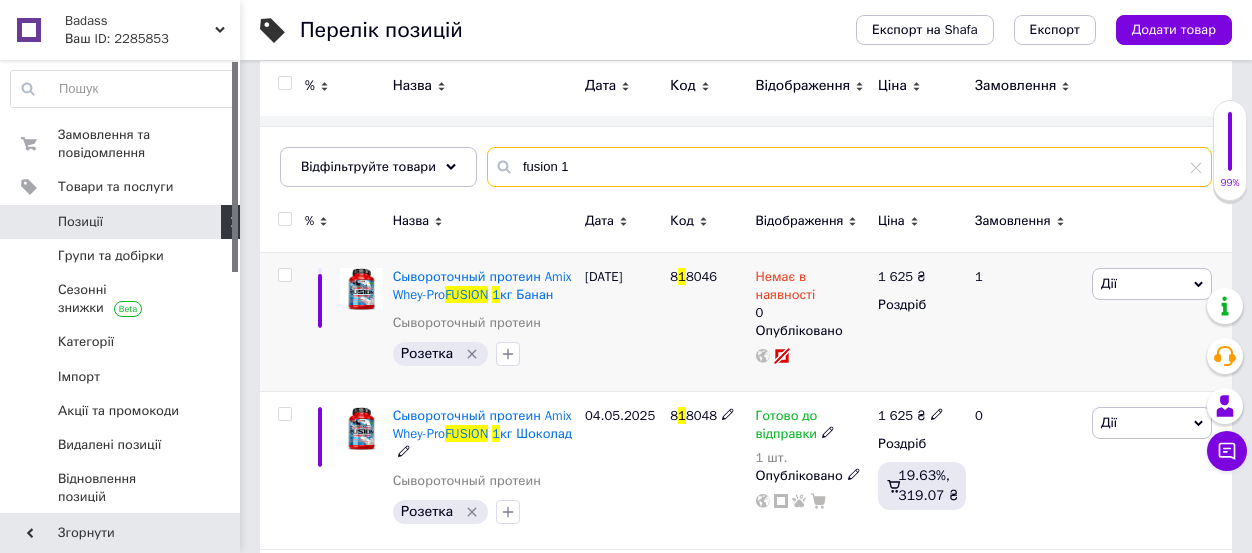 scroll, scrollTop: 179, scrollLeft: 0, axis: vertical 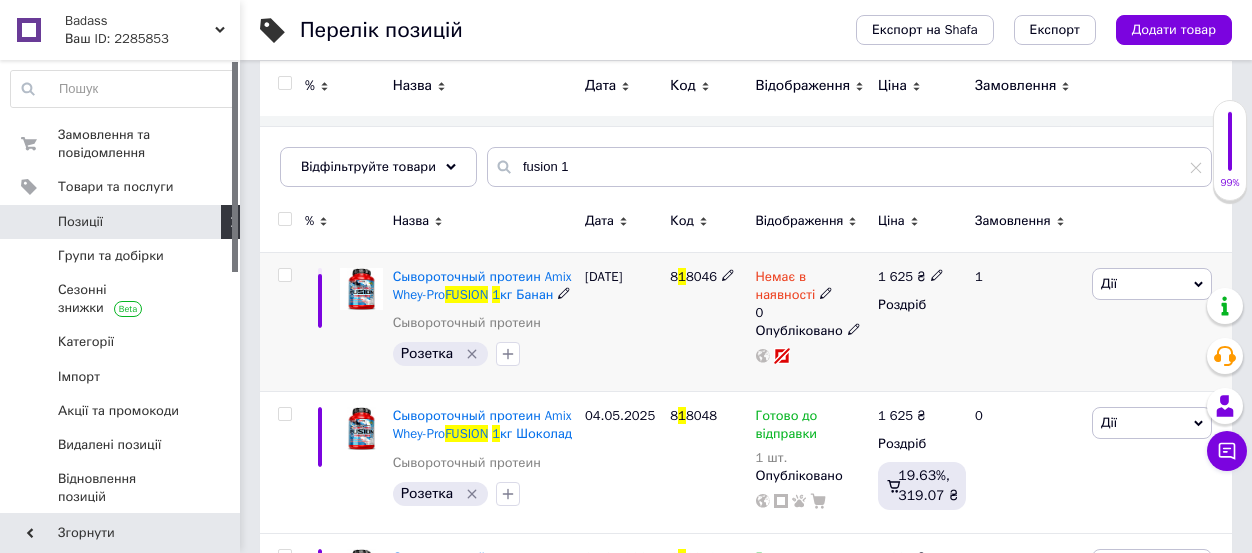 click 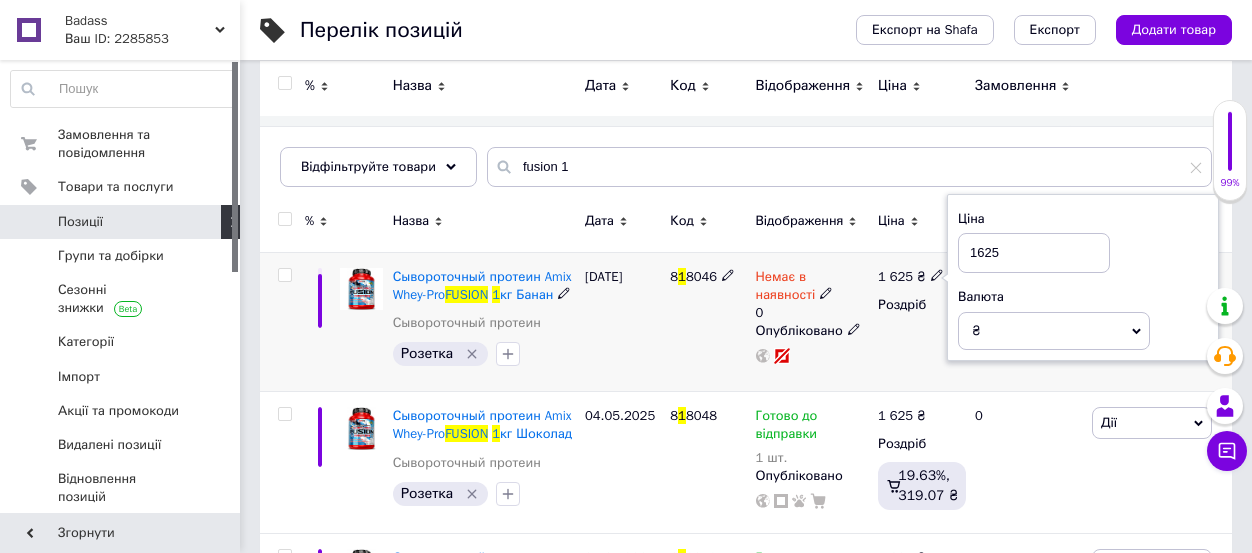 click on "1625" at bounding box center (1034, 253) 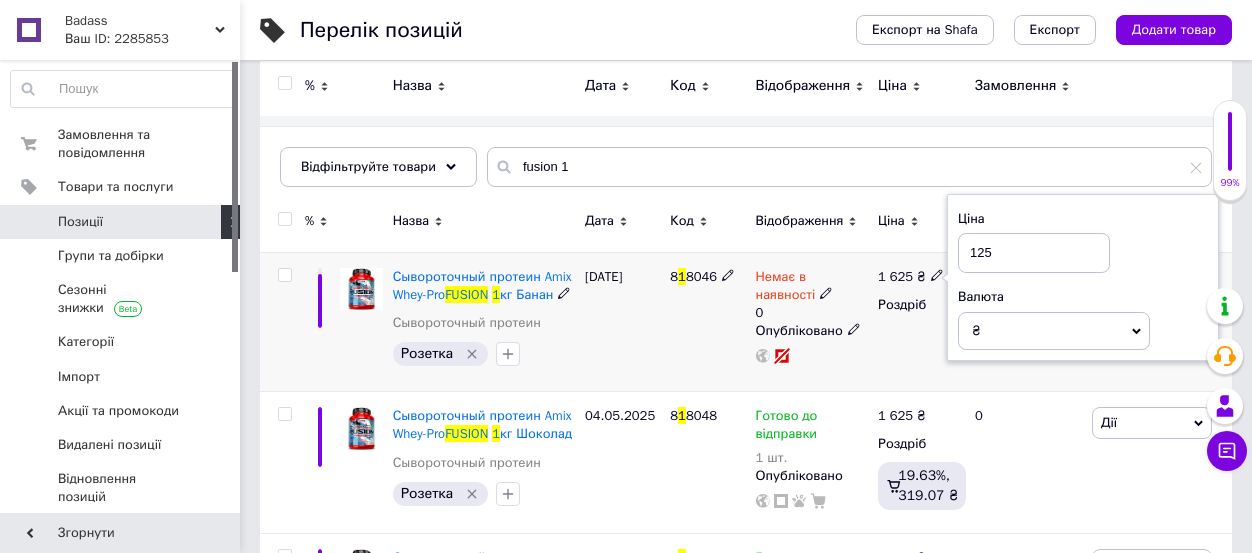 type on "1725" 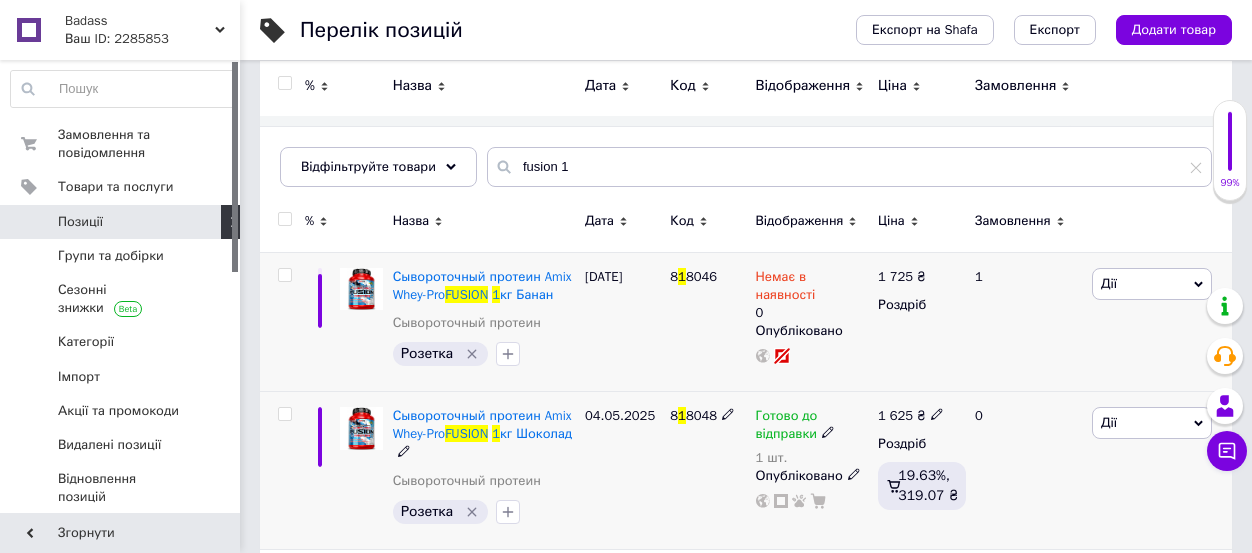 click 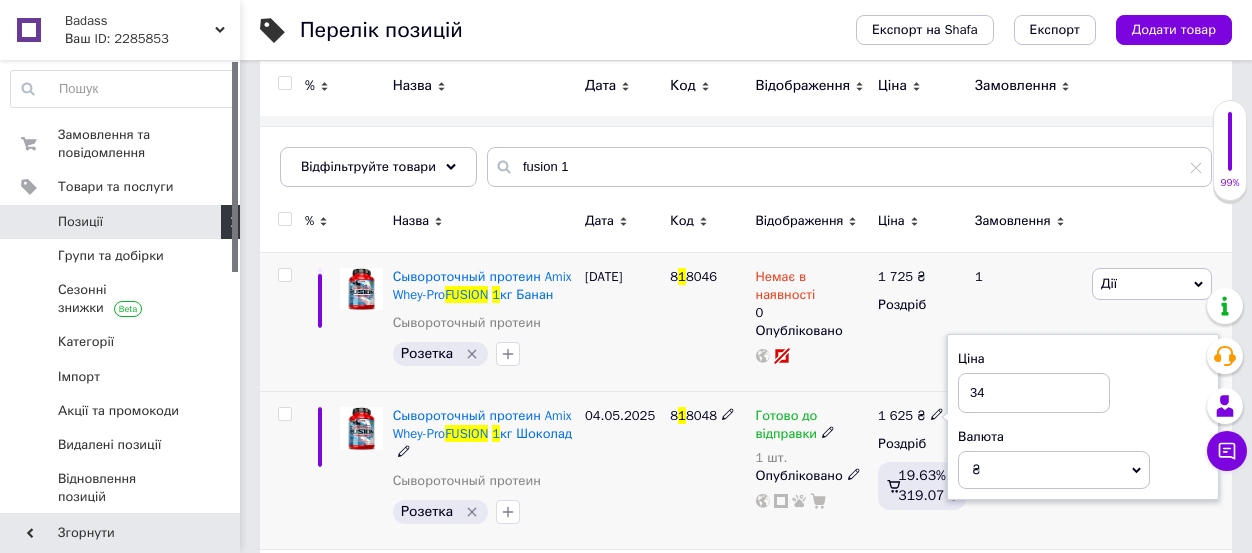 type on "3" 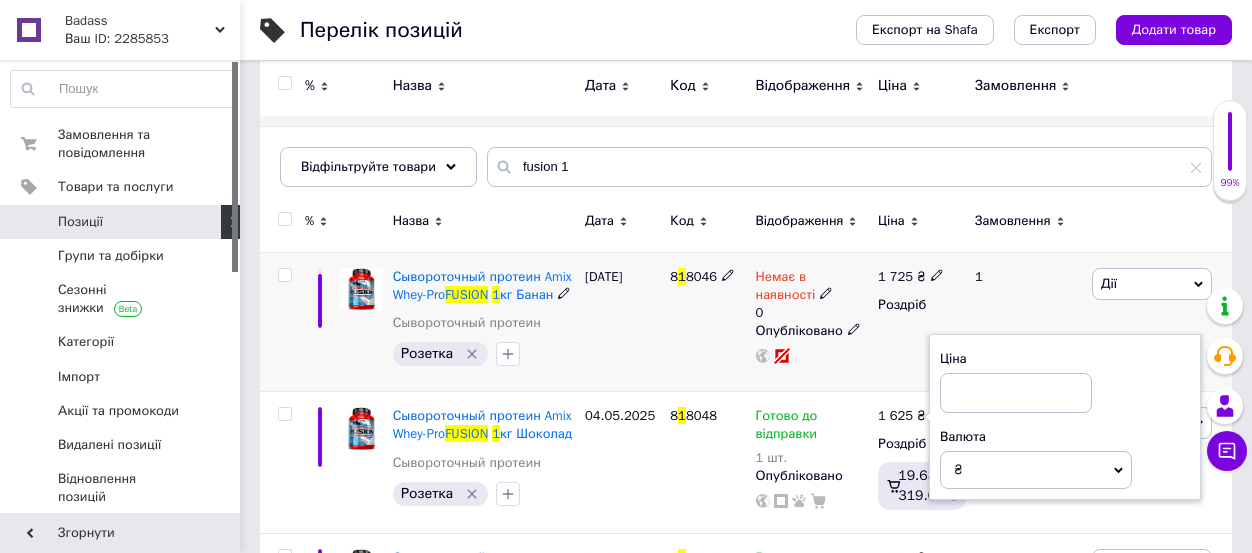 type 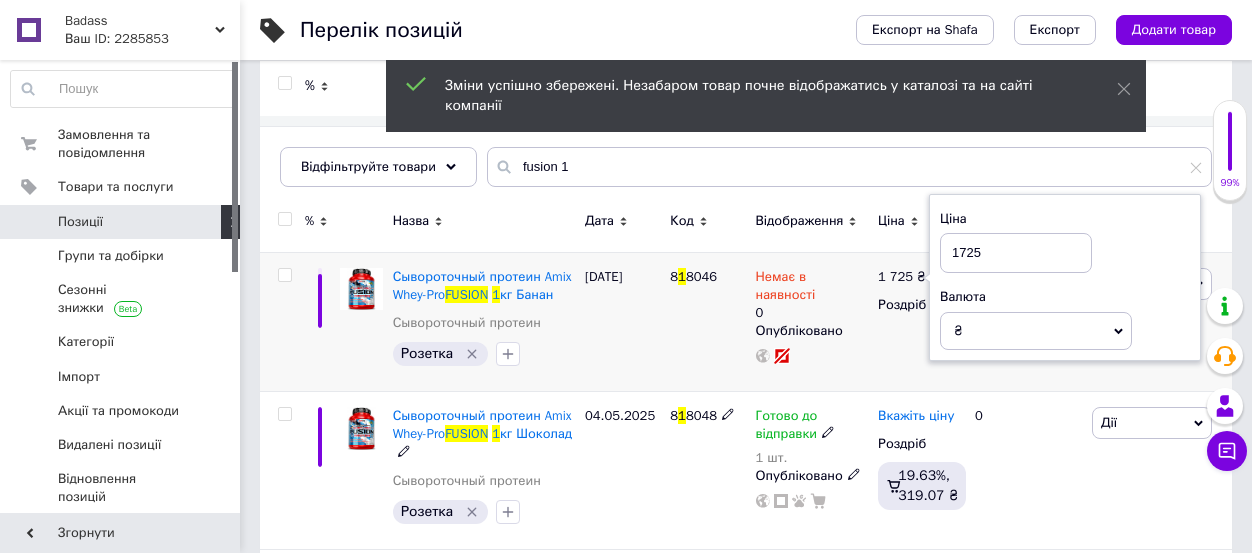 click on "Вкажіть ціну" at bounding box center [916, 416] 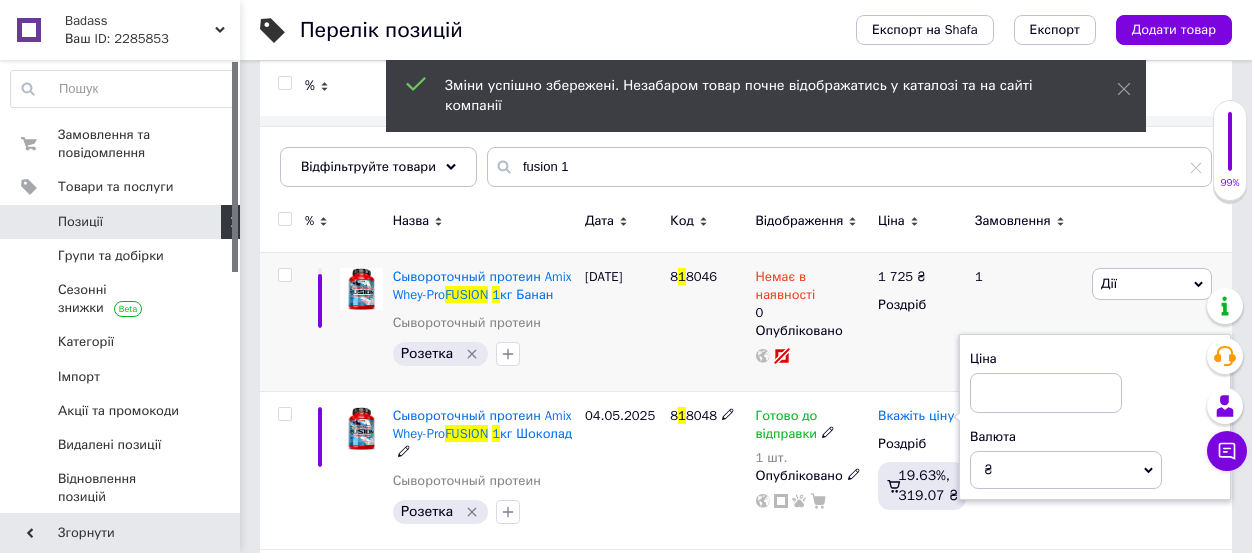 click on "Вкажіть ціну" at bounding box center (916, 416) 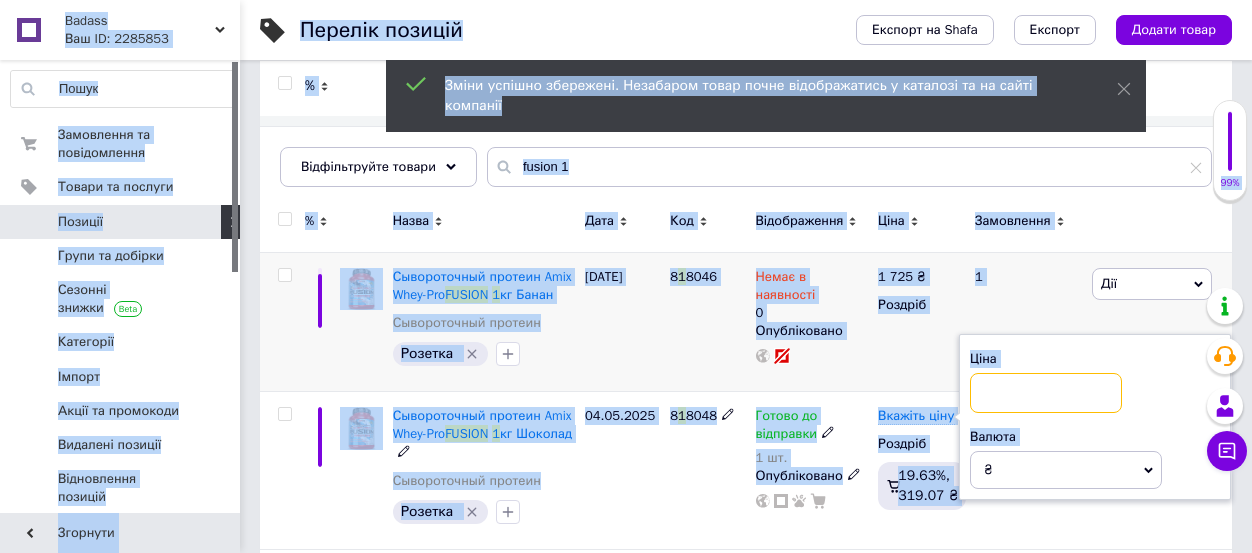 click at bounding box center (1046, 393) 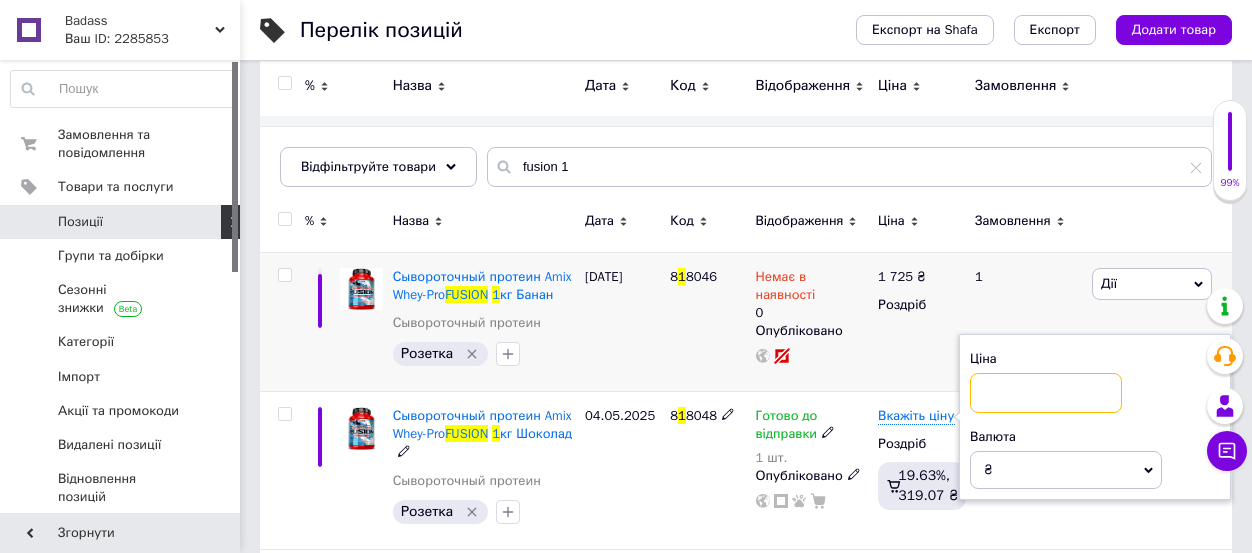 paste on "1725" 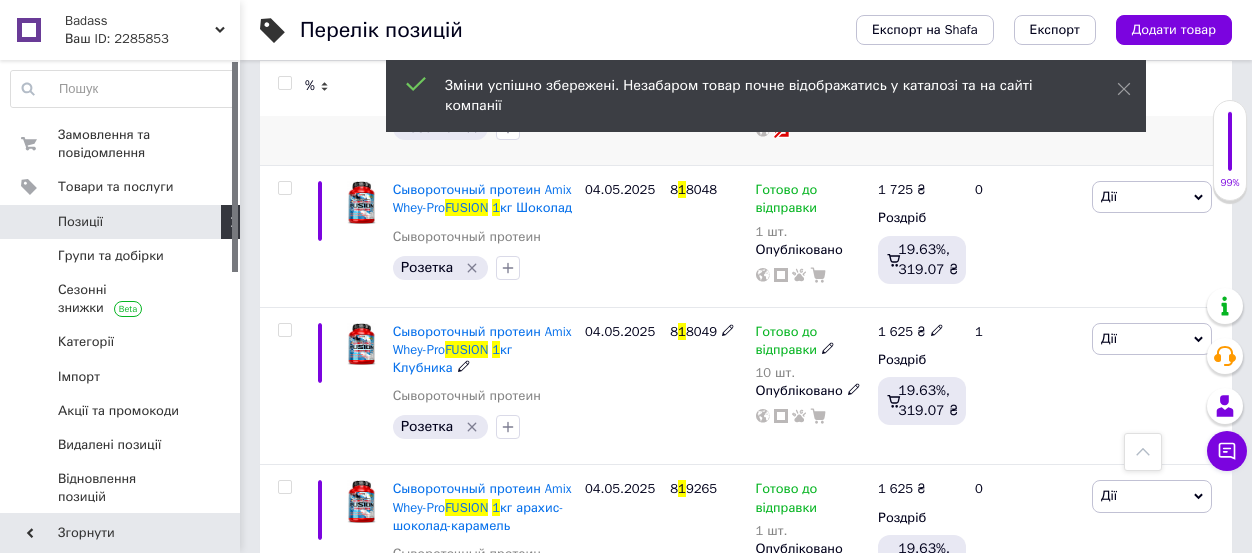 scroll, scrollTop: 428, scrollLeft: 0, axis: vertical 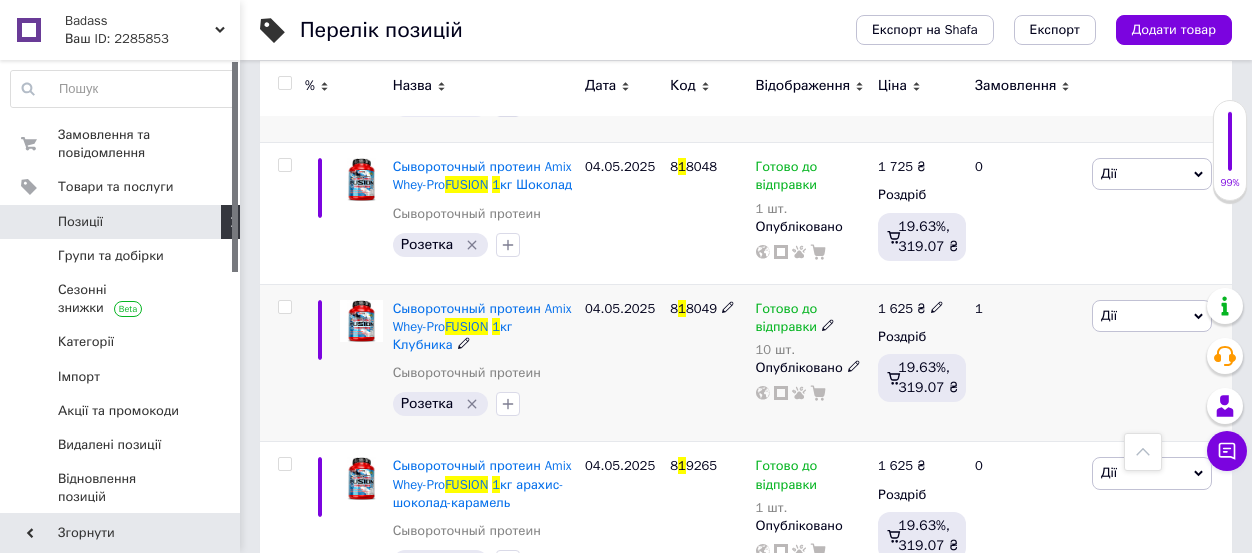 click 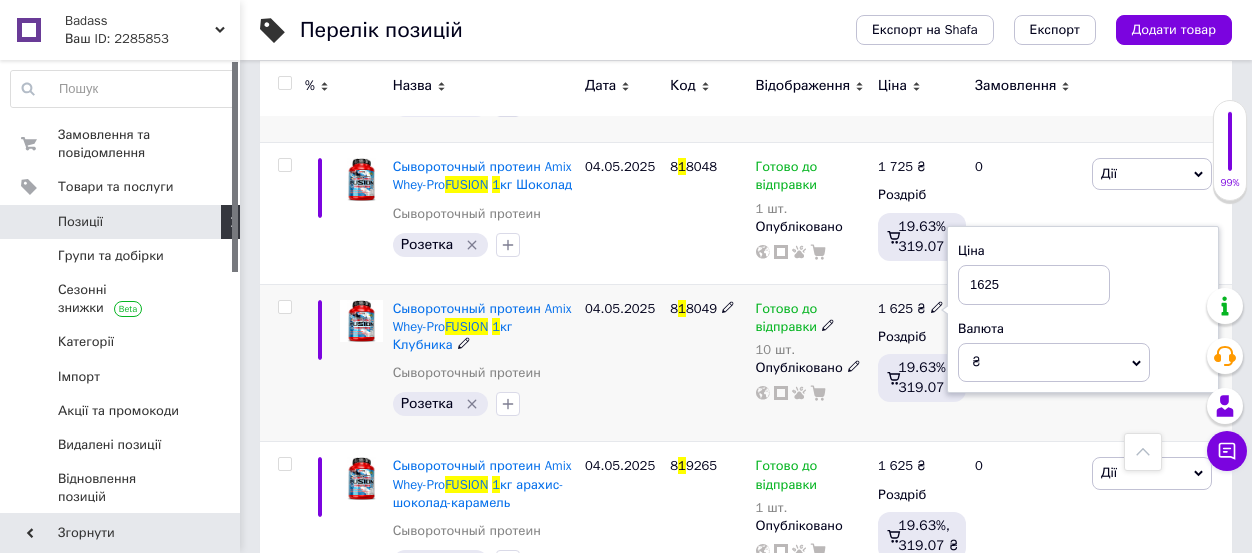 type on "1725" 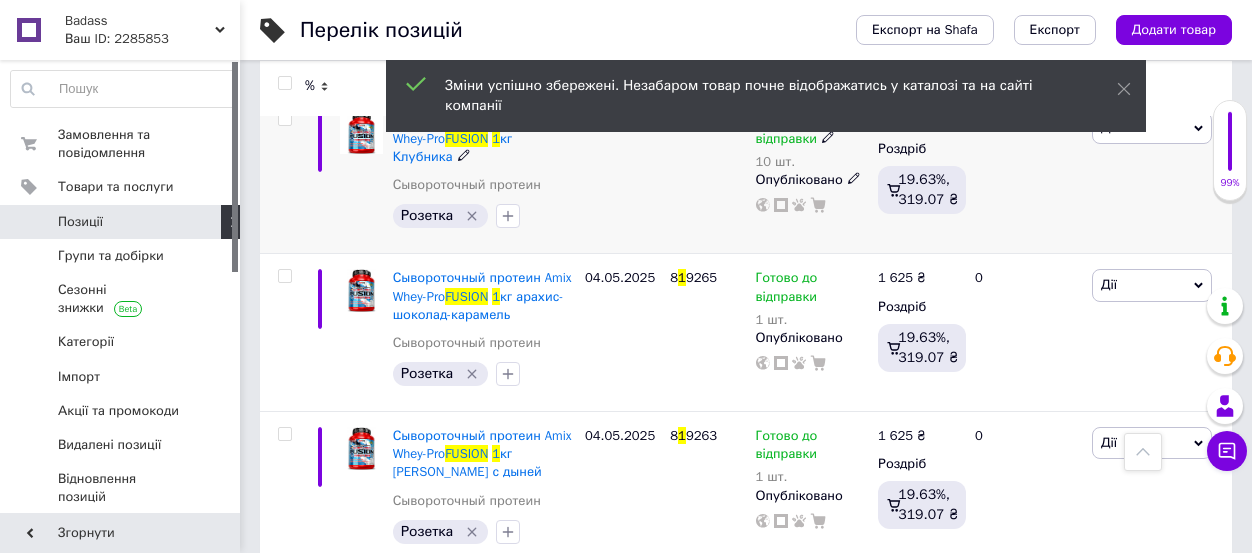 scroll, scrollTop: 622, scrollLeft: 0, axis: vertical 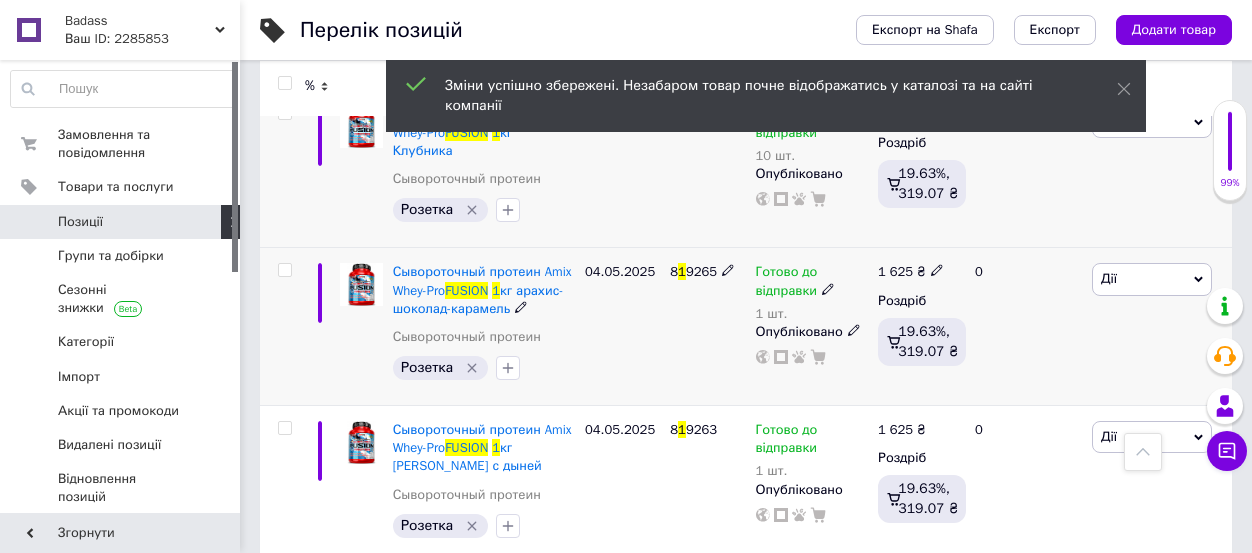 click 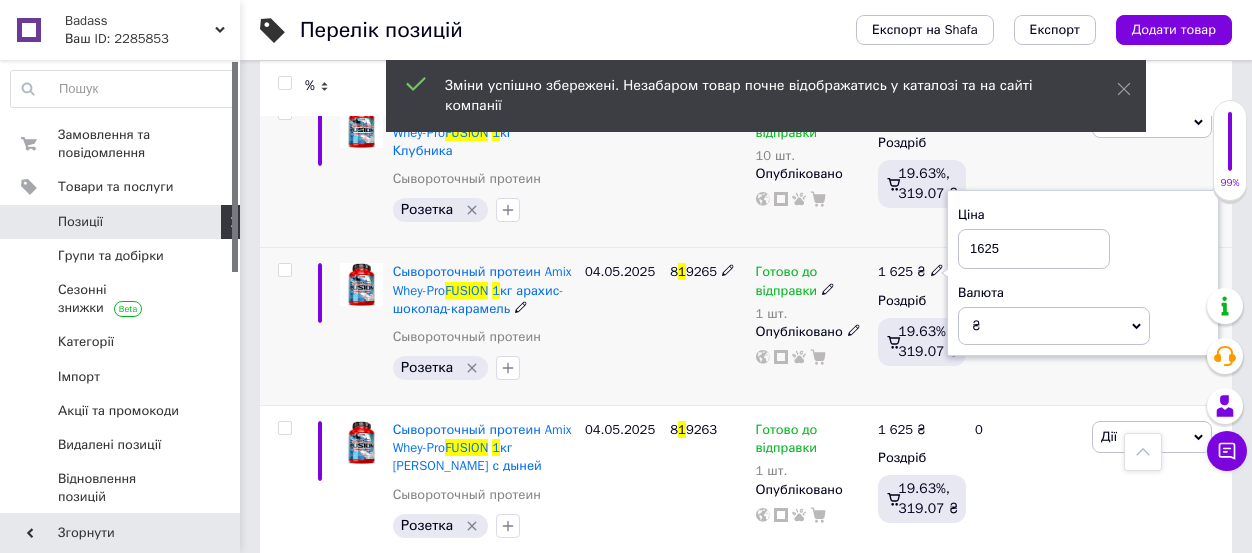type on "1725" 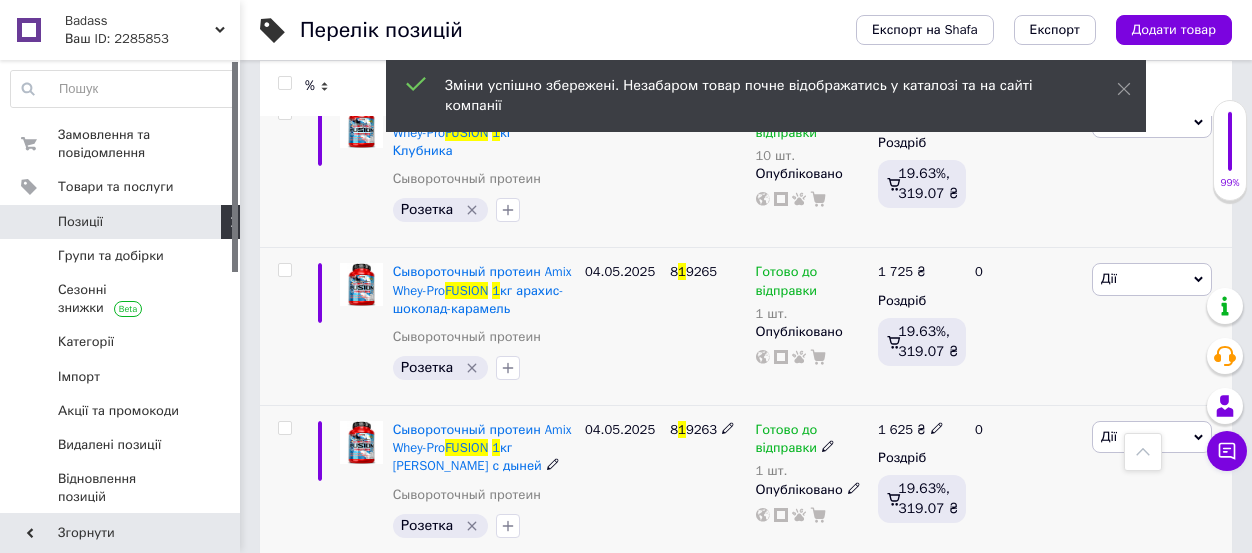 click 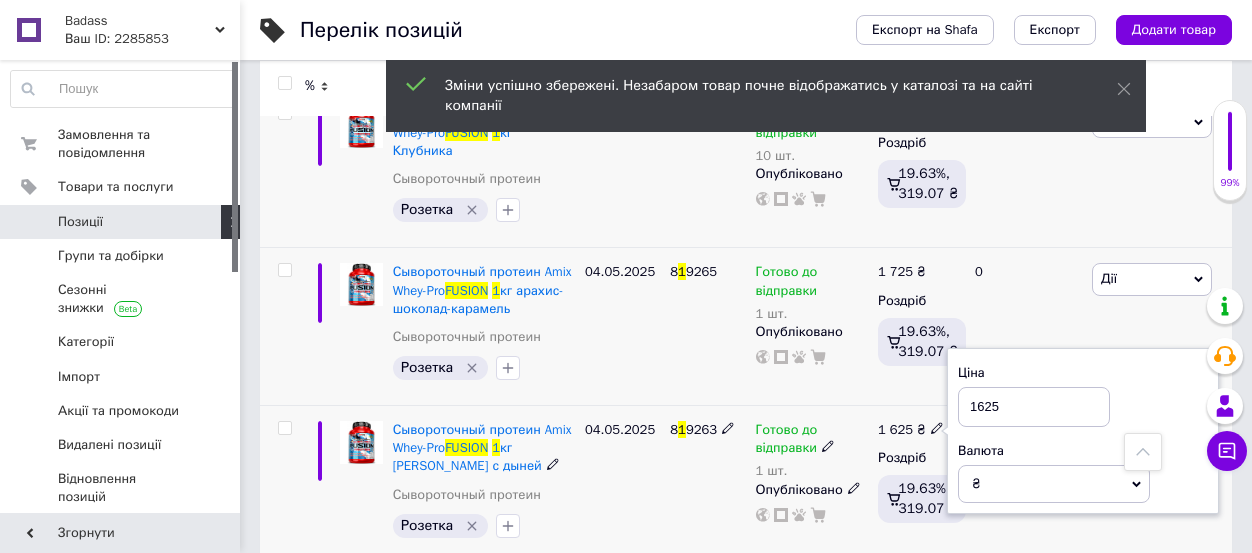 type on "1725" 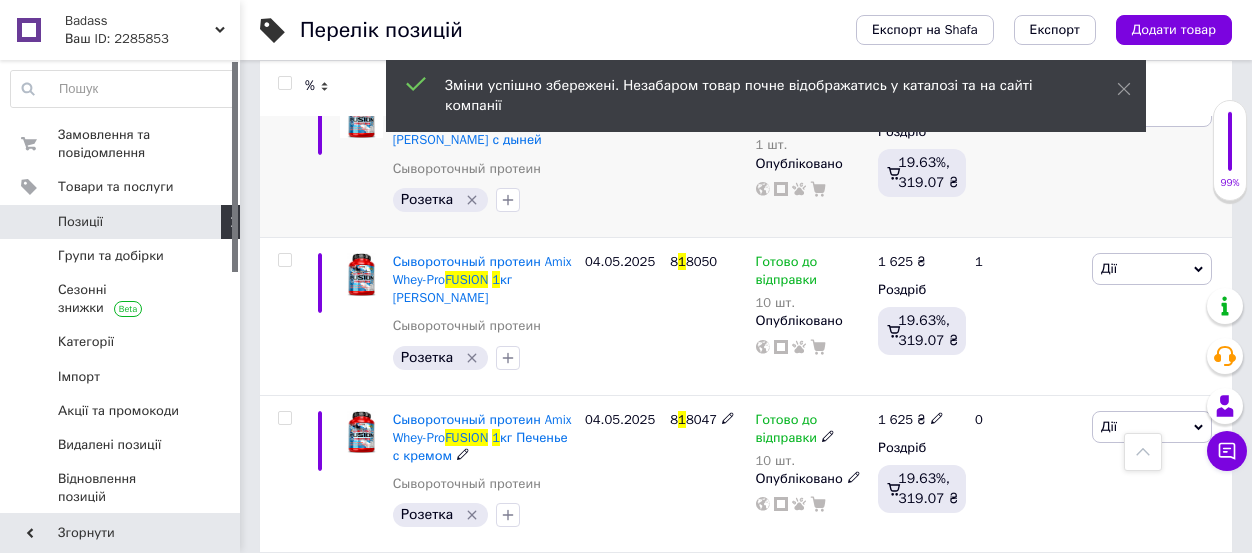 scroll, scrollTop: 956, scrollLeft: 0, axis: vertical 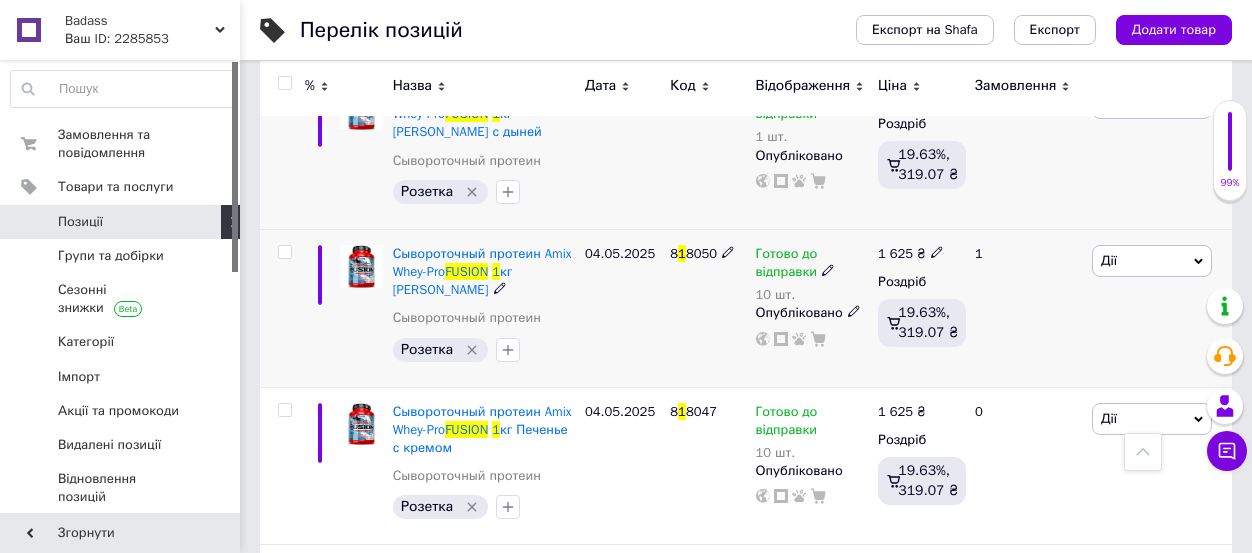 click 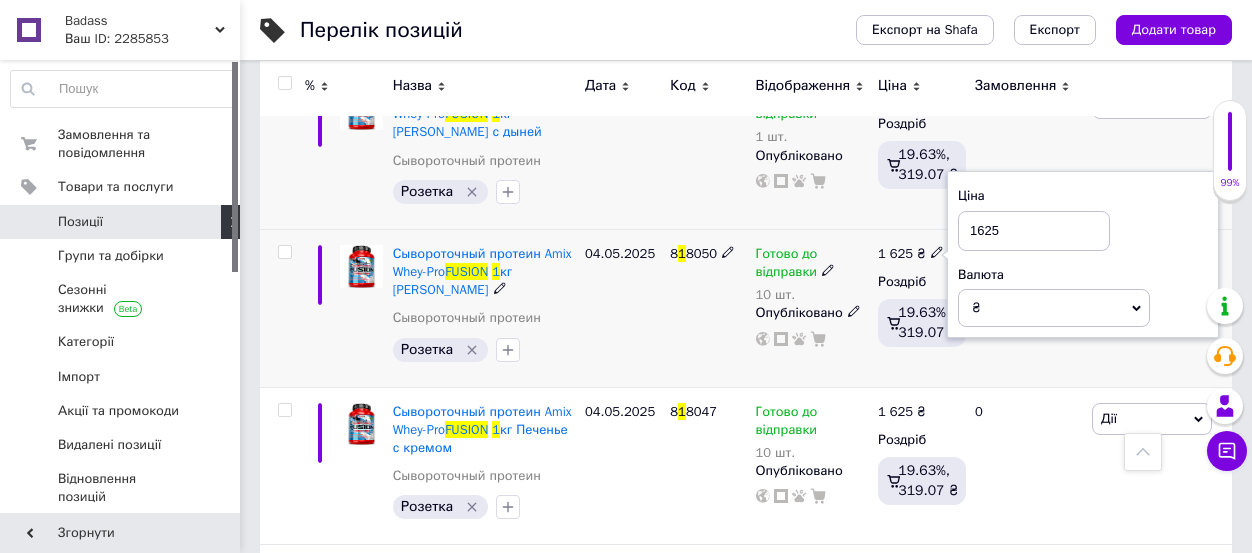 type on "1725" 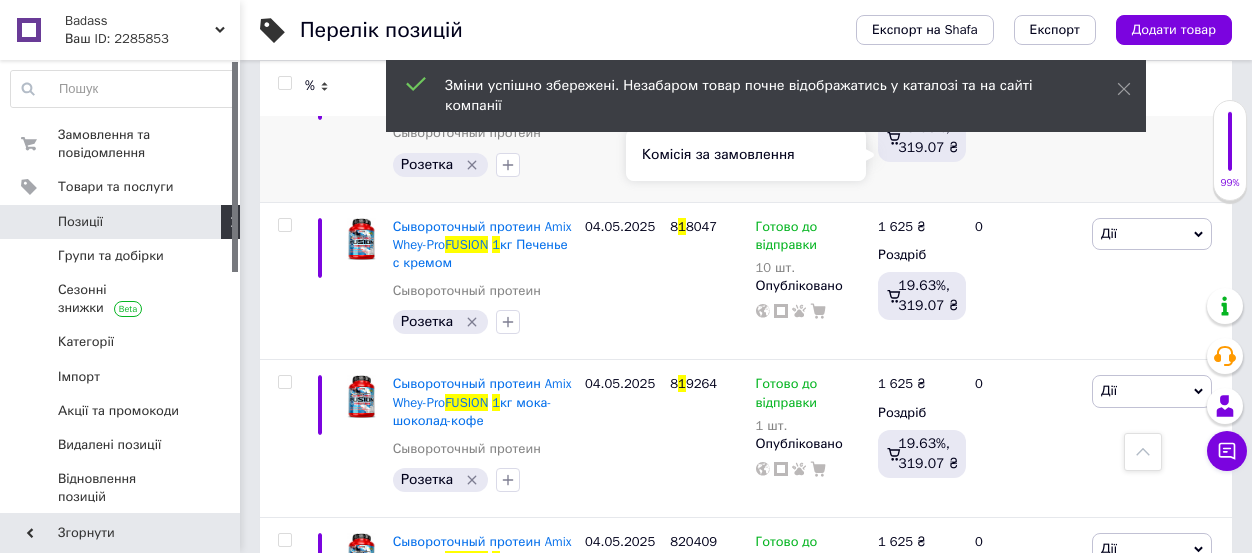 scroll, scrollTop: 1143, scrollLeft: 0, axis: vertical 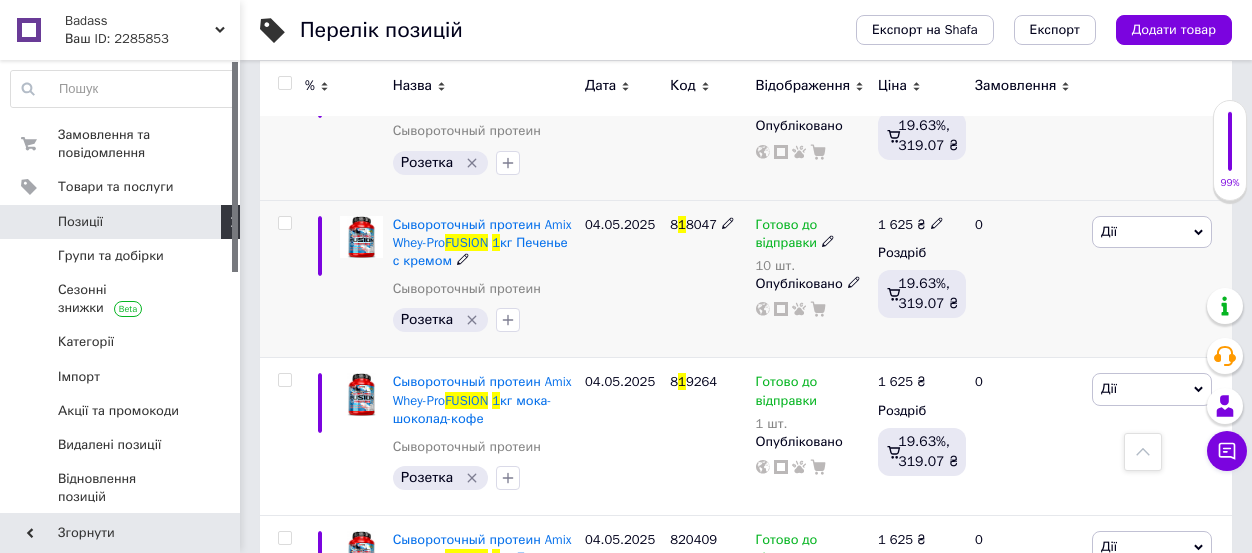 click 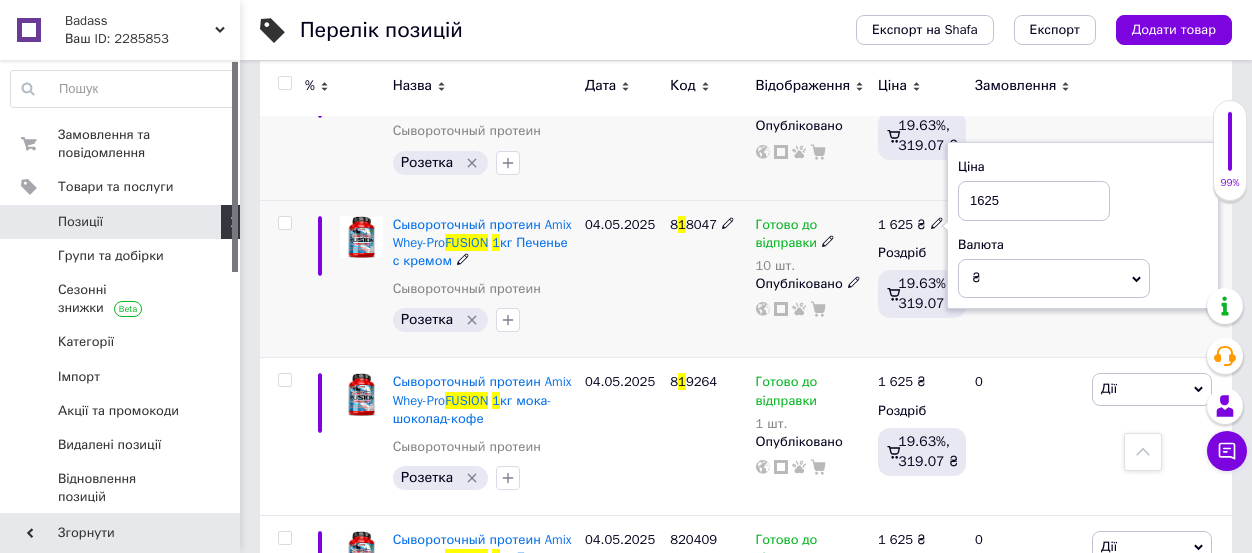 type on "1725" 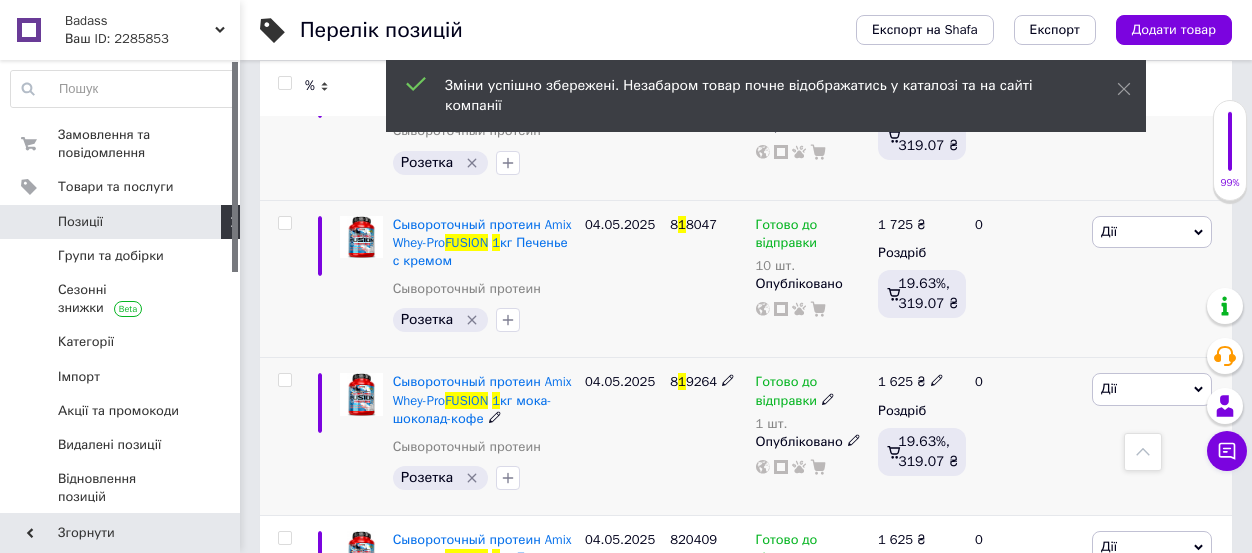 click 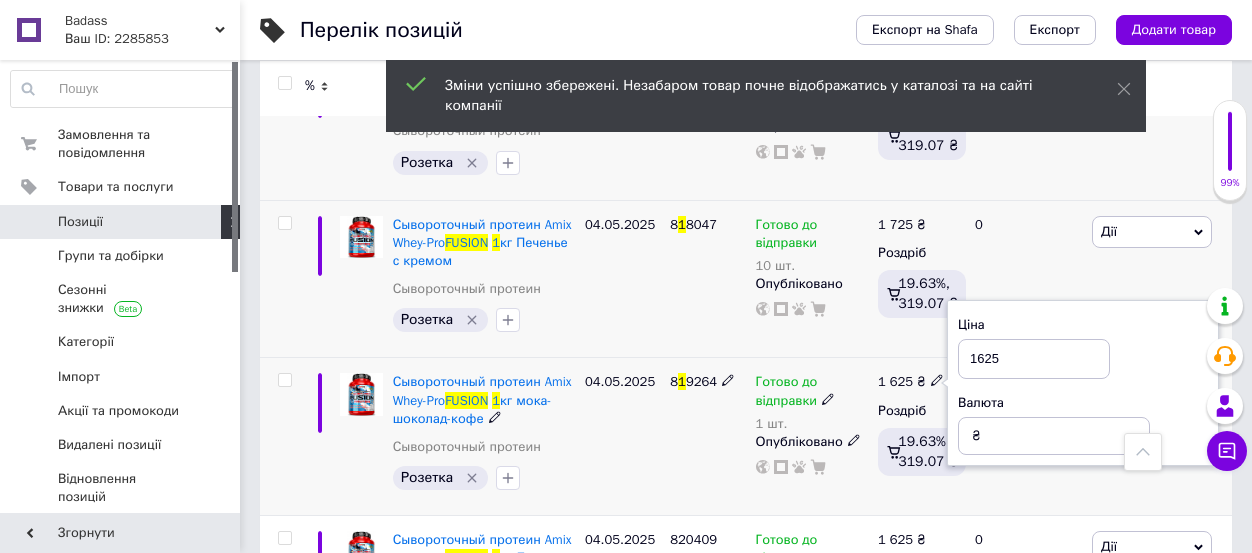 type on "1725" 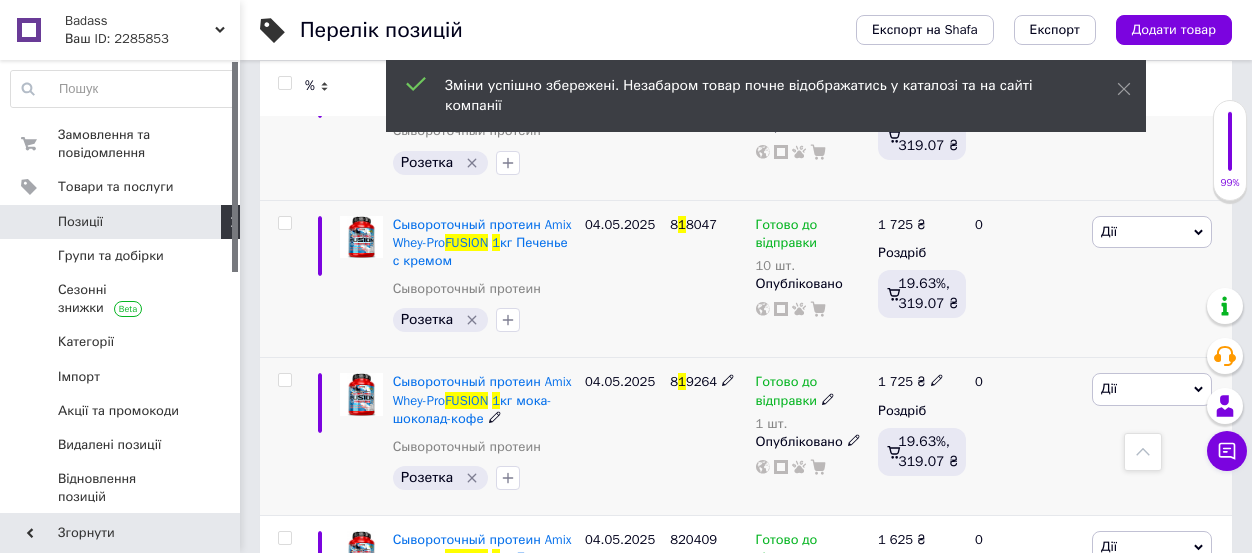 scroll, scrollTop: 1441, scrollLeft: 0, axis: vertical 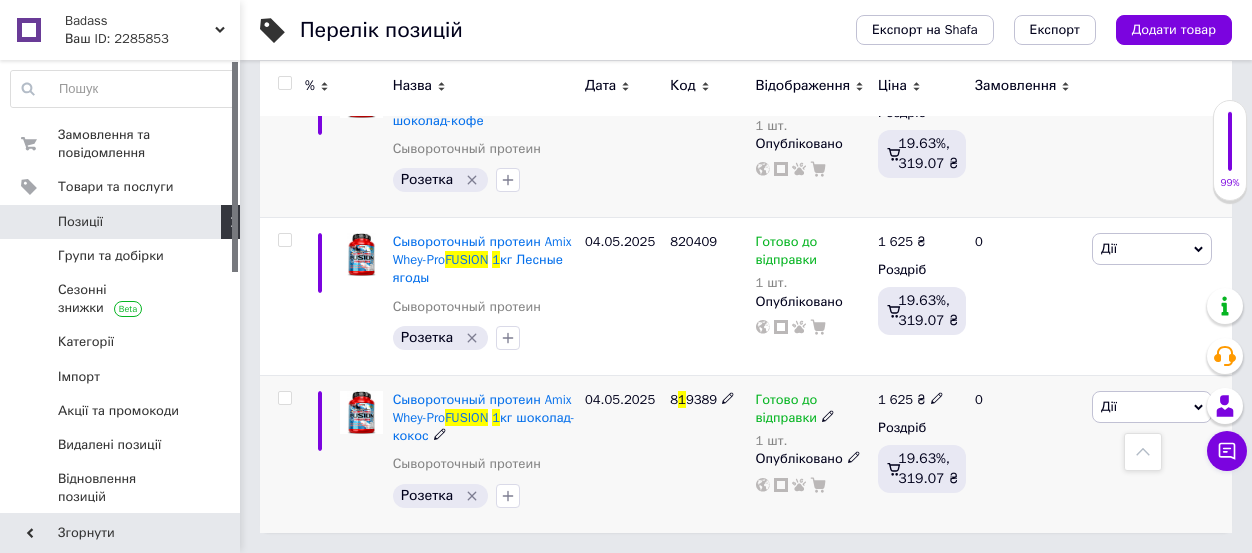 click 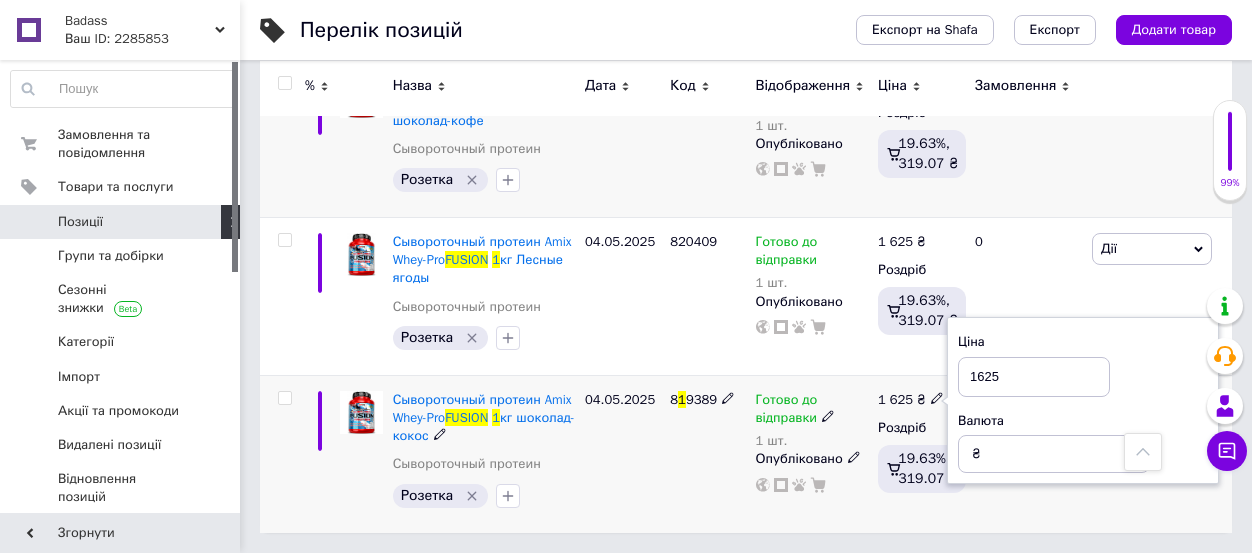 type on "1725" 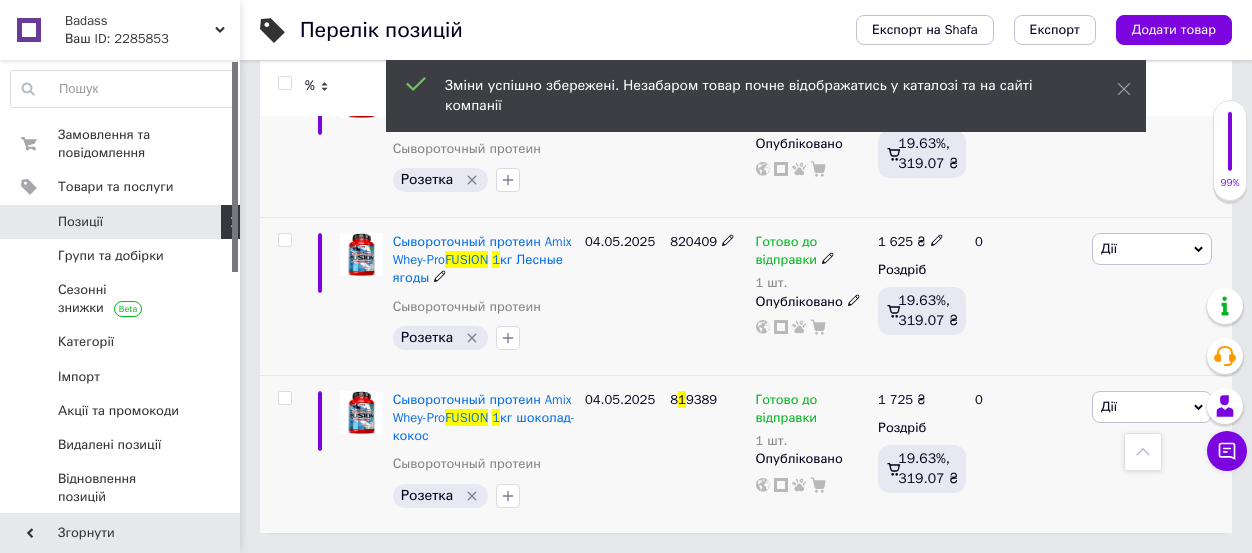 click 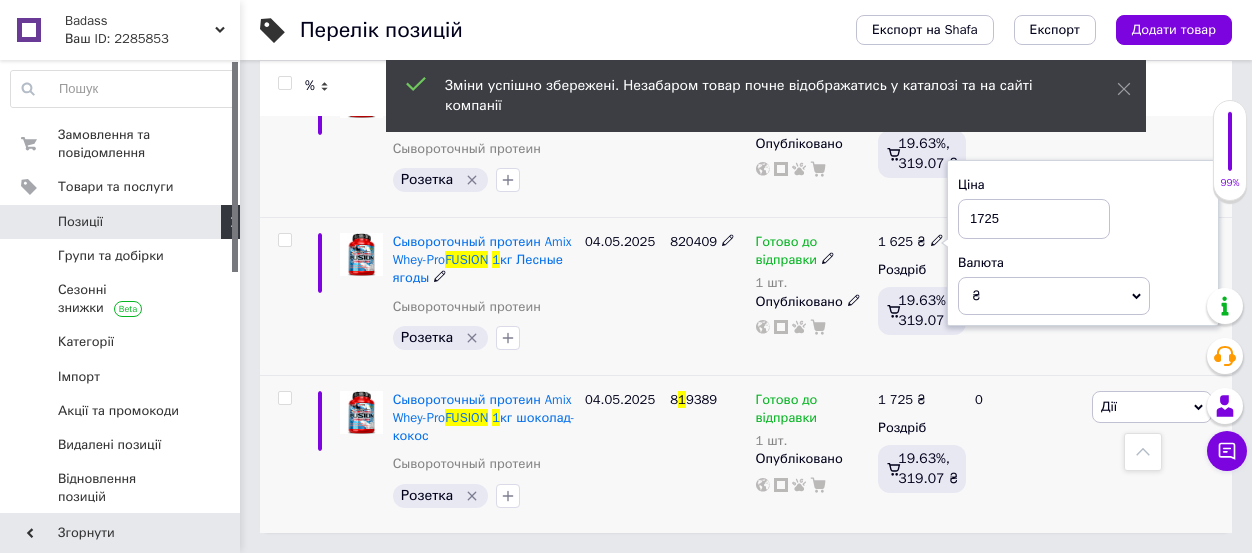 type on "1725" 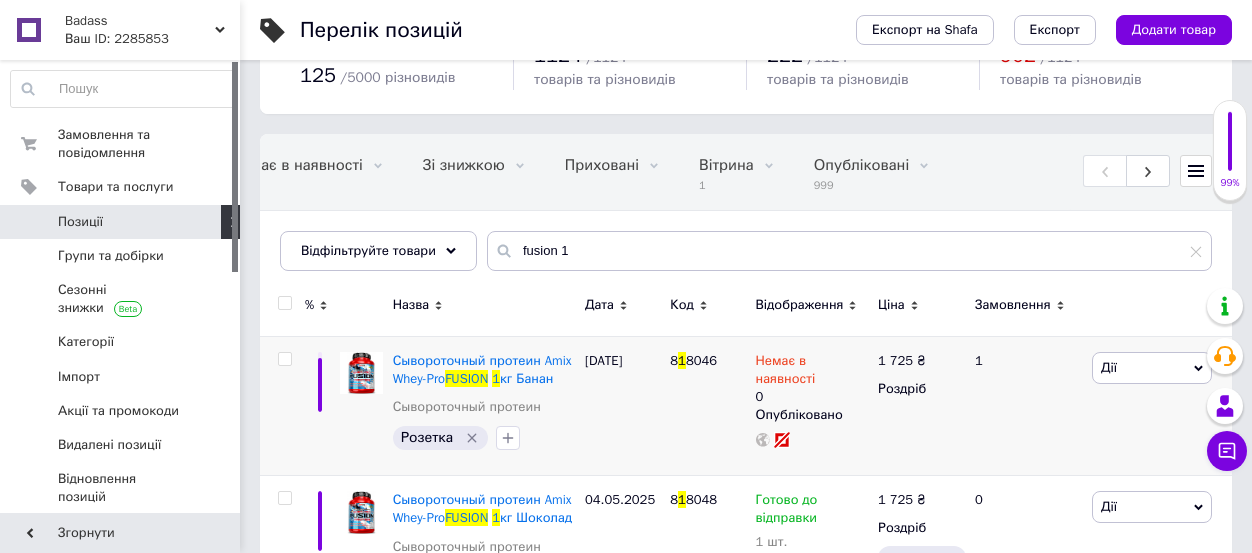 scroll, scrollTop: 0, scrollLeft: 0, axis: both 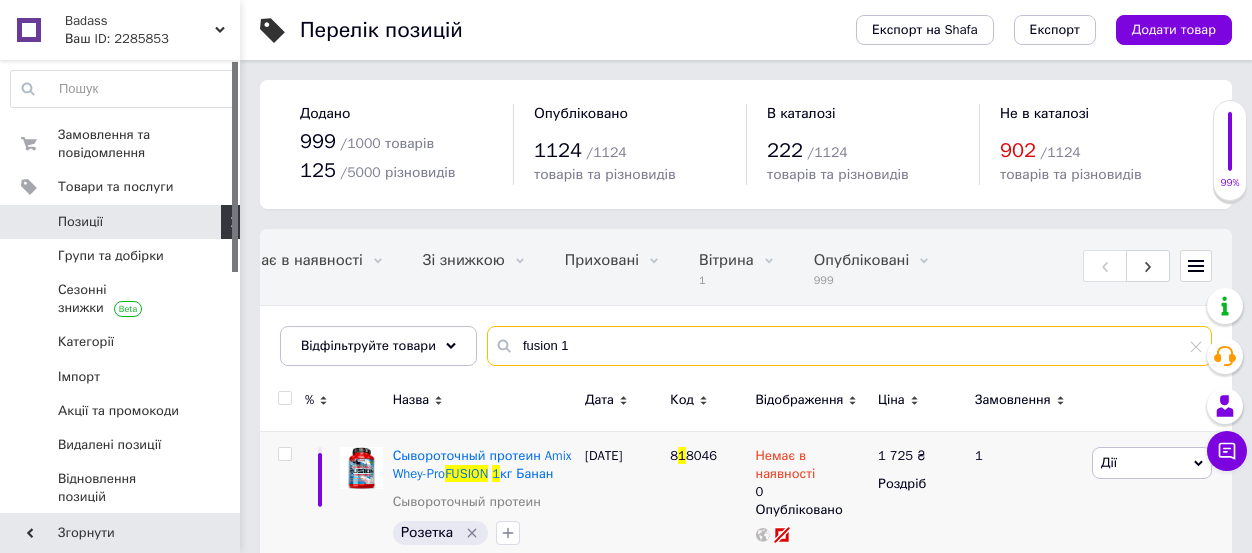 click on "fusion 1" at bounding box center [849, 346] 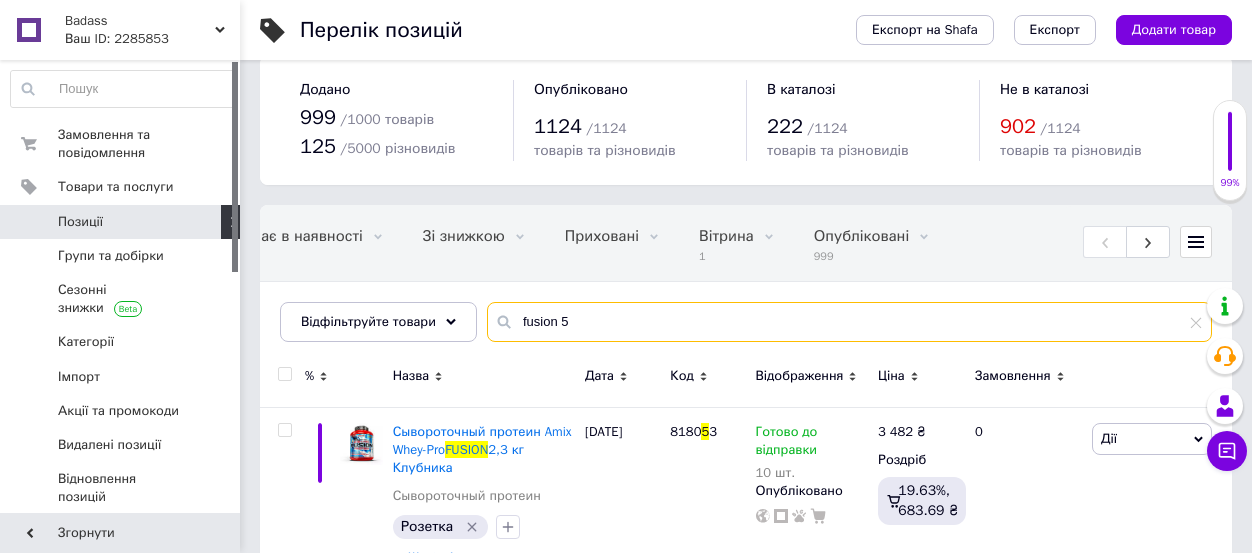 scroll, scrollTop: 23, scrollLeft: 0, axis: vertical 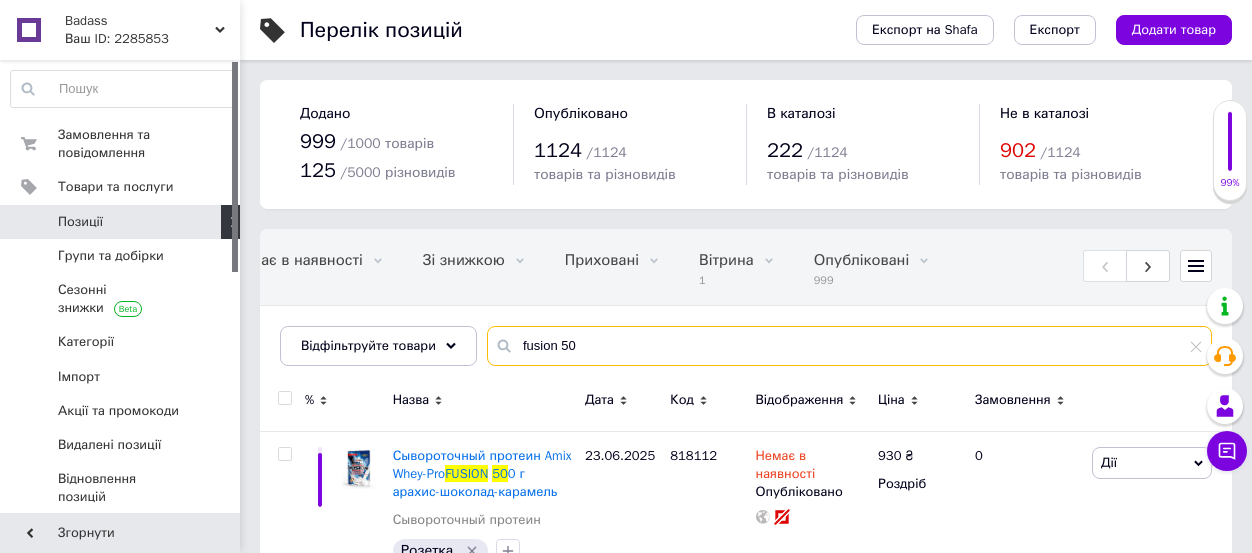 drag, startPoint x: 601, startPoint y: 346, endPoint x: 451, endPoint y: 315, distance: 153.16985 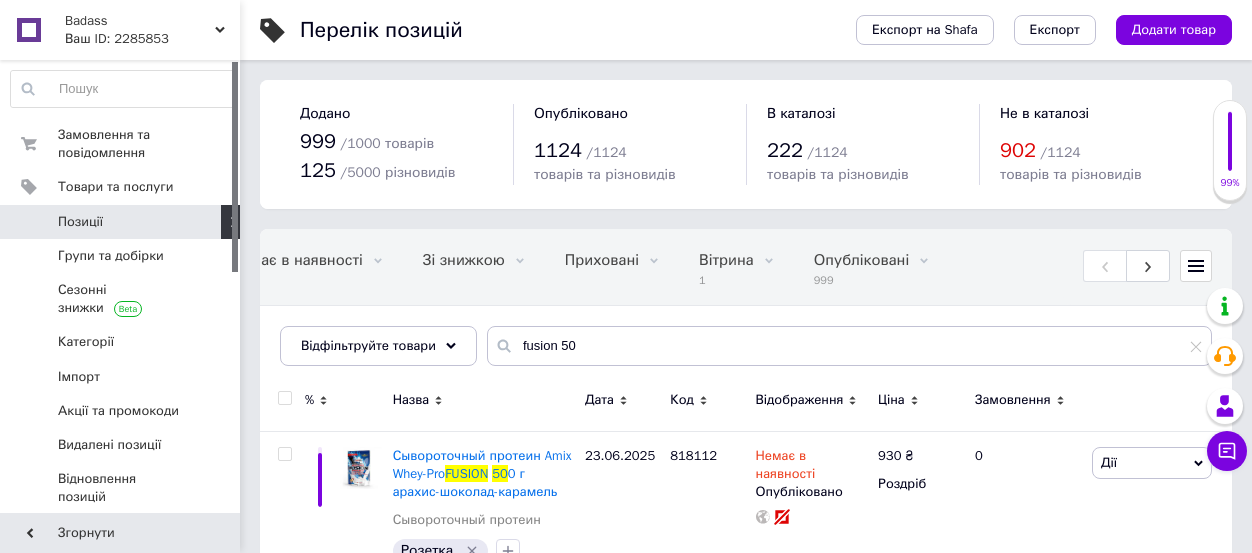 click on "Усі 999 В наявності 238 Видалити Редагувати Немає в наявності 760 Видалити Редагувати Зі знижкою 0 Видалити Редагувати Приховані 0 Видалити Редагувати Вітрина 1 Видалити Редагувати Опубліковані 999 Видалити Редагувати Автозаповнення характе... 74 Видалити Редагувати Ok Відфільтровано...  Зберегти" at bounding box center (746, 307) 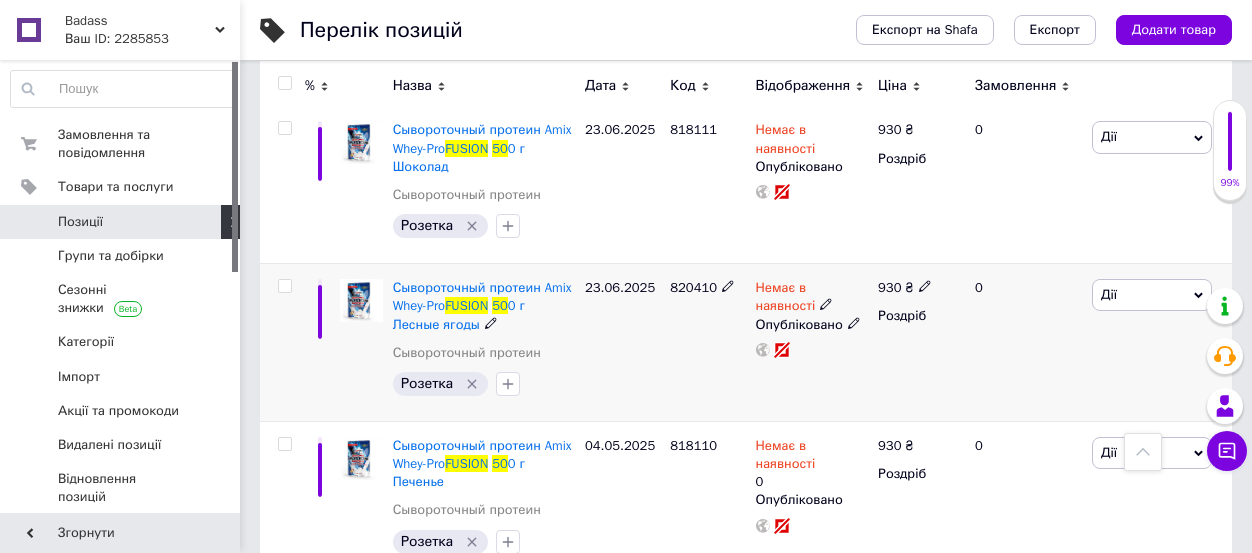 scroll, scrollTop: 0, scrollLeft: 0, axis: both 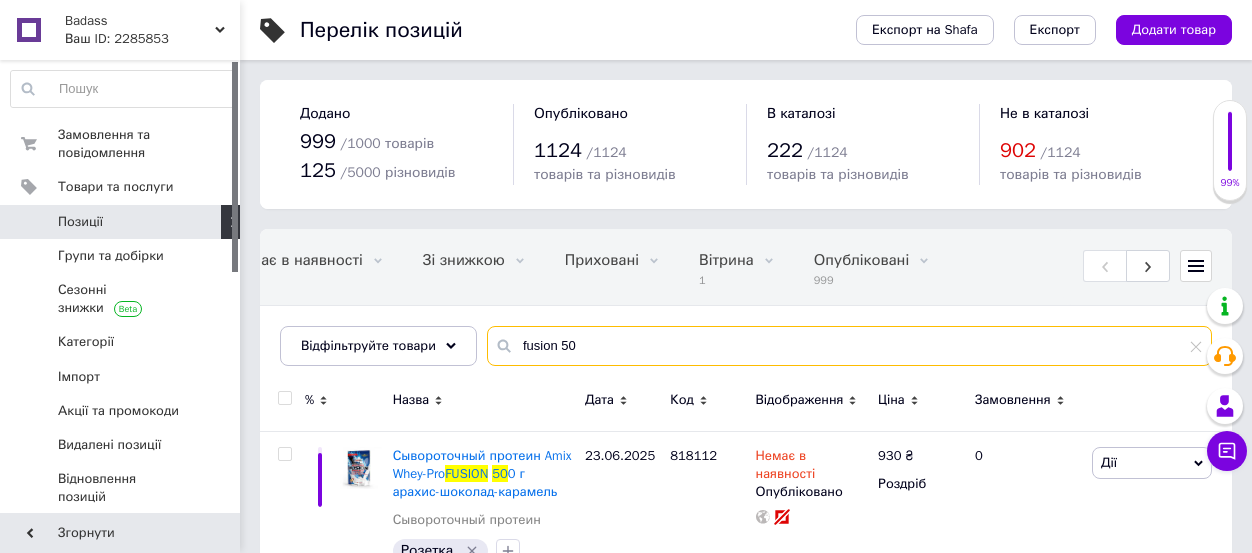 click on "fusion 50" at bounding box center [849, 346] 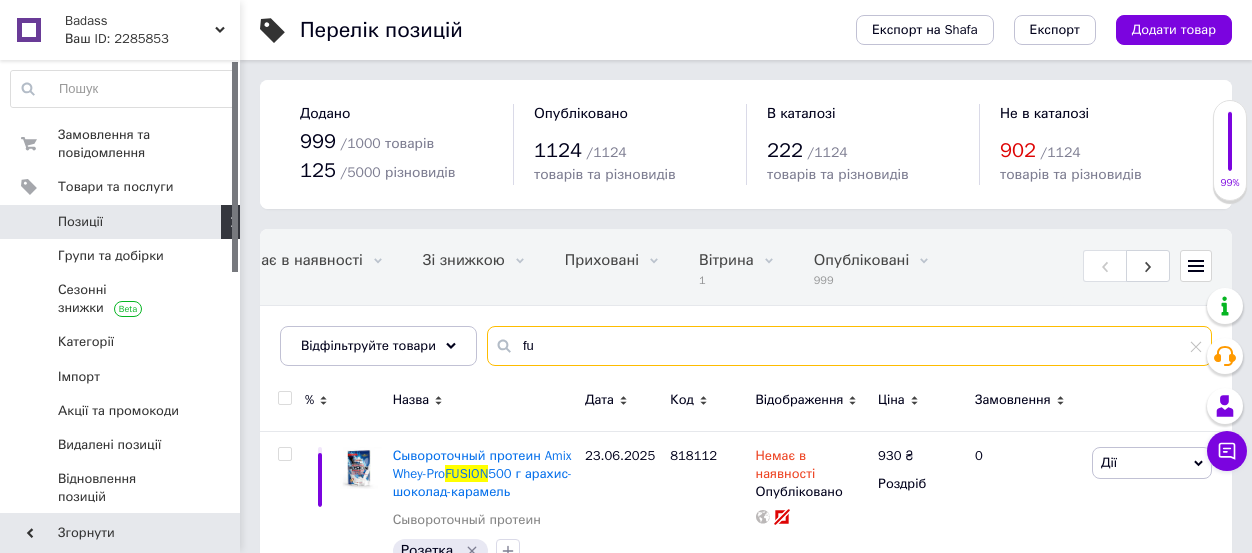 type on "f" 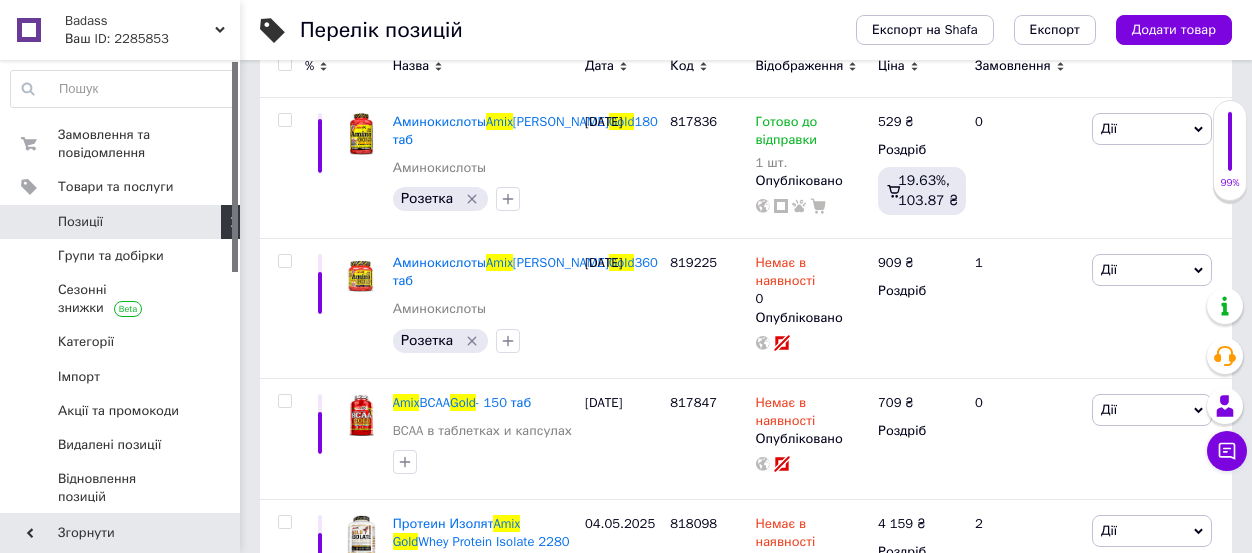 scroll, scrollTop: 350, scrollLeft: 0, axis: vertical 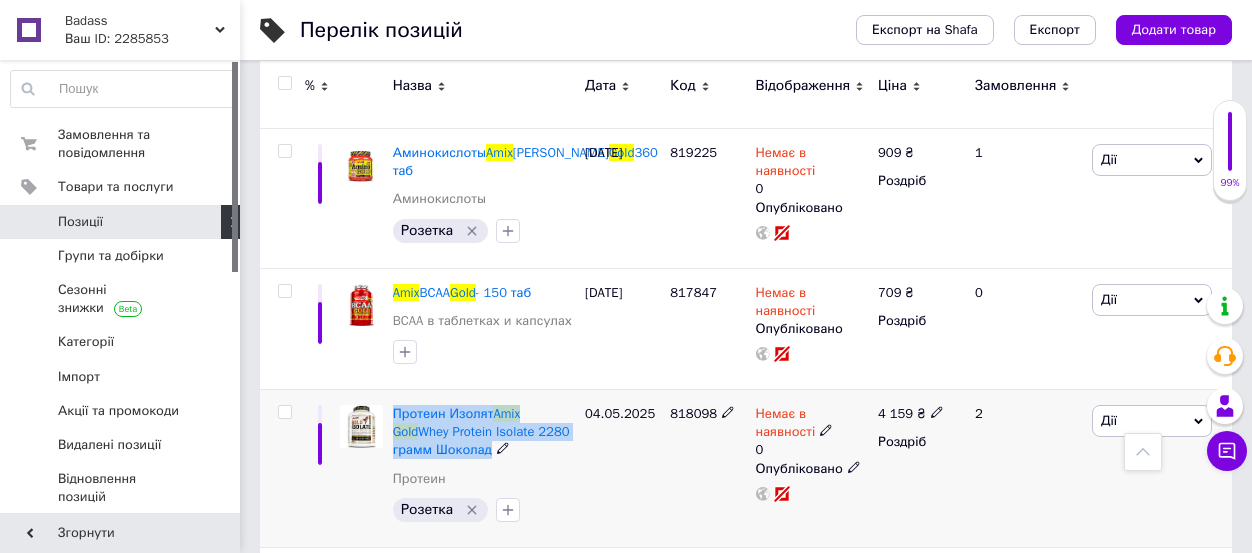 drag, startPoint x: 391, startPoint y: 509, endPoint x: 500, endPoint y: 446, distance: 125.89678 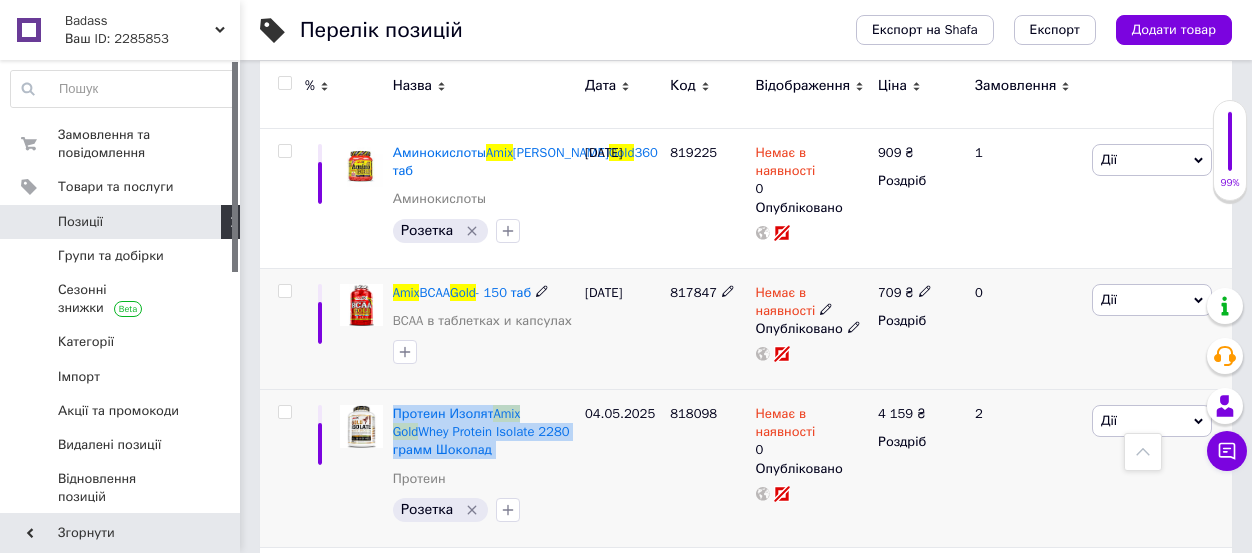 scroll, scrollTop: 0, scrollLeft: 0, axis: both 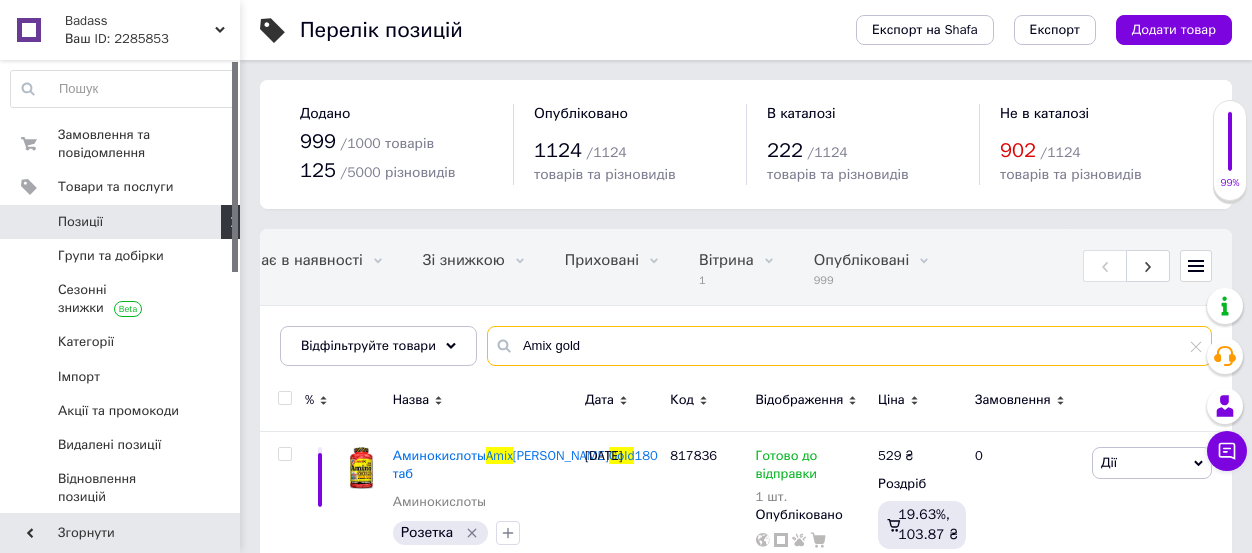 click on "Amix gold" at bounding box center [849, 346] 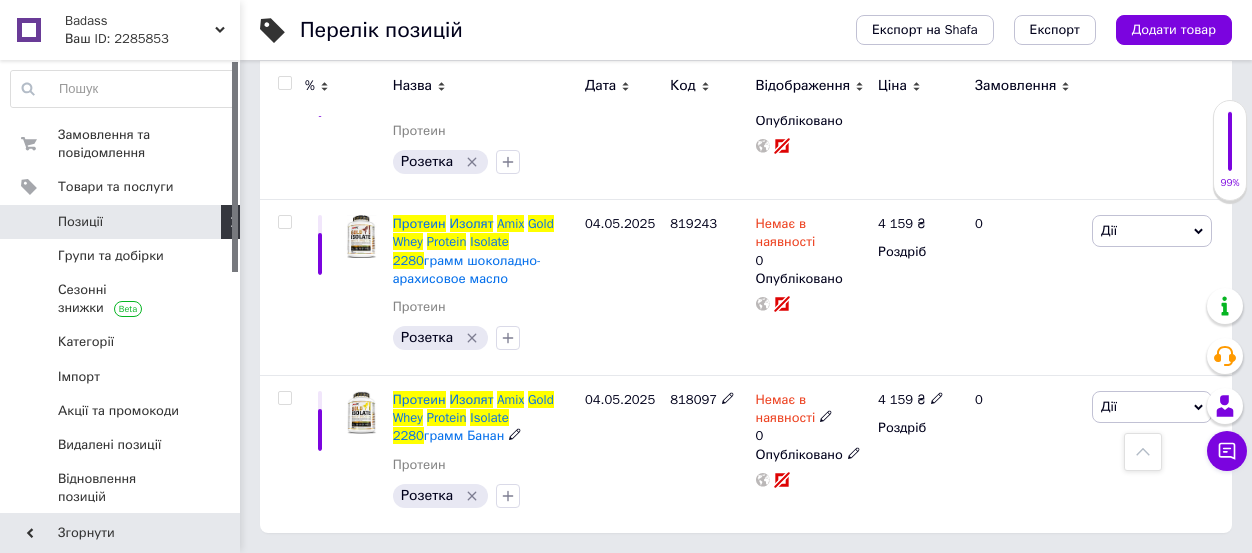 scroll, scrollTop: 0, scrollLeft: 0, axis: both 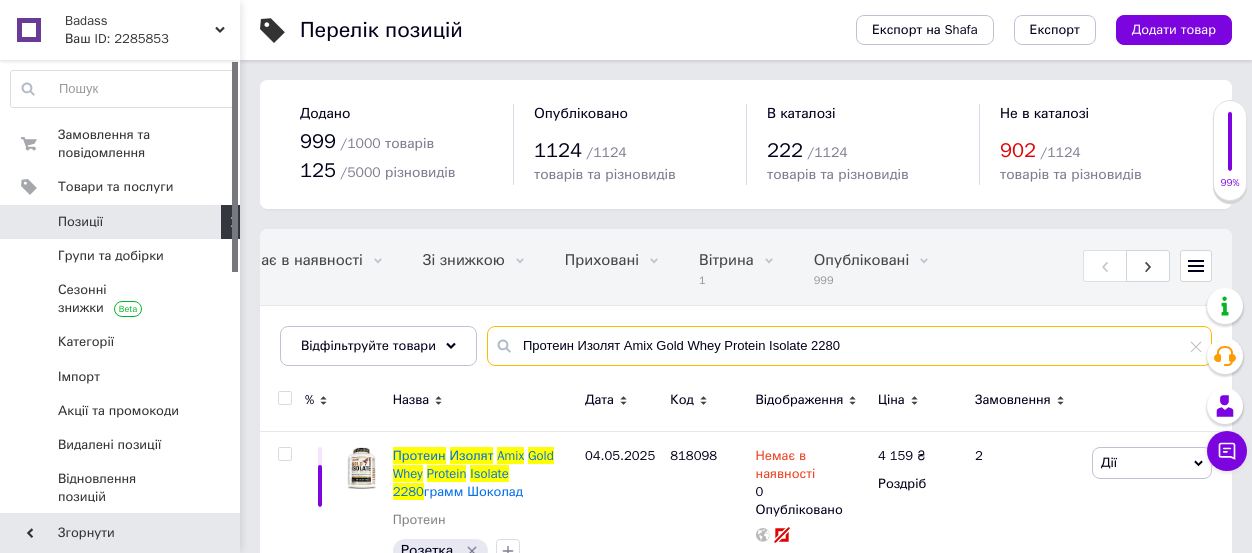 type on "Протеин Изолят Amix Gold Whey Protein Isolate 2280" 